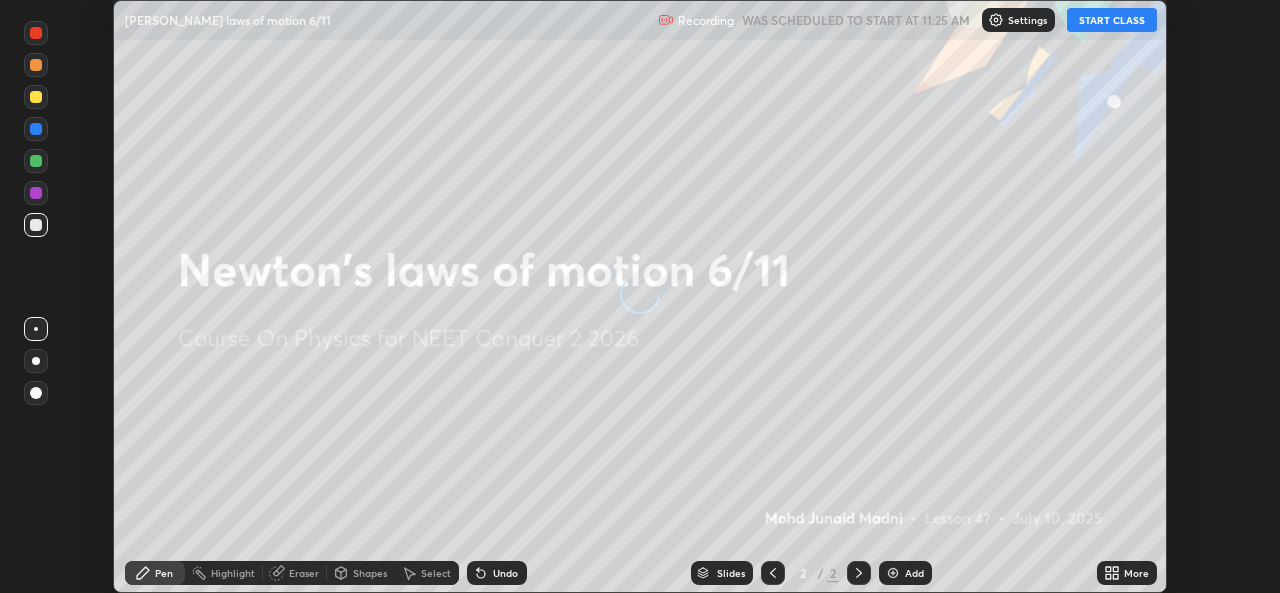 scroll, scrollTop: 0, scrollLeft: 0, axis: both 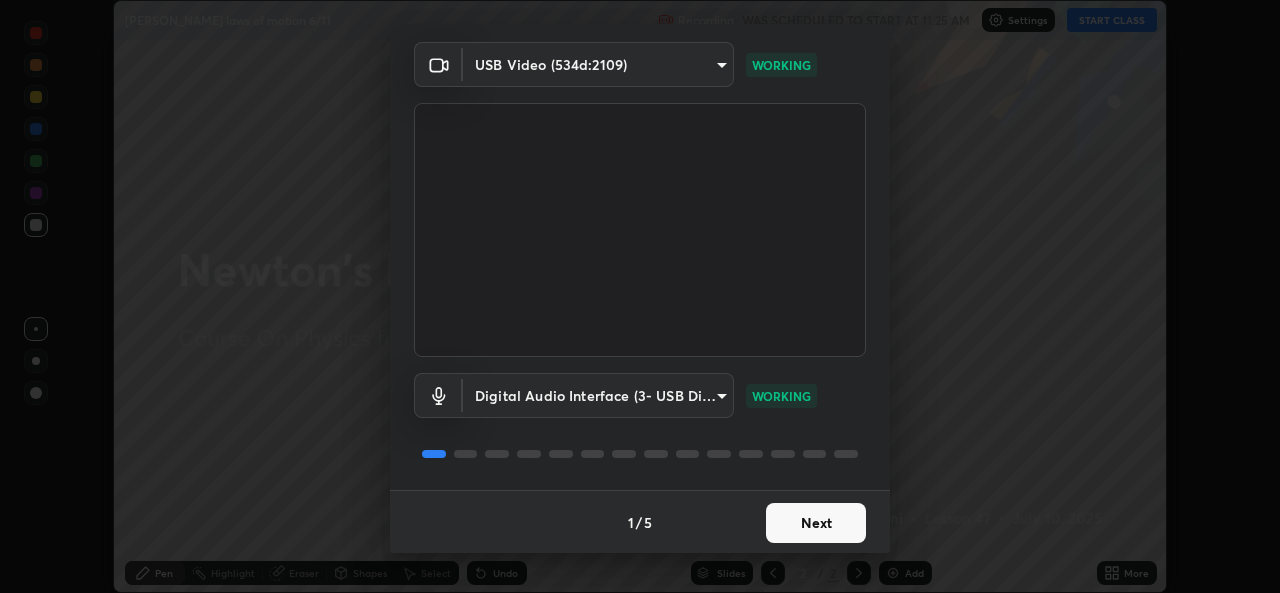 click on "Next" at bounding box center (816, 523) 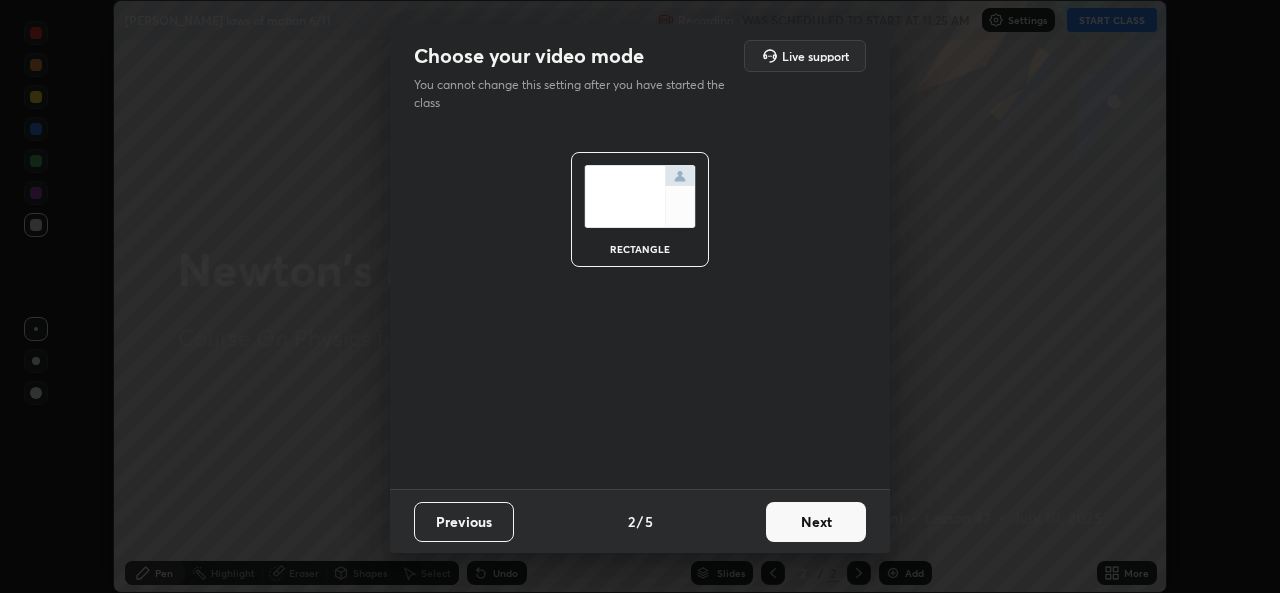 click on "Next" at bounding box center (816, 522) 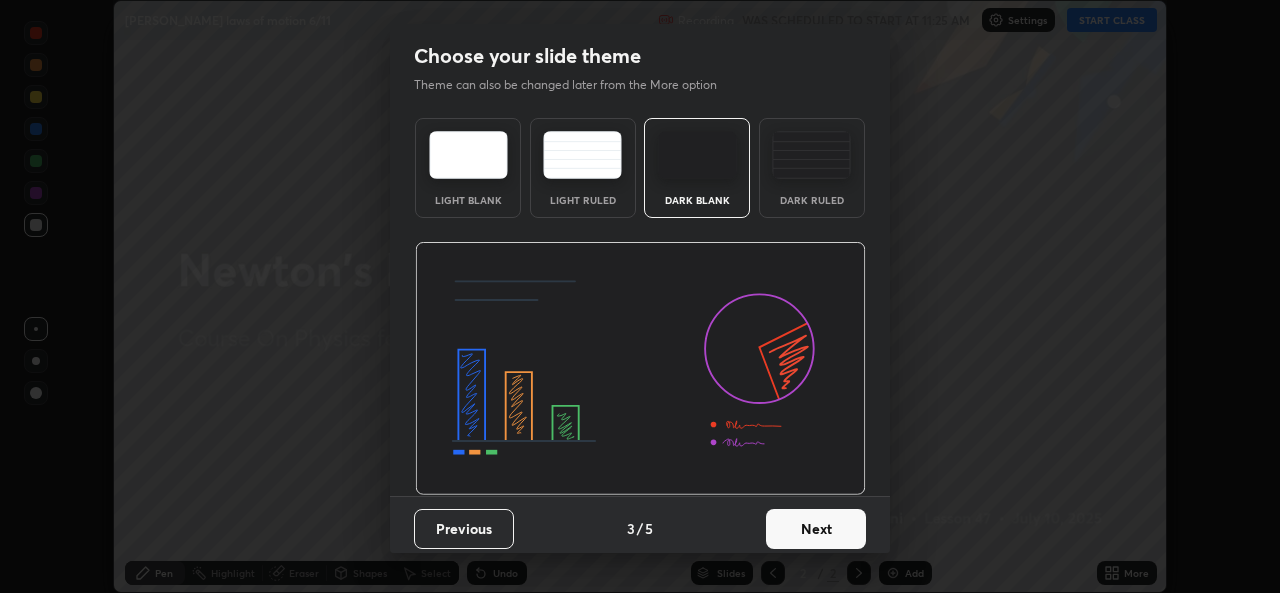 click on "Next" at bounding box center (816, 529) 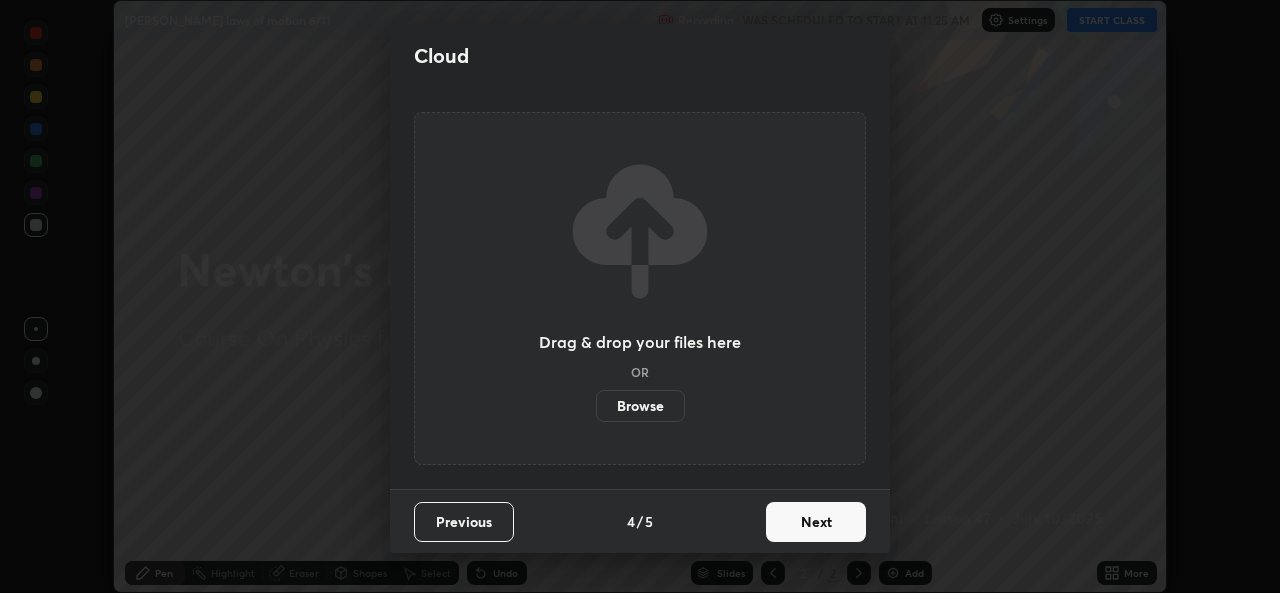 click on "Next" at bounding box center (816, 522) 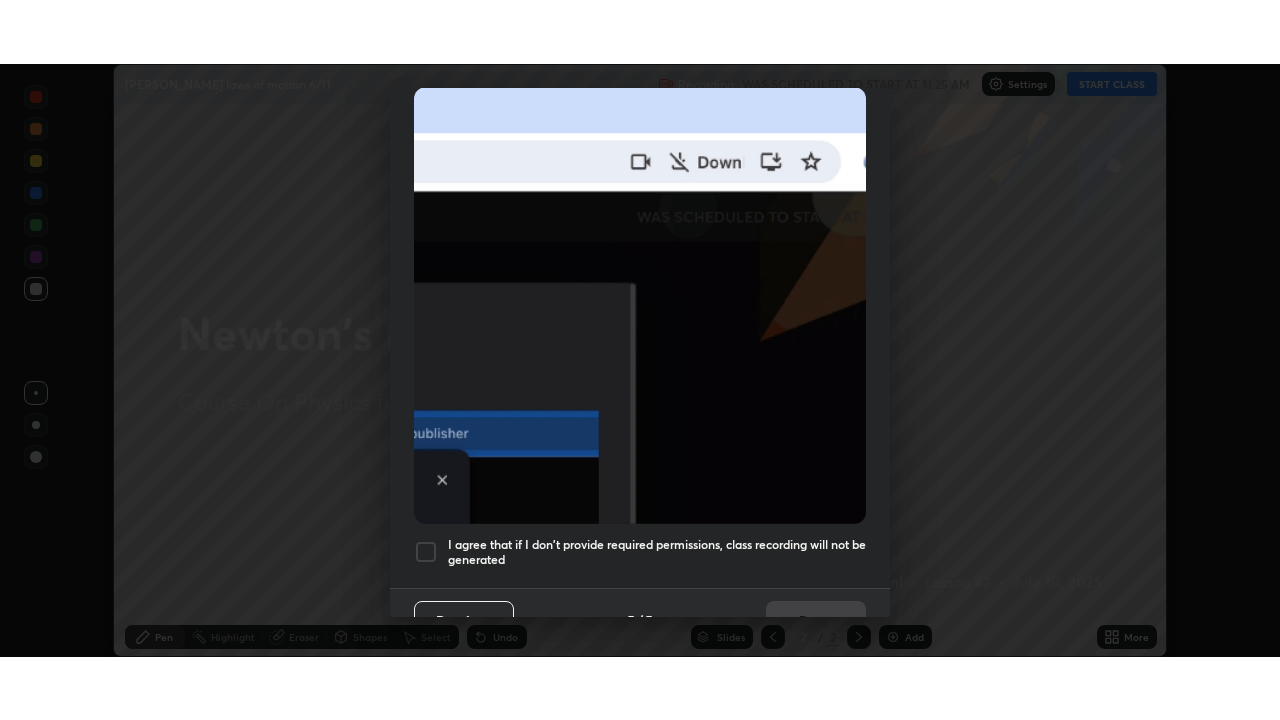 scroll, scrollTop: 470, scrollLeft: 0, axis: vertical 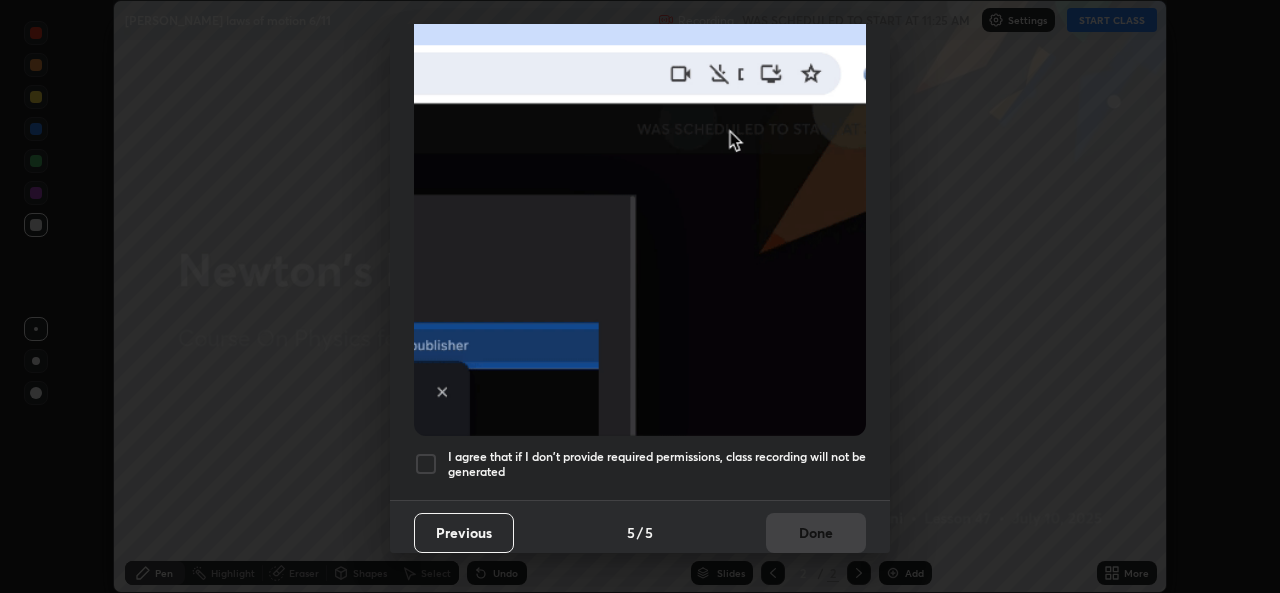 click on "I agree that if I don't provide required permissions, class recording will not be generated" at bounding box center (657, 464) 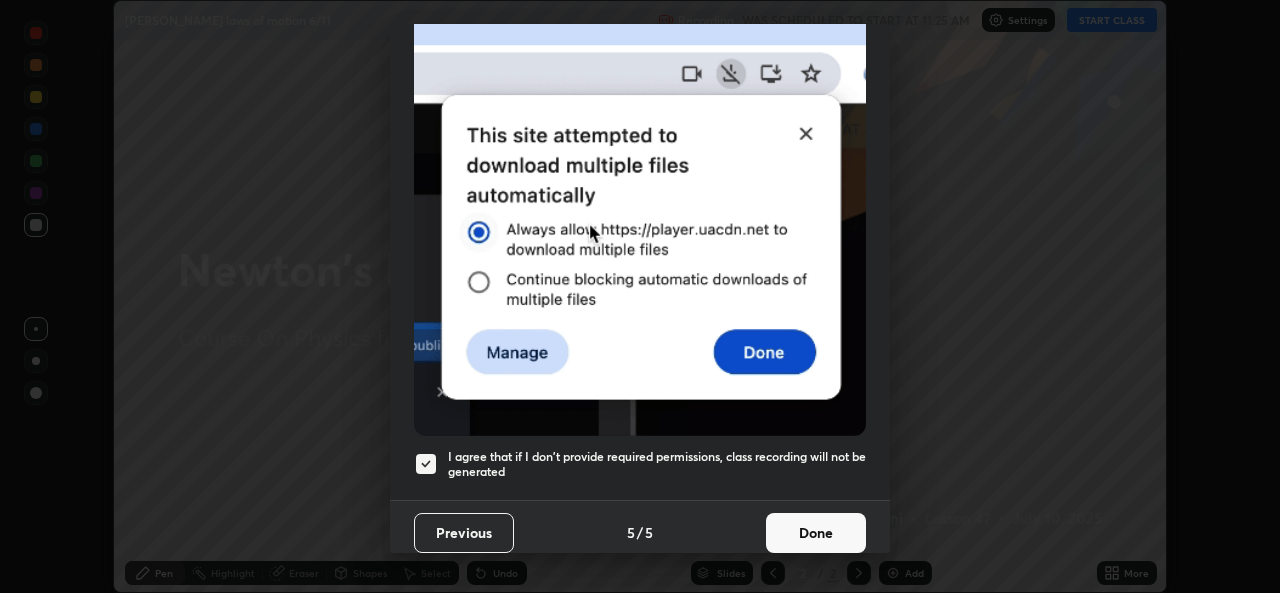 click on "Done" at bounding box center [816, 533] 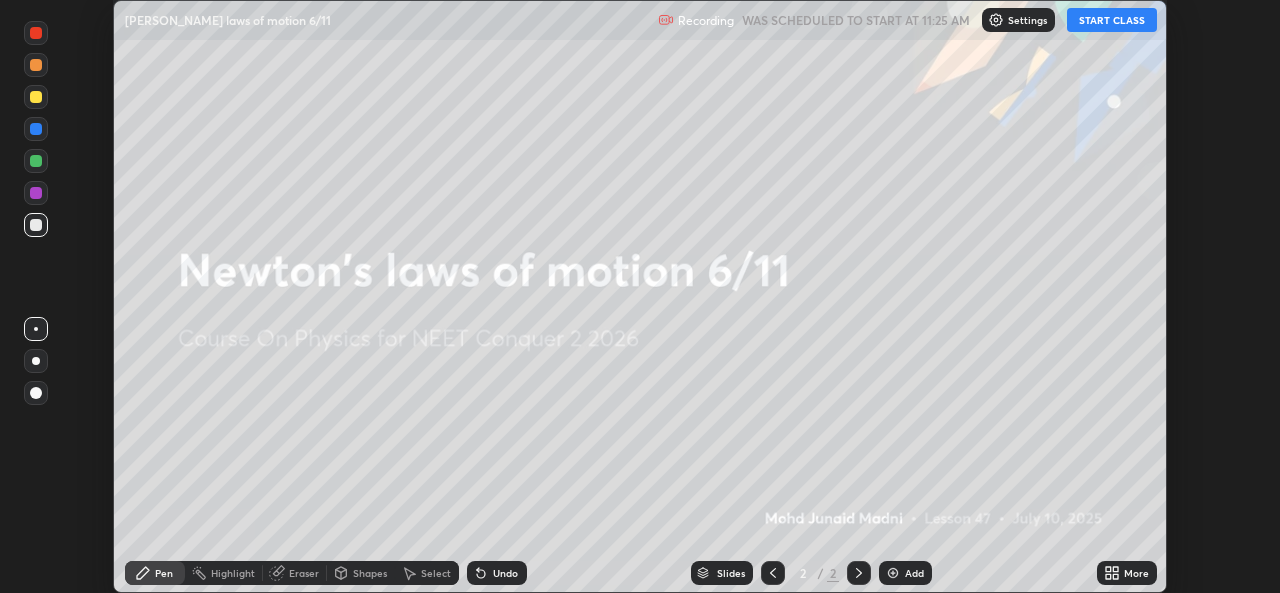click 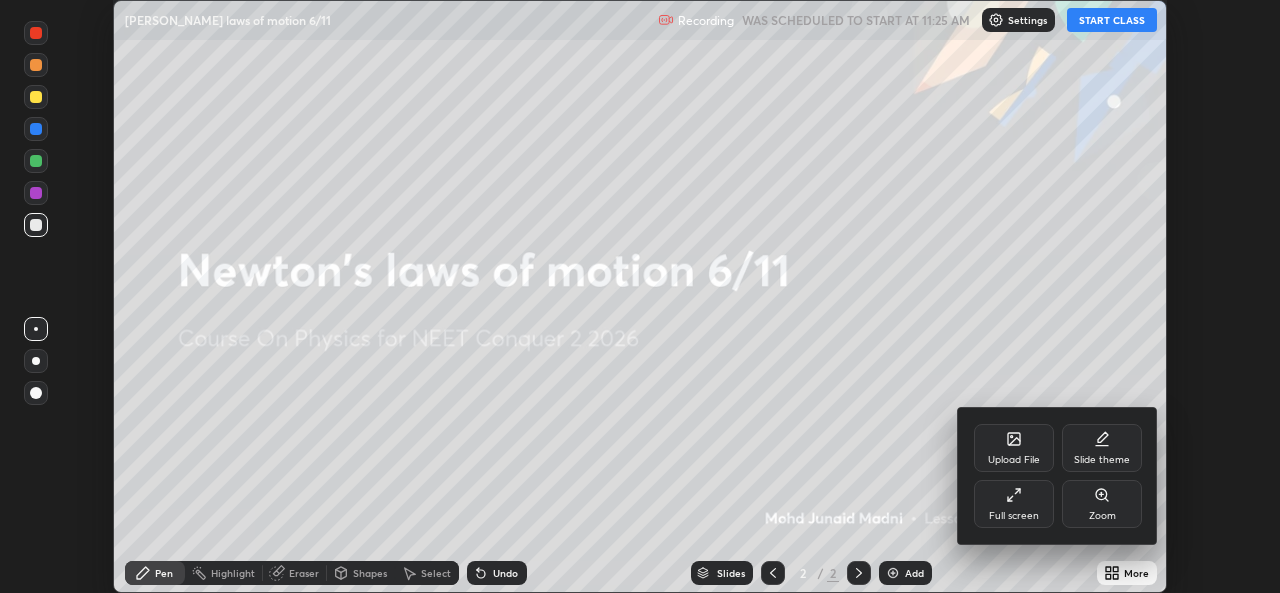 click on "Upload File" at bounding box center (1014, 460) 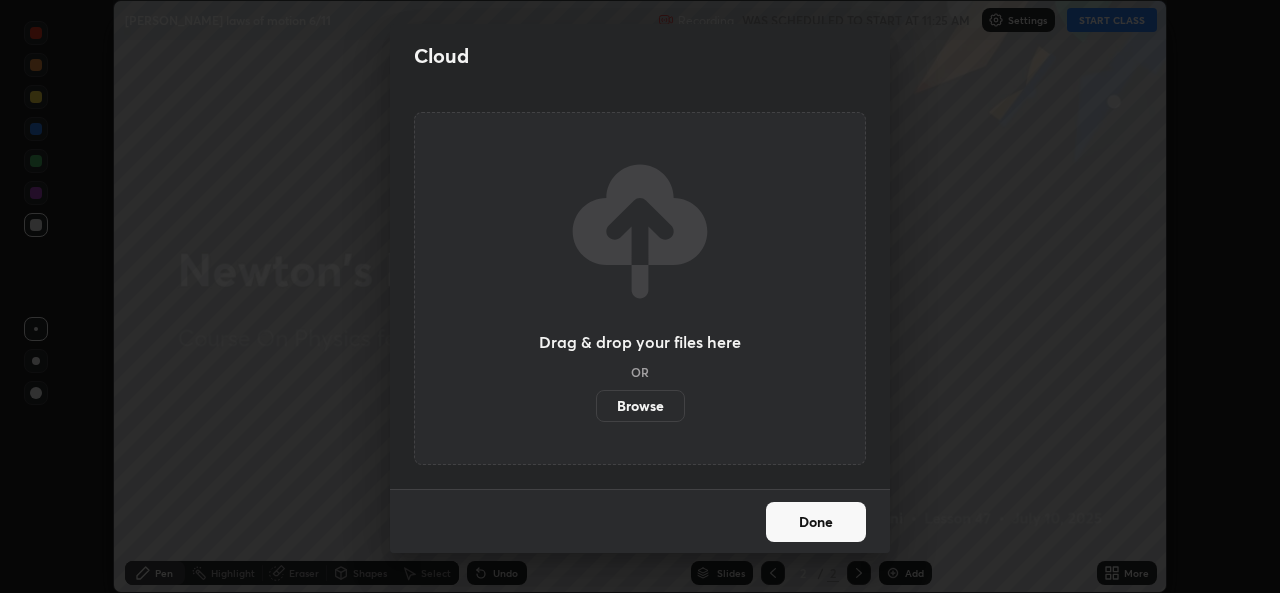 click on "Browse" at bounding box center [640, 406] 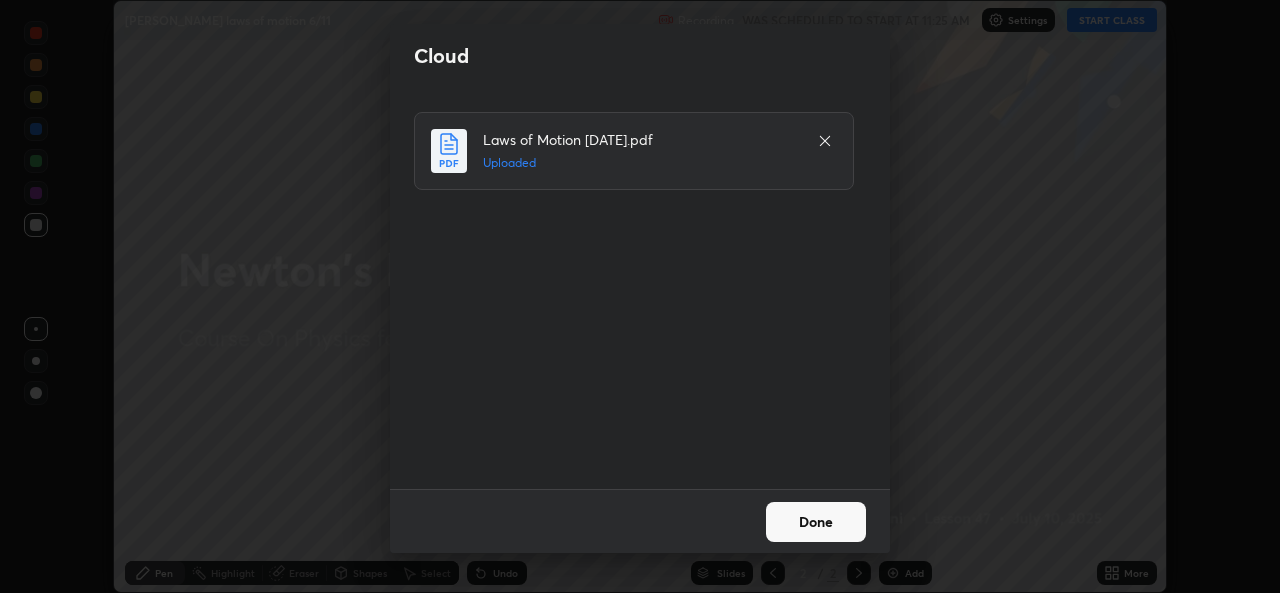 click on "Done" at bounding box center (816, 522) 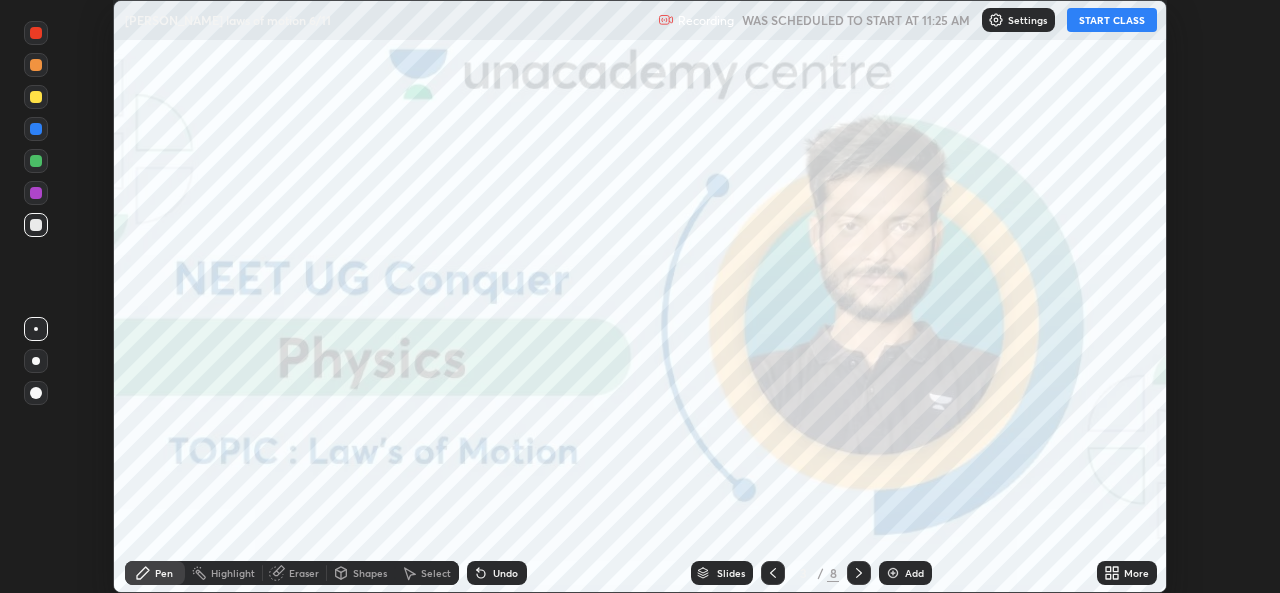 click 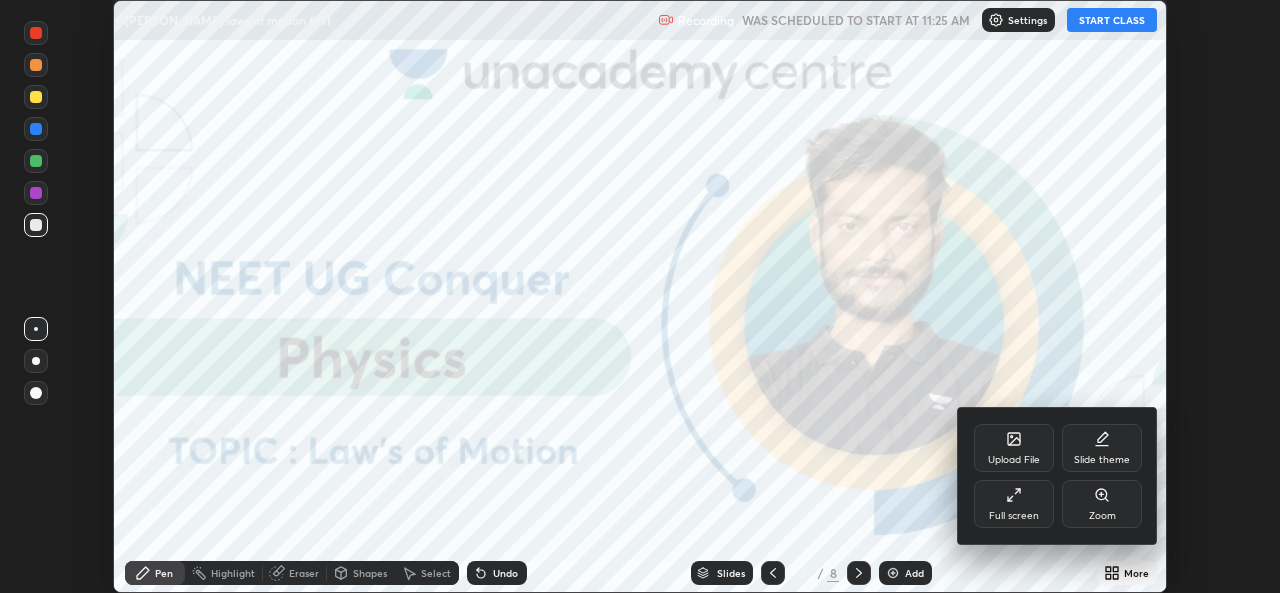 click on "Upload File" at bounding box center (1014, 448) 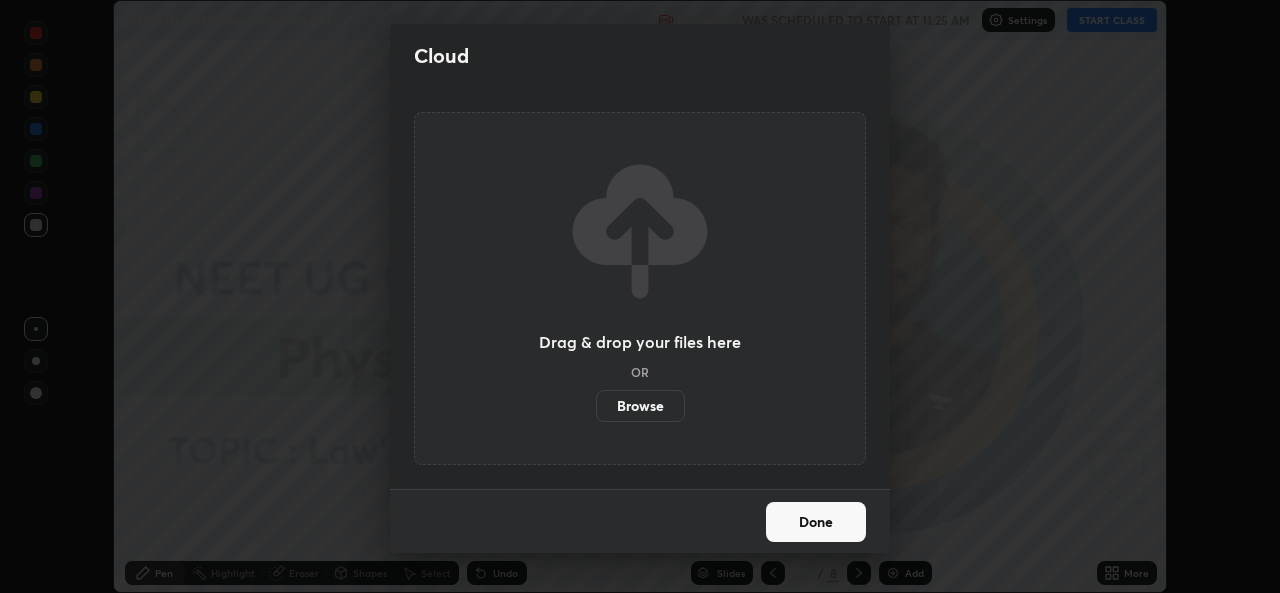 click on "Browse" at bounding box center [640, 406] 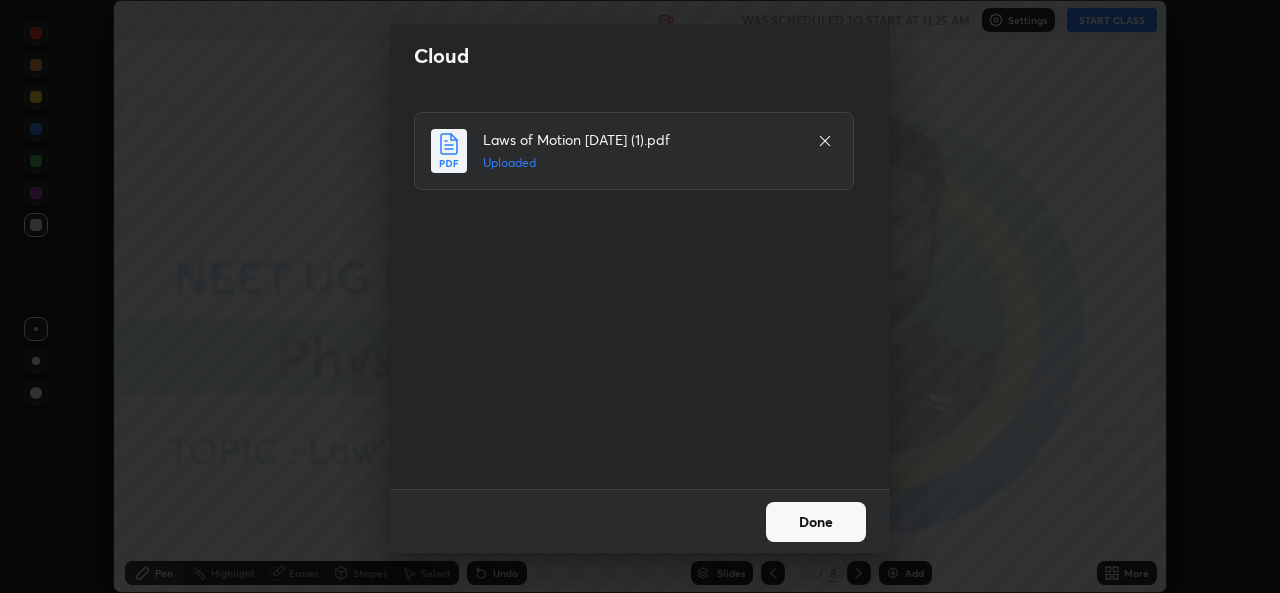 click on "Done" at bounding box center [816, 522] 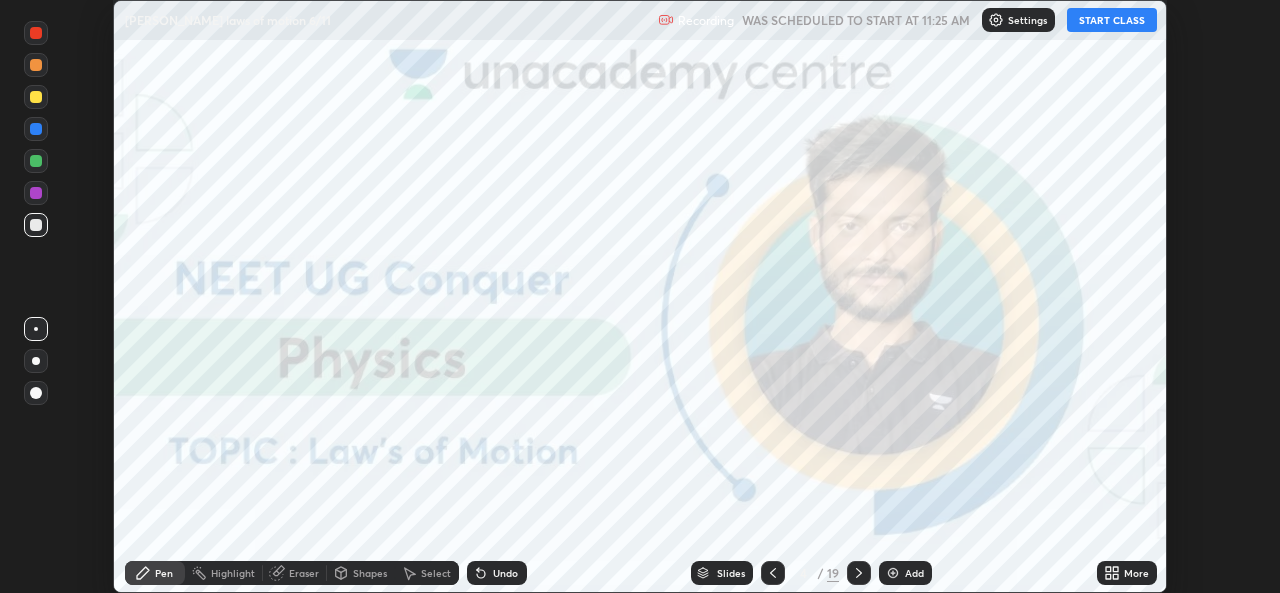 click 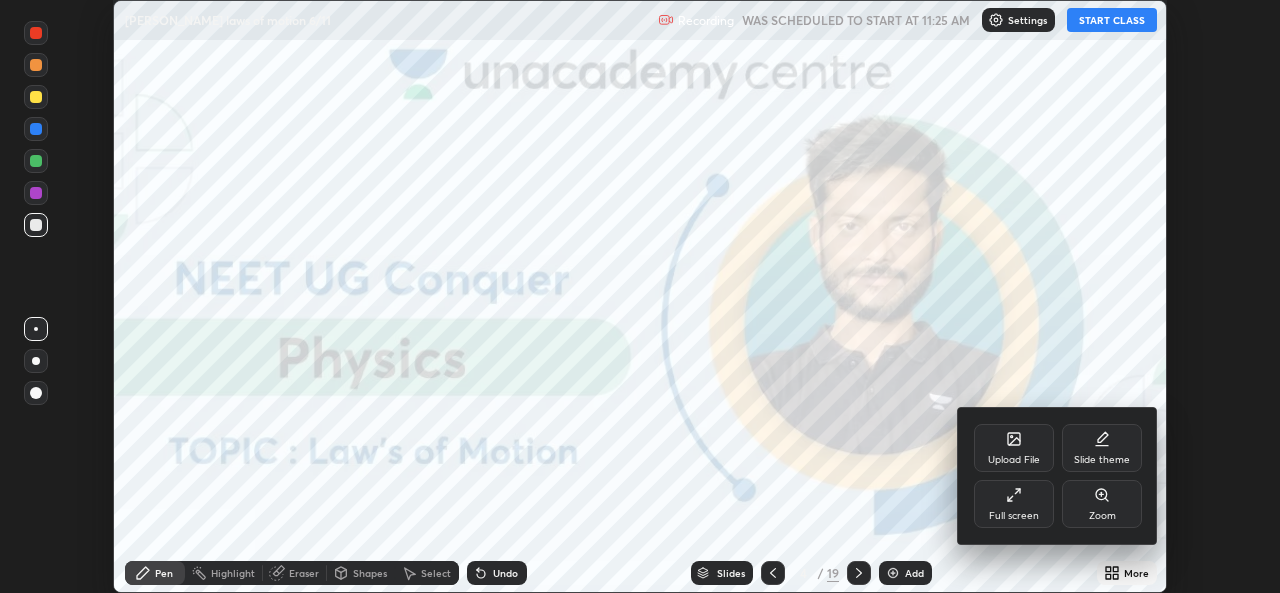 click 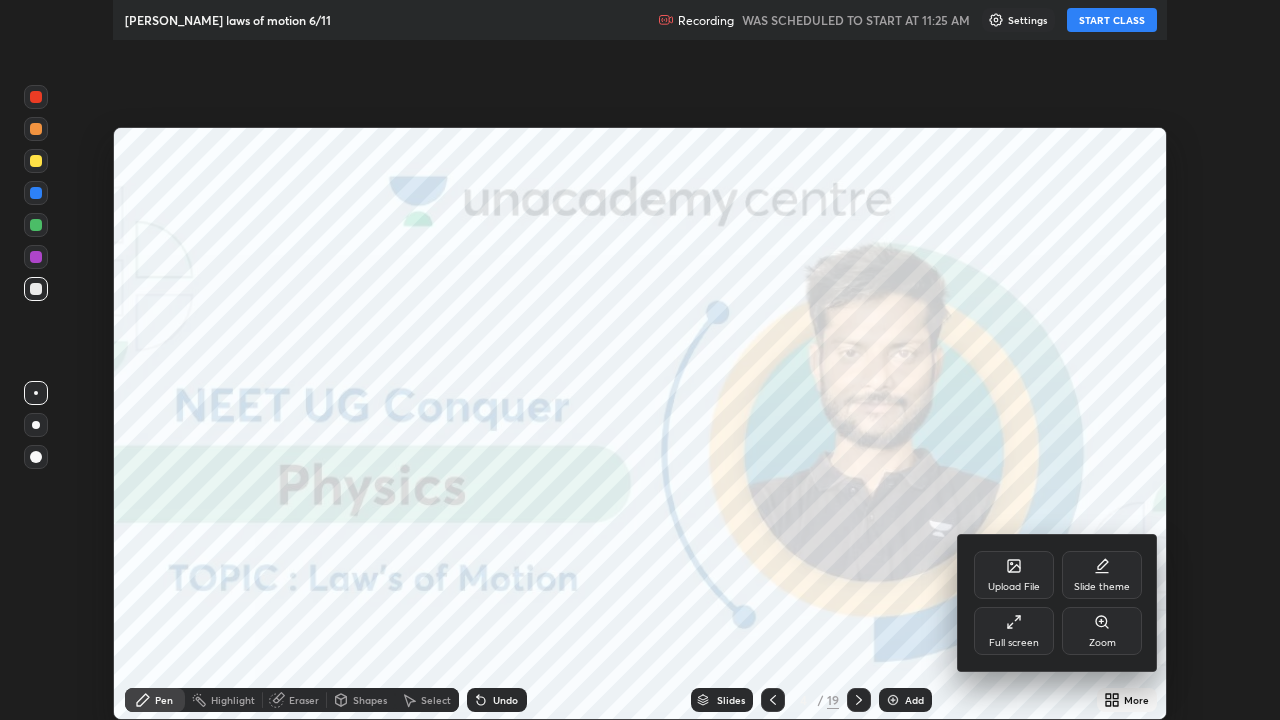 scroll, scrollTop: 99280, scrollLeft: 98720, axis: both 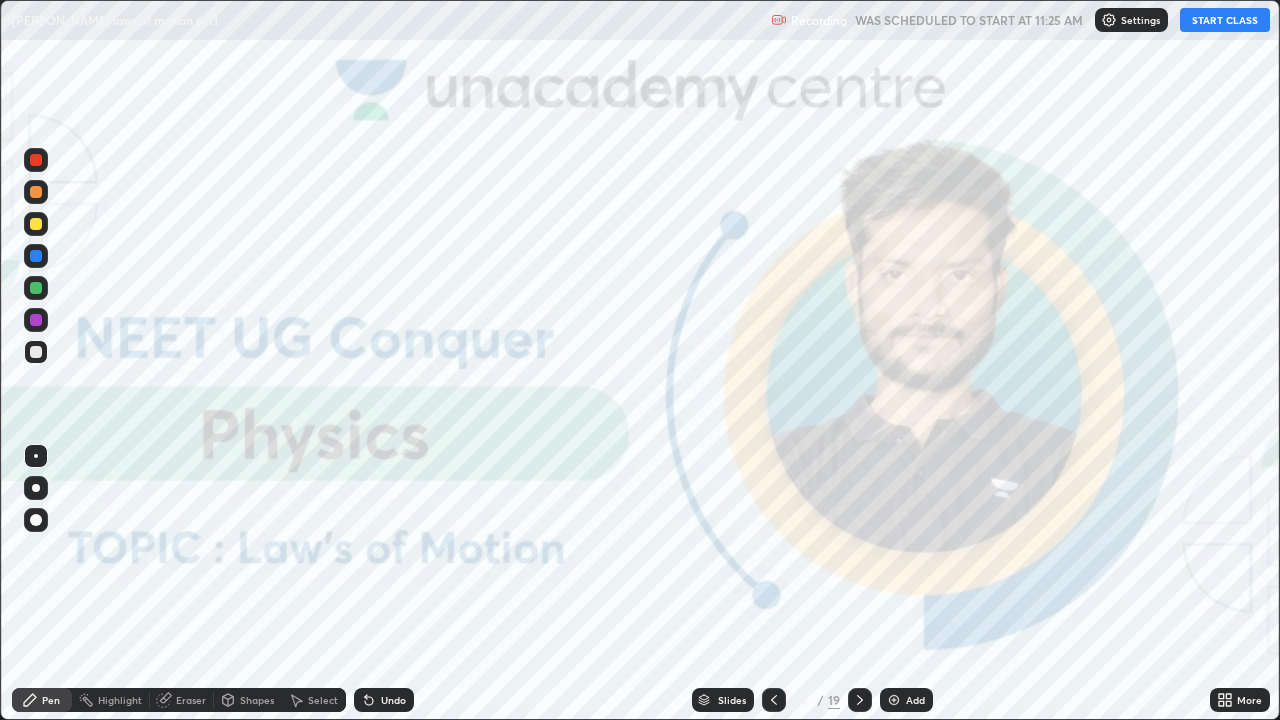 click on "START CLASS" at bounding box center (1225, 20) 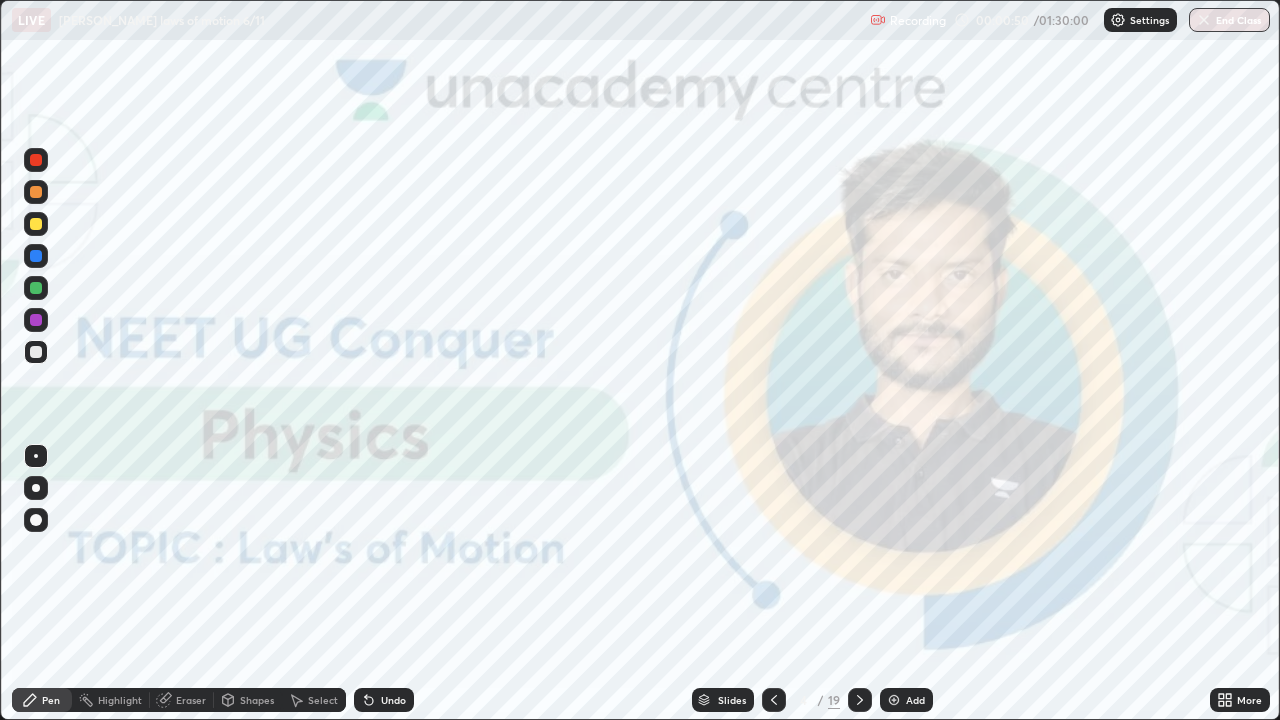 click on "Slides" at bounding box center (732, 700) 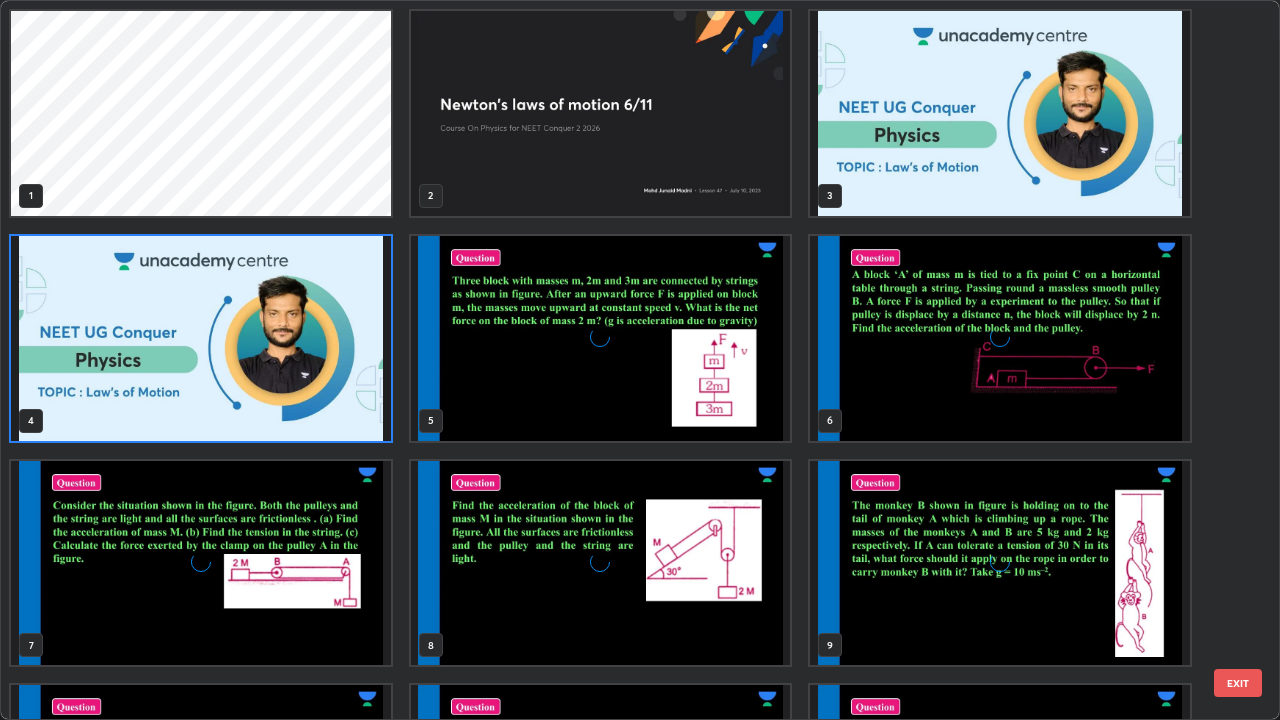 scroll, scrollTop: 7, scrollLeft: 11, axis: both 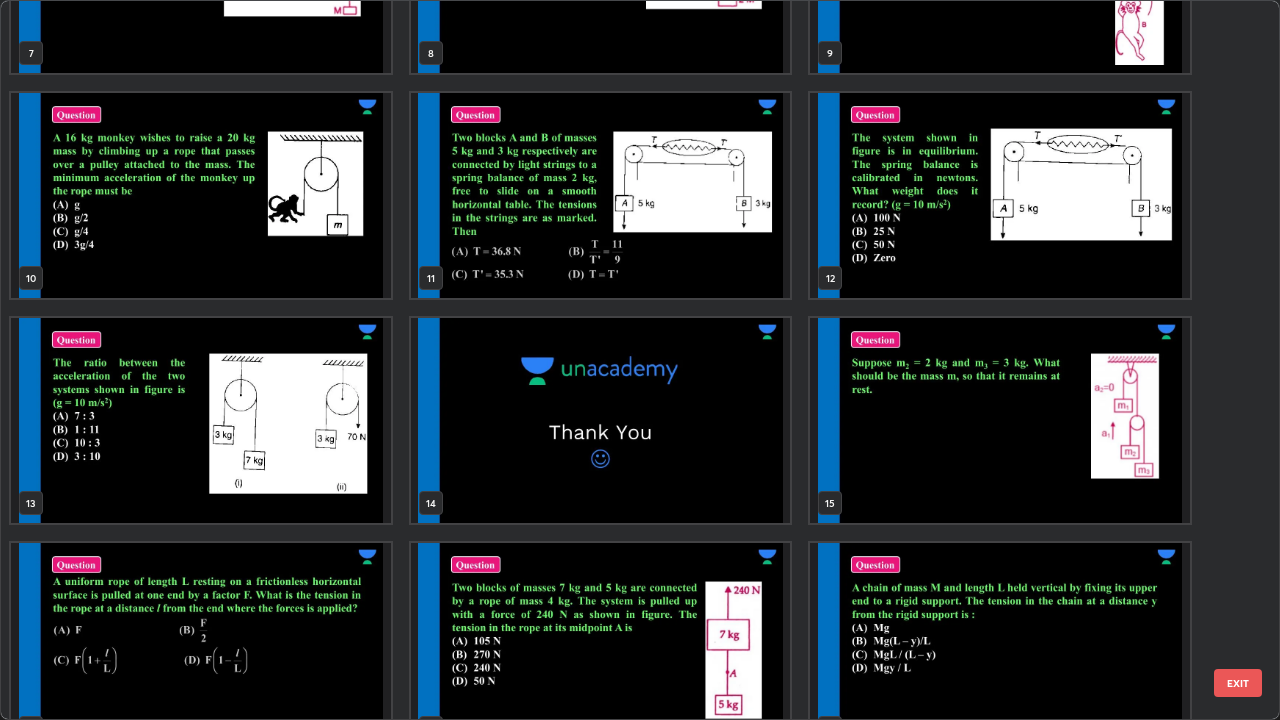 click at bounding box center [601, 195] 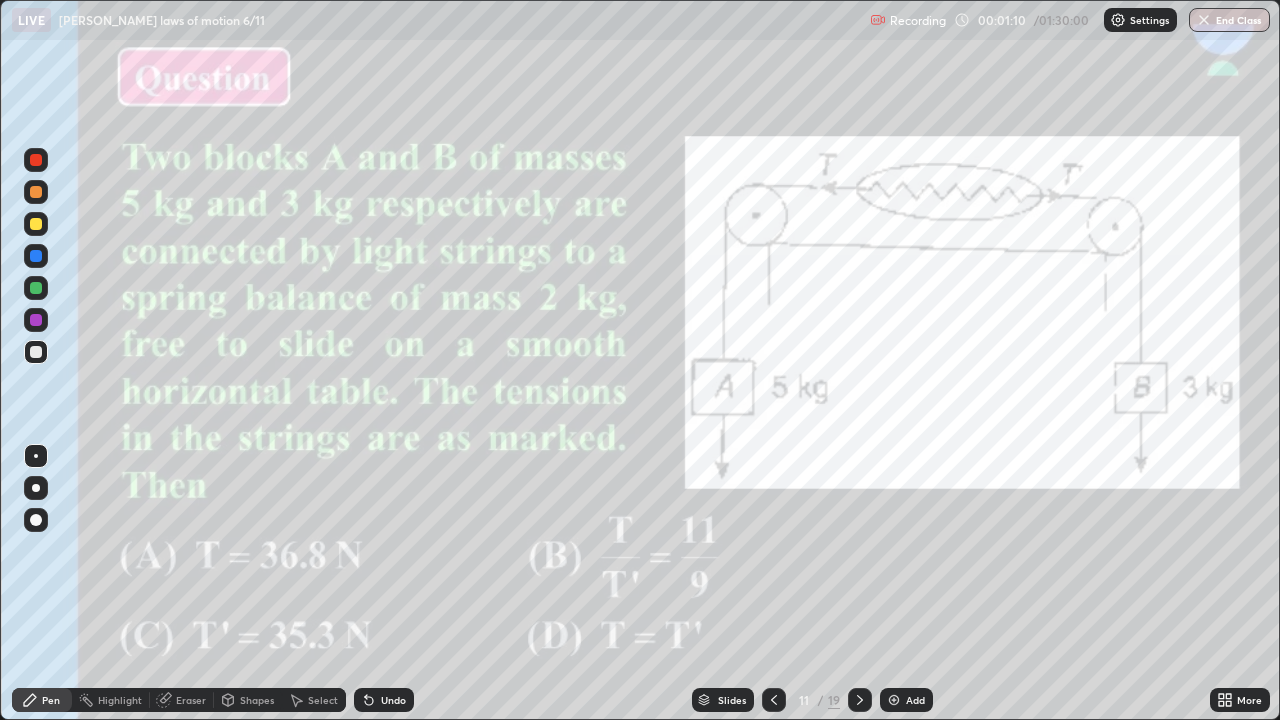 click at bounding box center [36, 488] 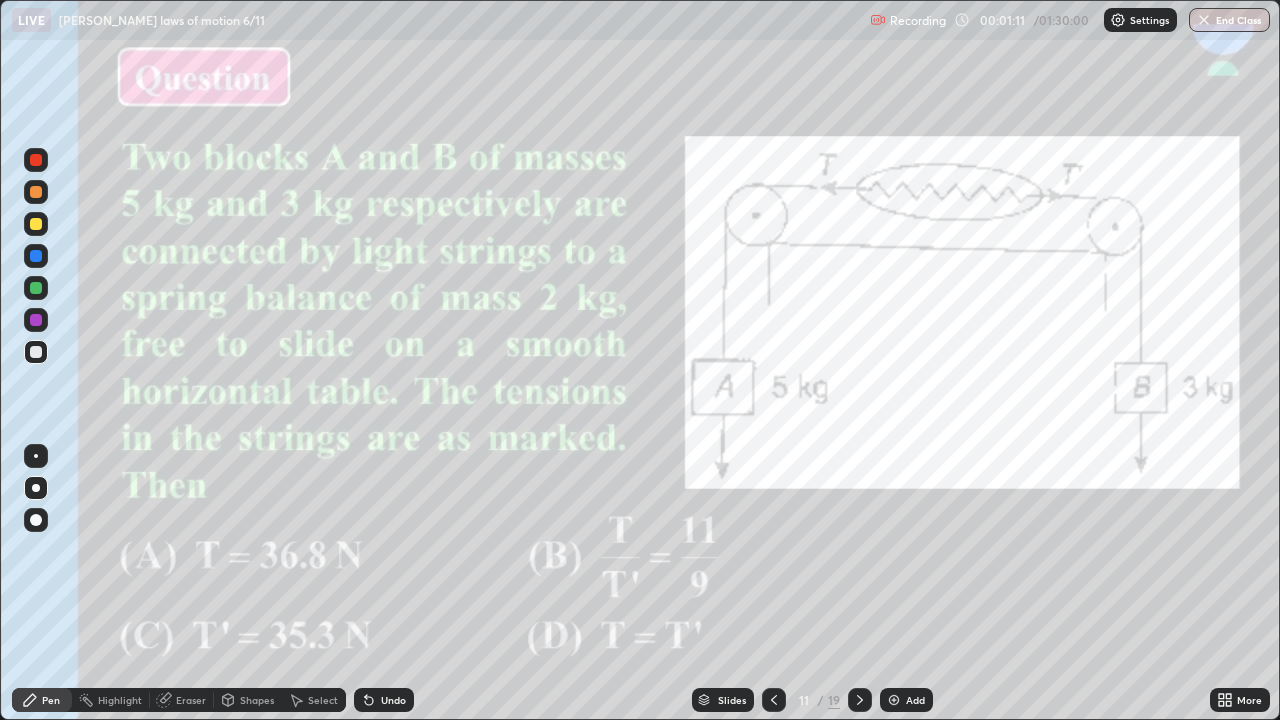 click at bounding box center [36, 320] 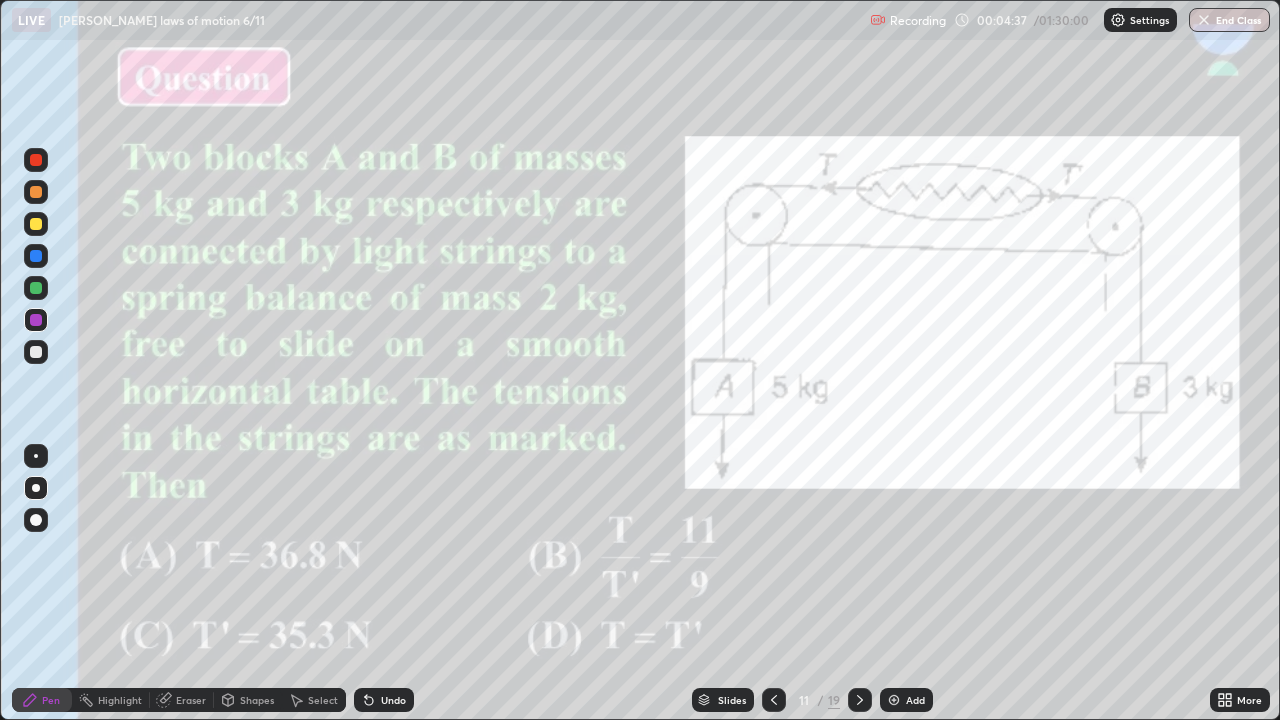 click 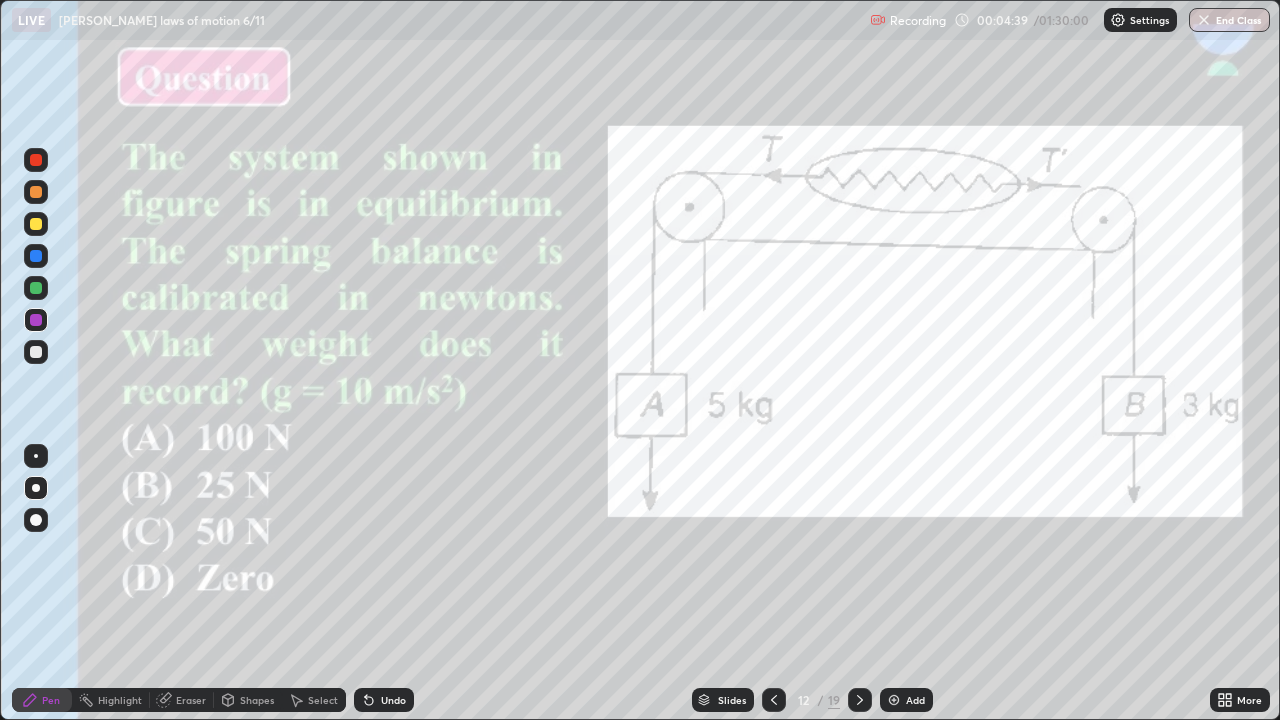 click on "Slides" at bounding box center [732, 700] 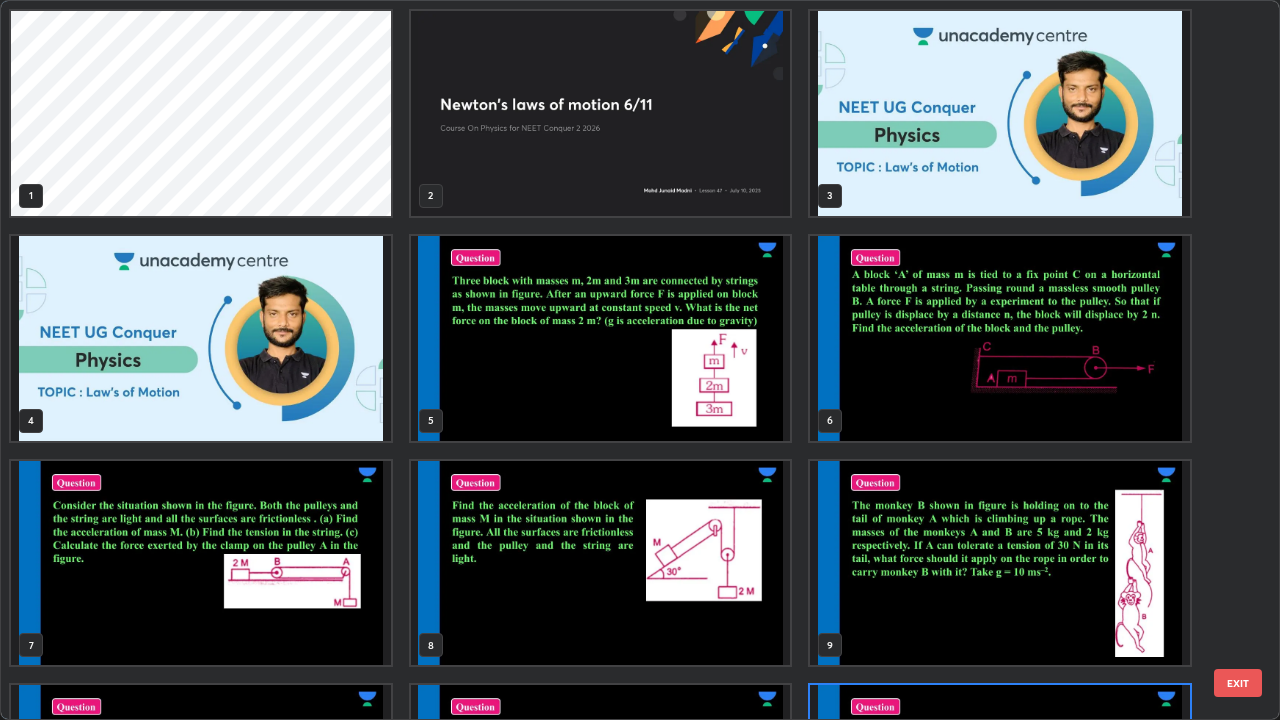 scroll, scrollTop: 180, scrollLeft: 0, axis: vertical 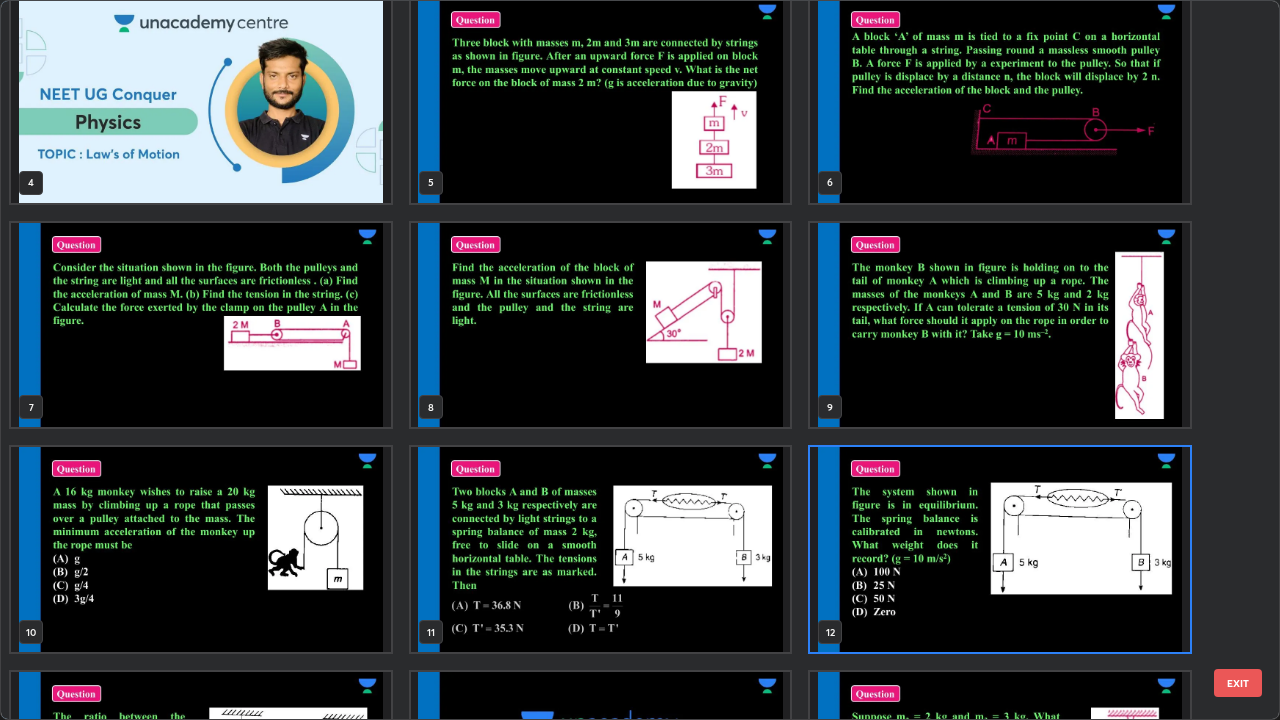 click at bounding box center (601, 549) 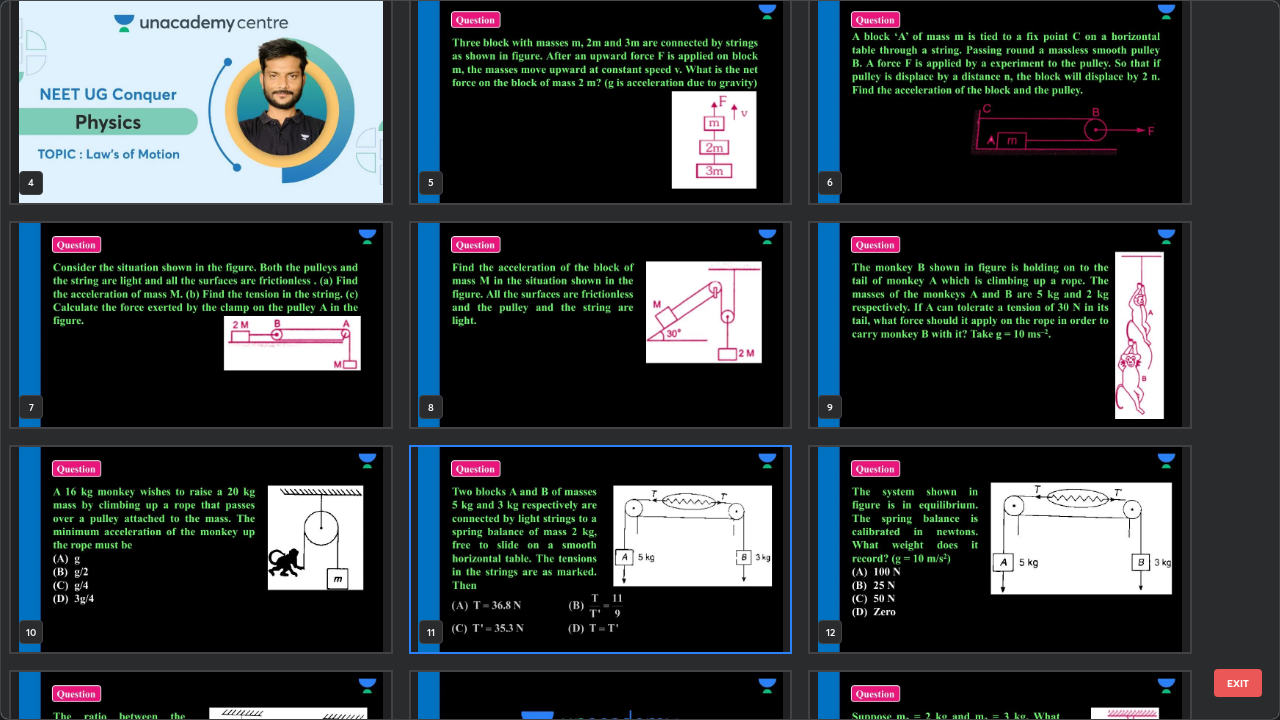 click at bounding box center (601, 549) 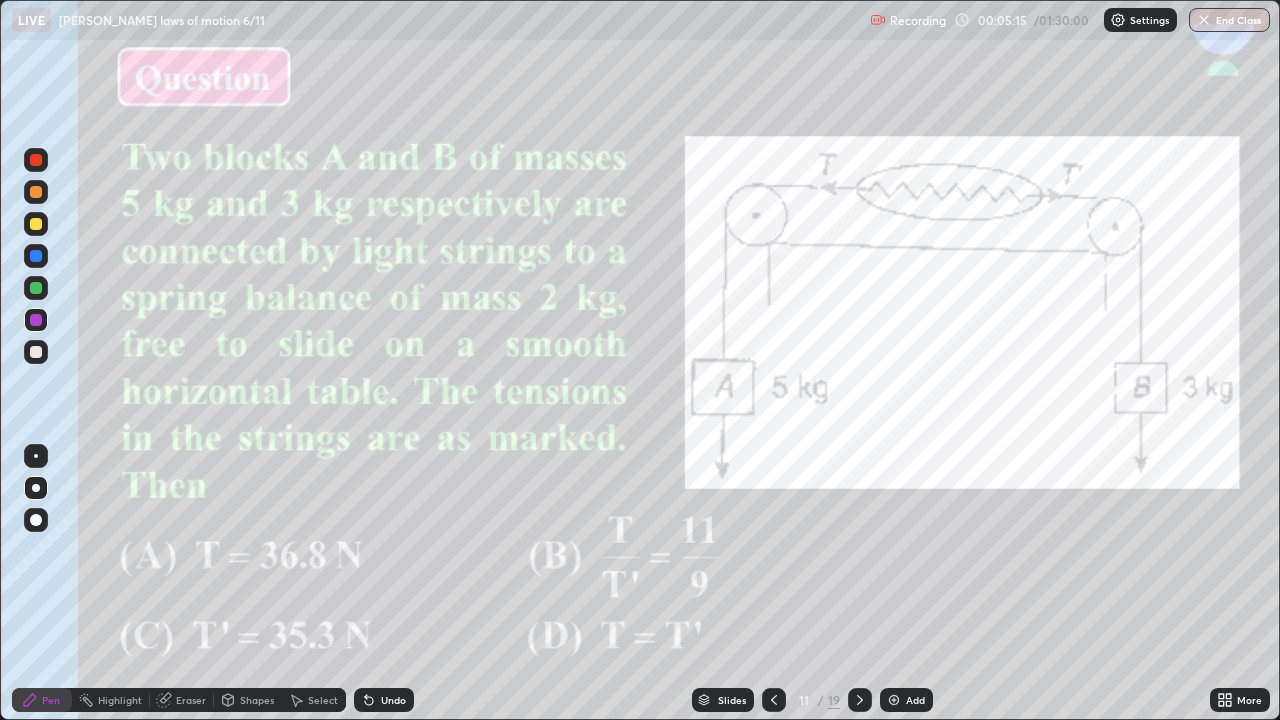 click at bounding box center [894, 700] 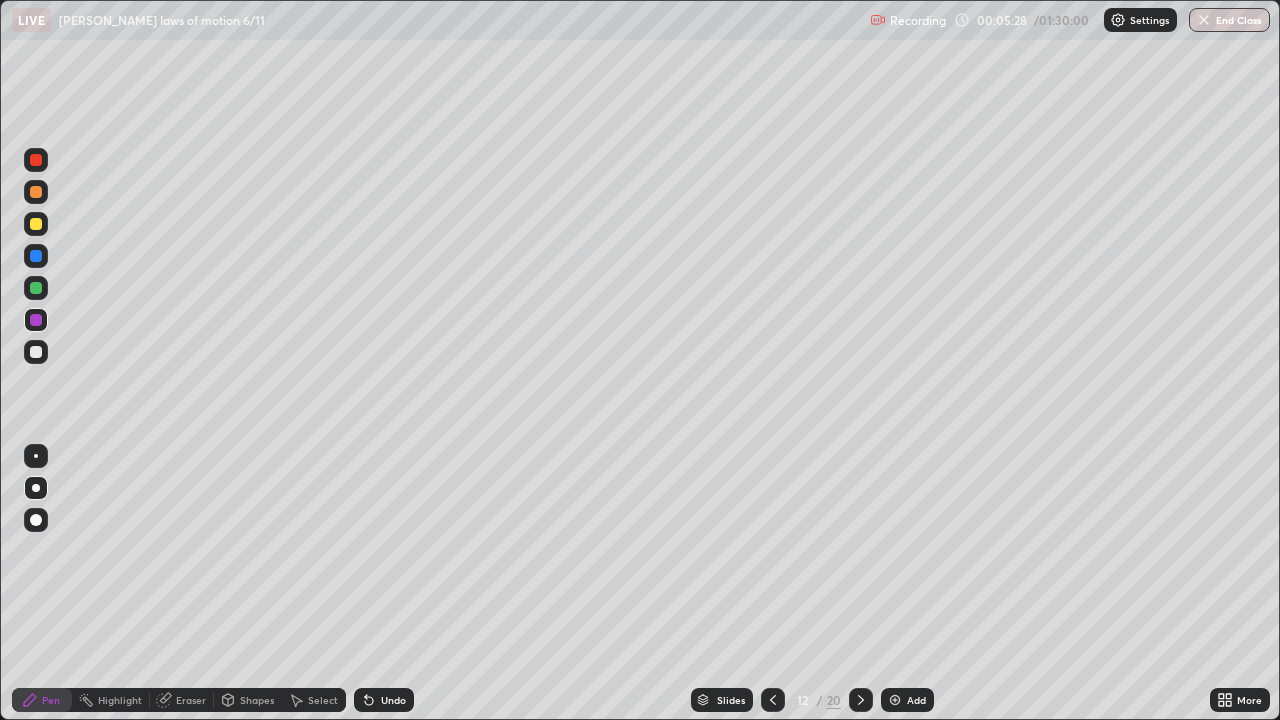 click at bounding box center (36, 320) 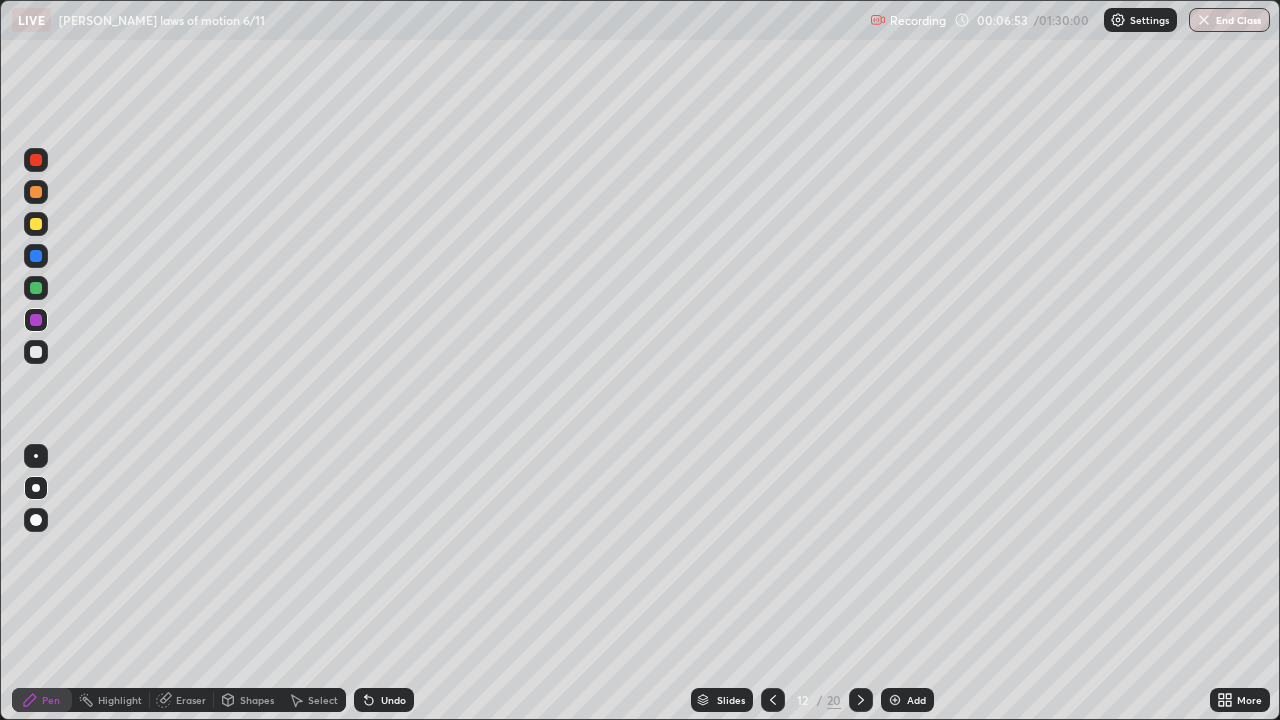 click at bounding box center (36, 288) 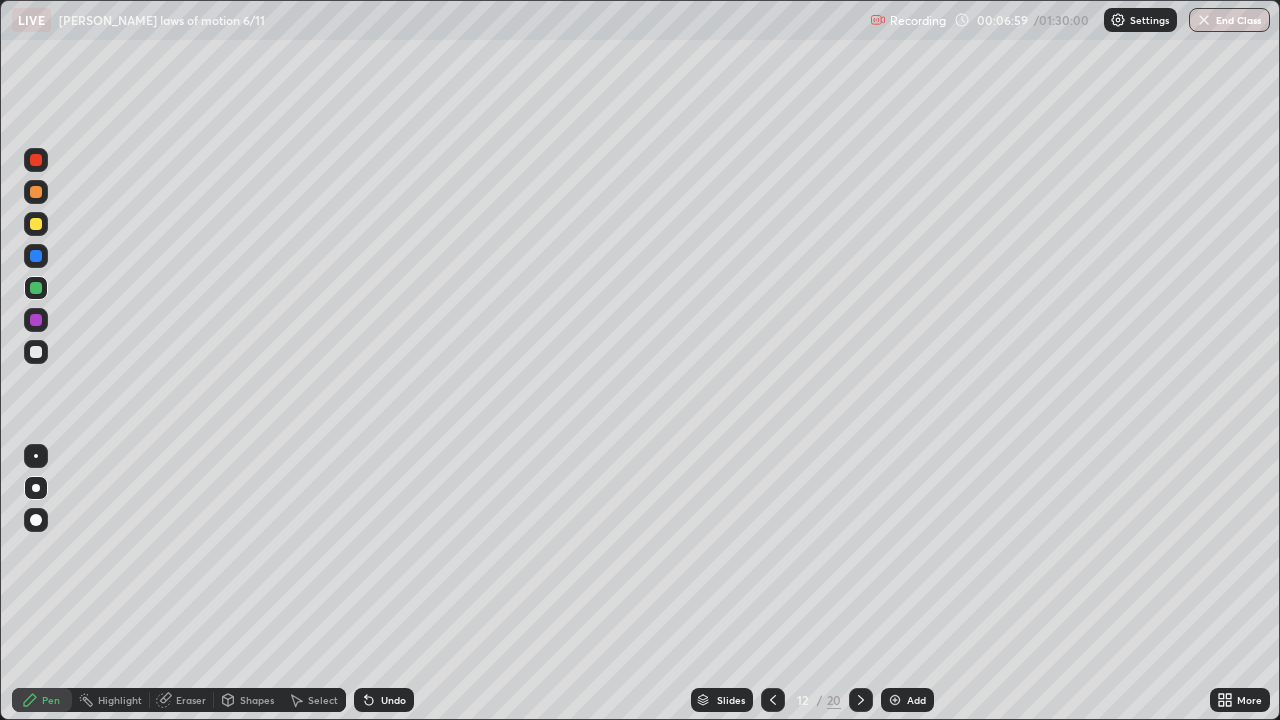 click at bounding box center (36, 320) 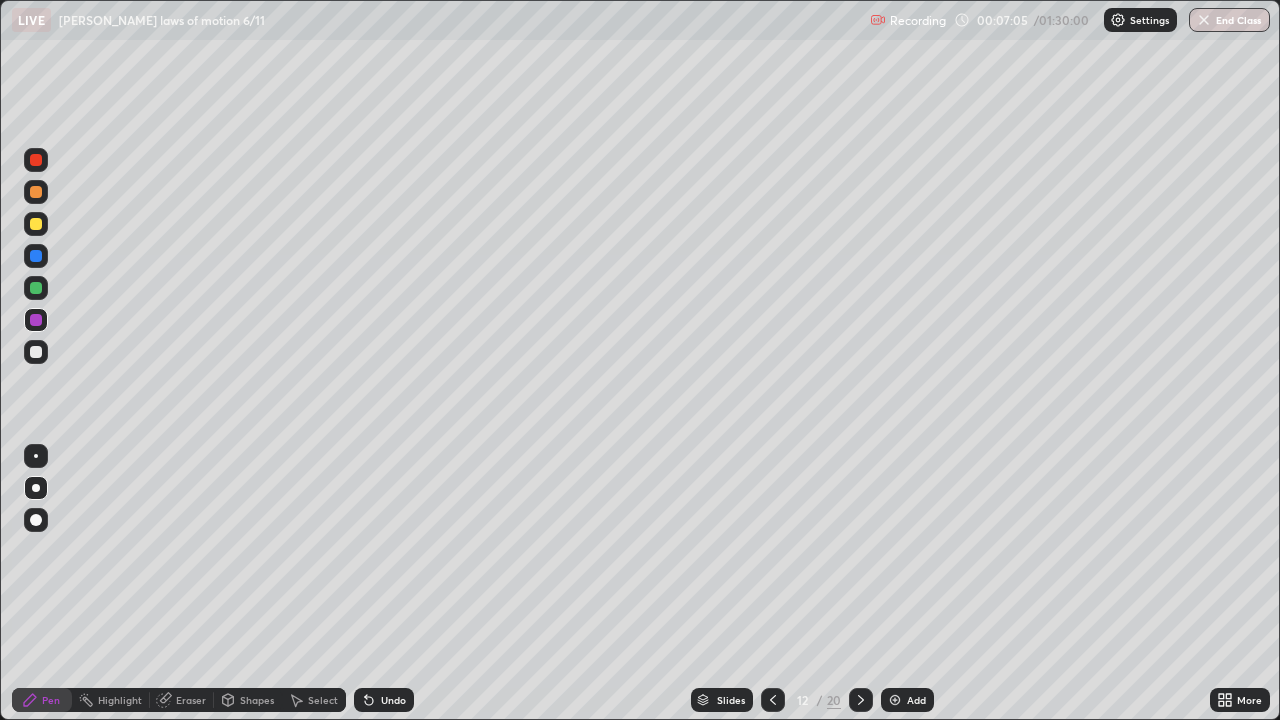 click at bounding box center [36, 352] 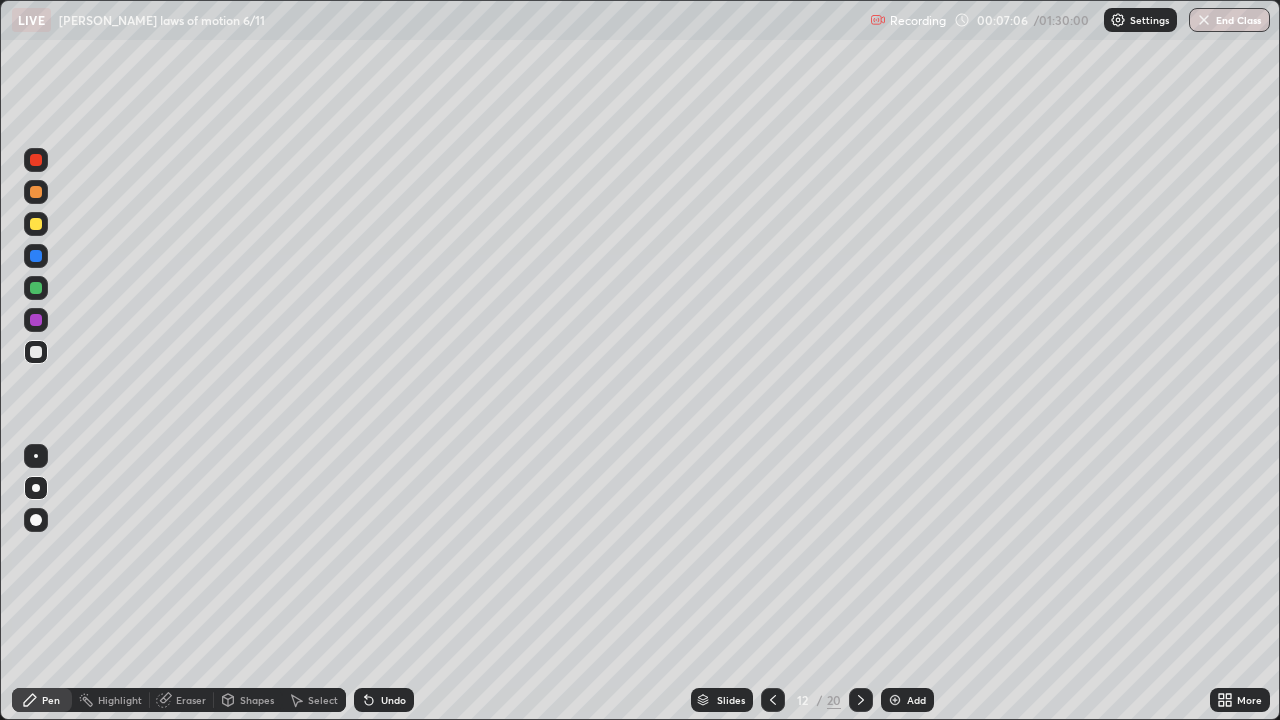 click at bounding box center [36, 288] 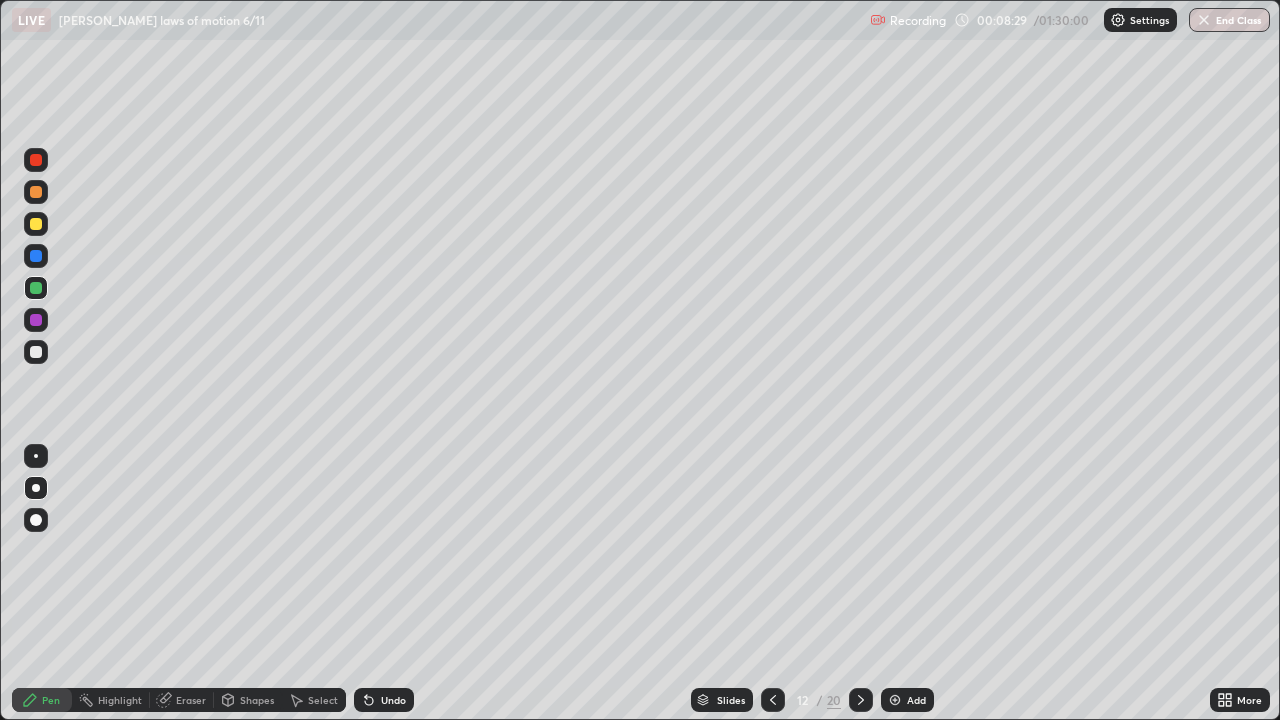 click at bounding box center (36, 256) 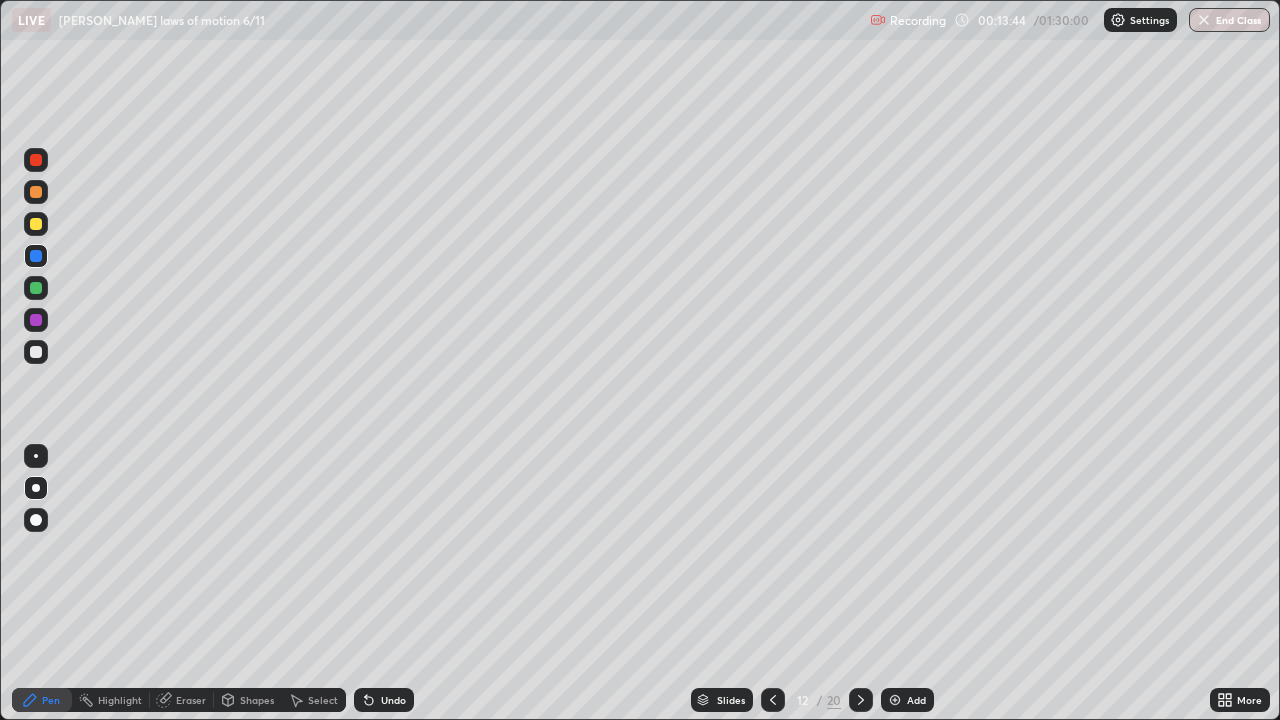 click on "Slides" at bounding box center [731, 700] 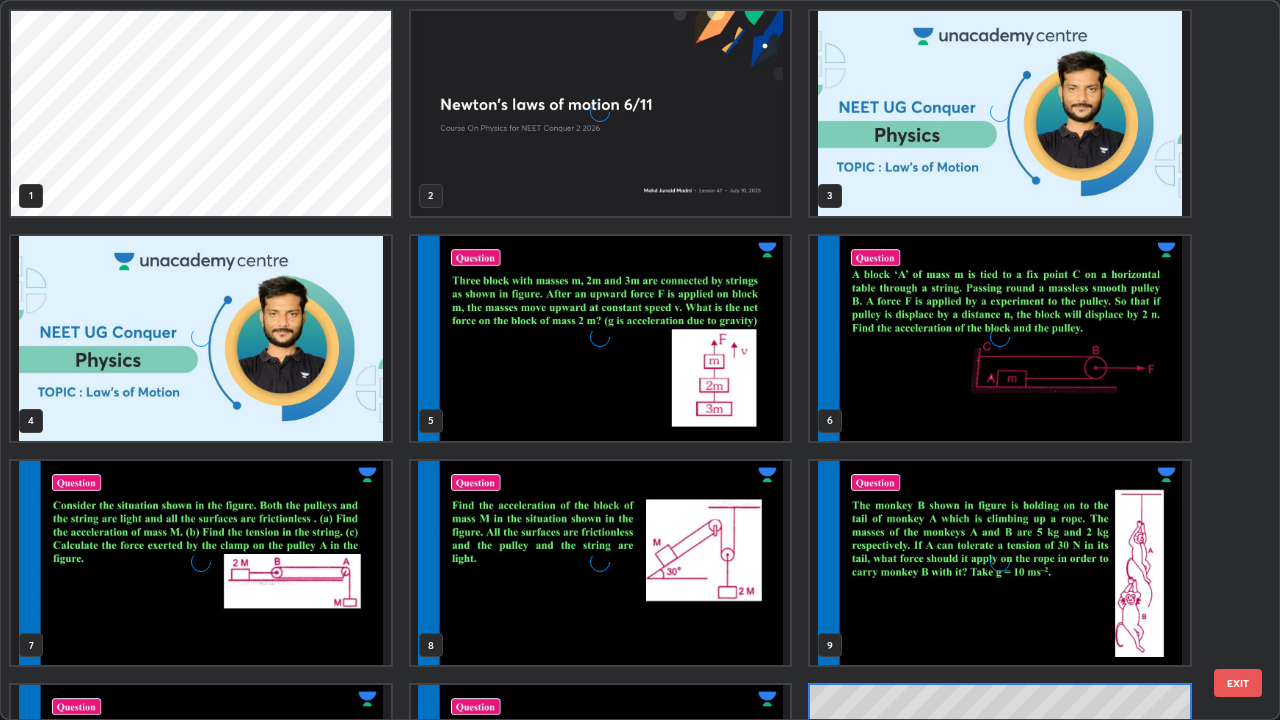 scroll, scrollTop: 180, scrollLeft: 0, axis: vertical 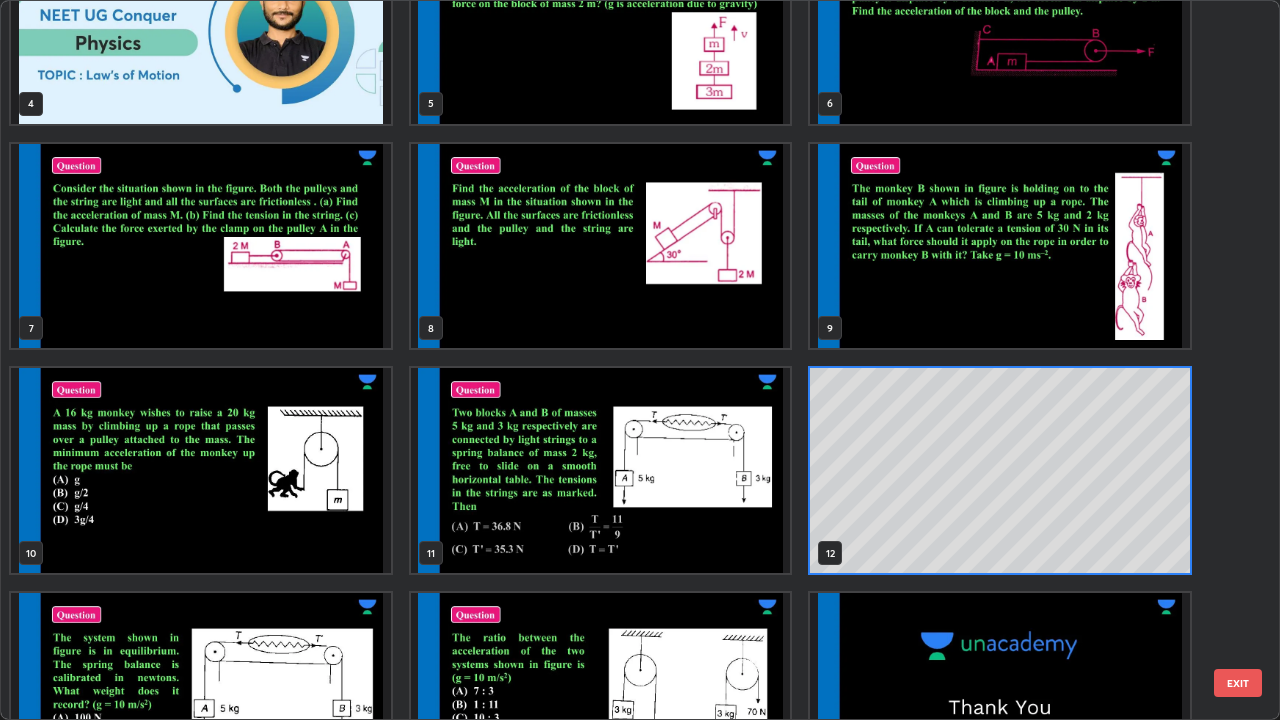 click at bounding box center (201, 246) 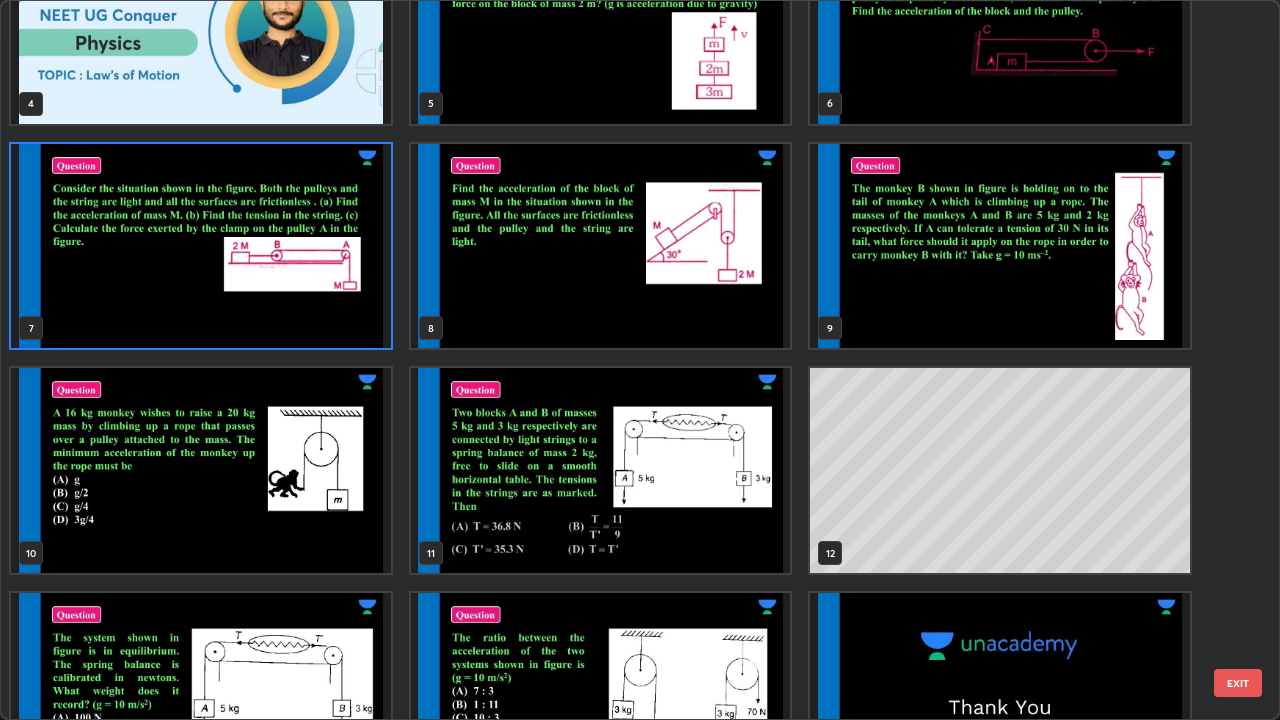 click at bounding box center [201, 246] 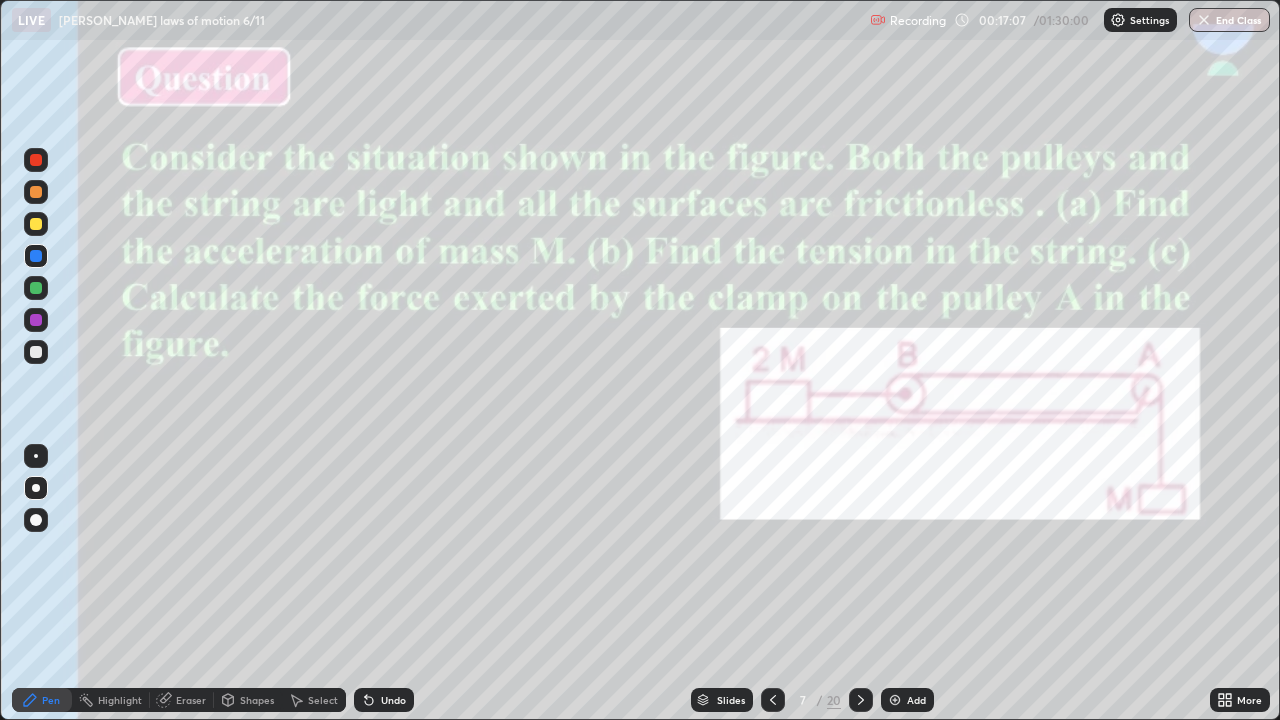 click at bounding box center (36, 288) 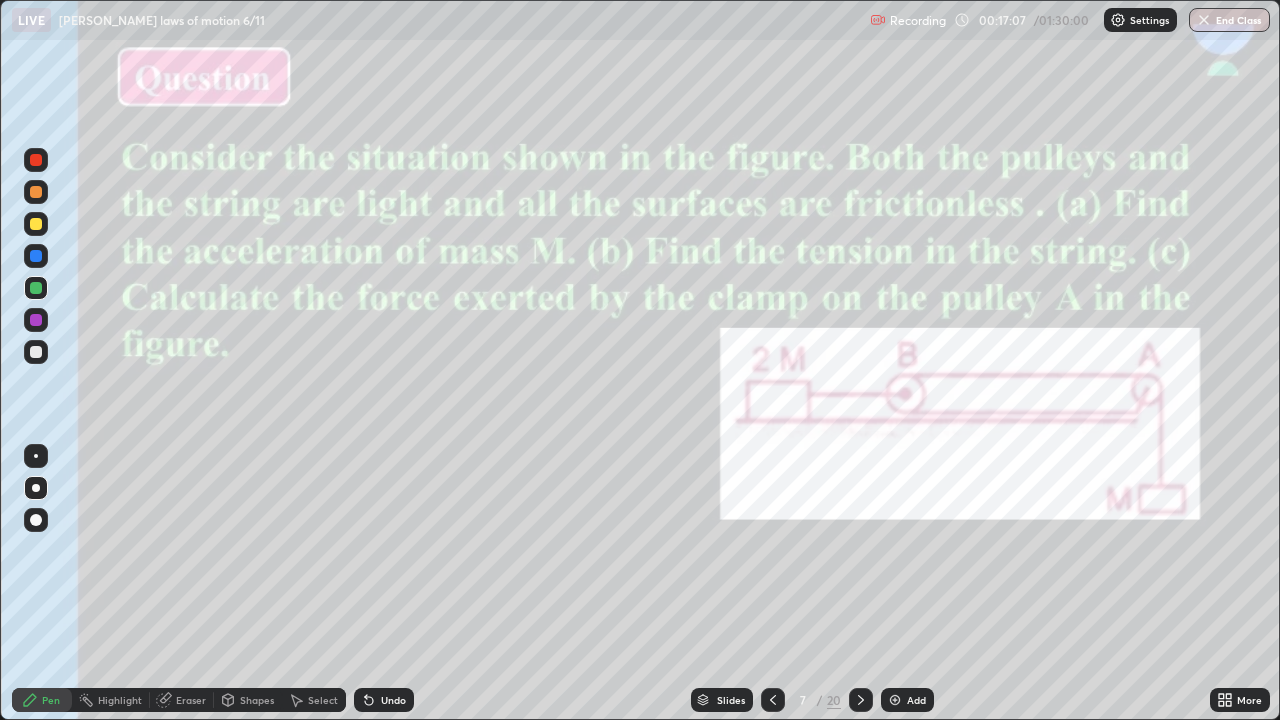 click at bounding box center [36, 224] 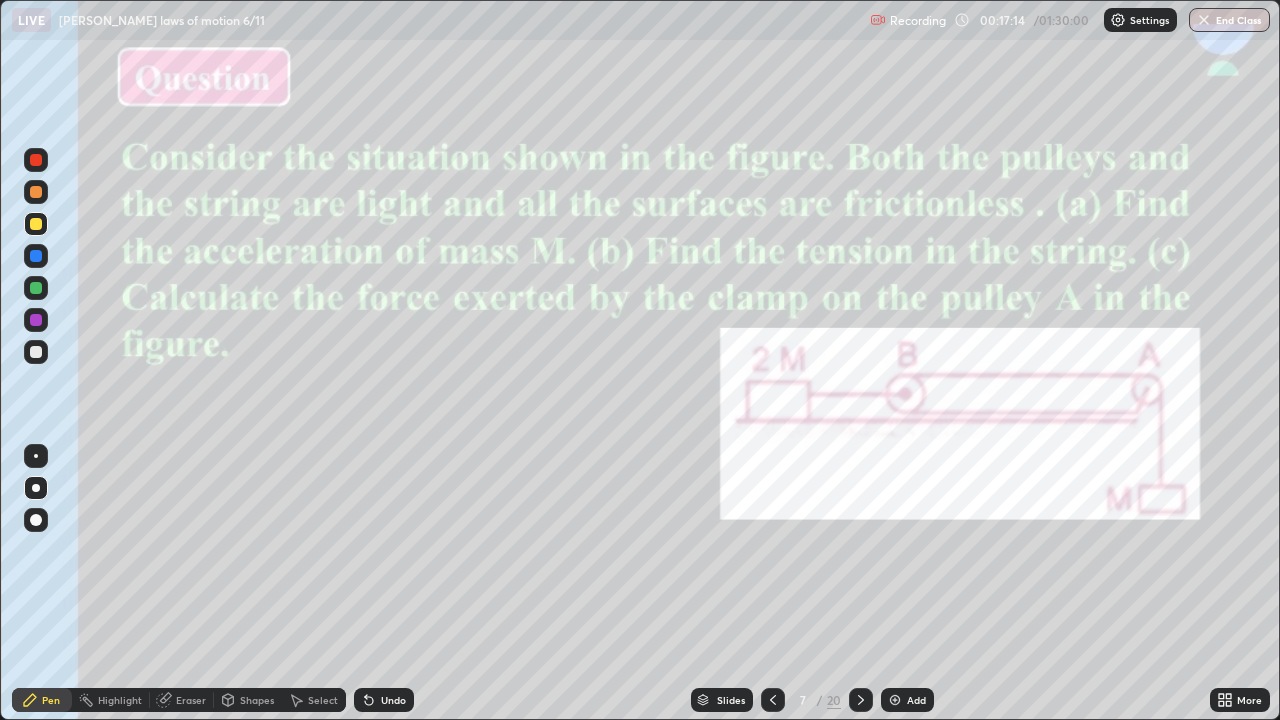 click at bounding box center [36, 160] 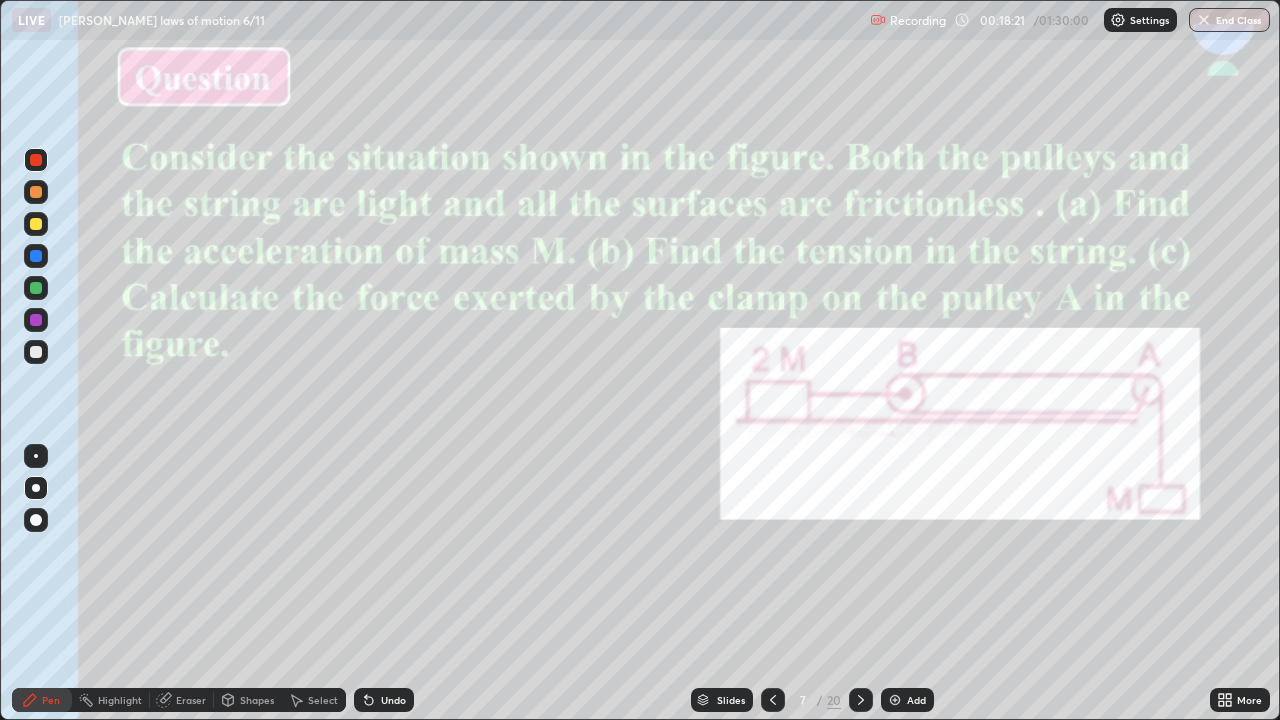 click at bounding box center [36, 320] 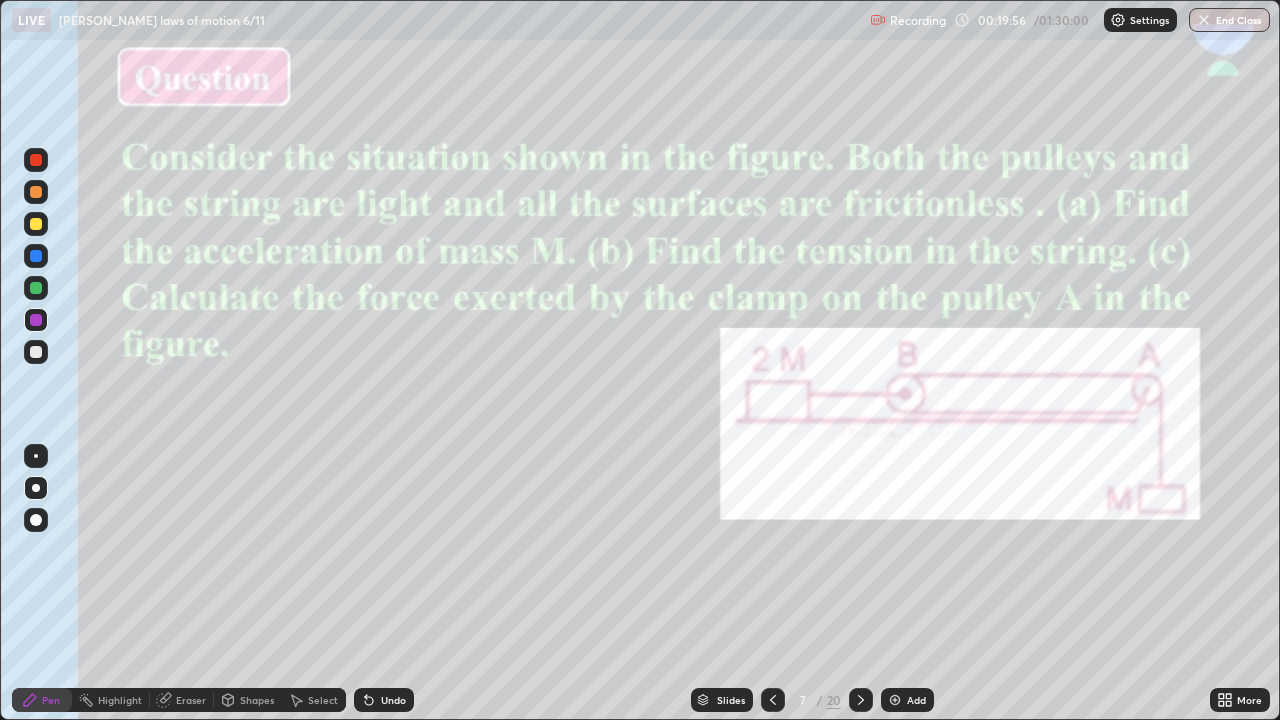 click at bounding box center (36, 256) 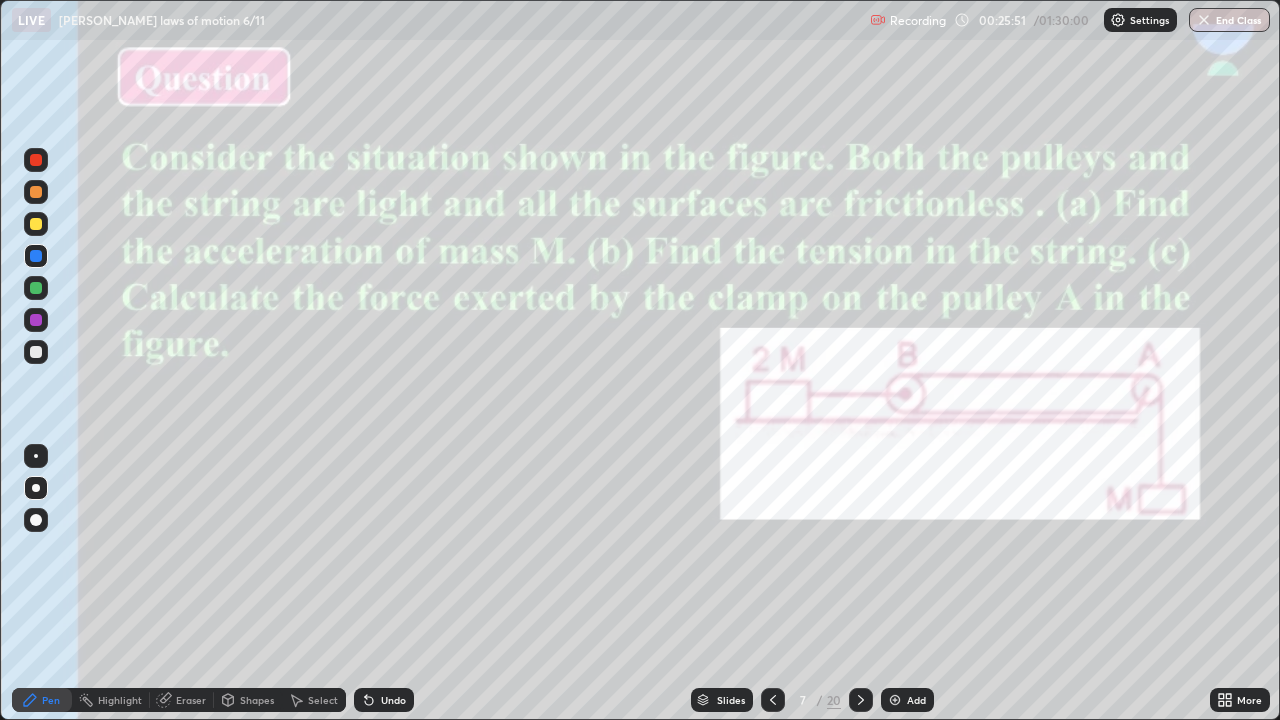 click on "Slides" at bounding box center (731, 700) 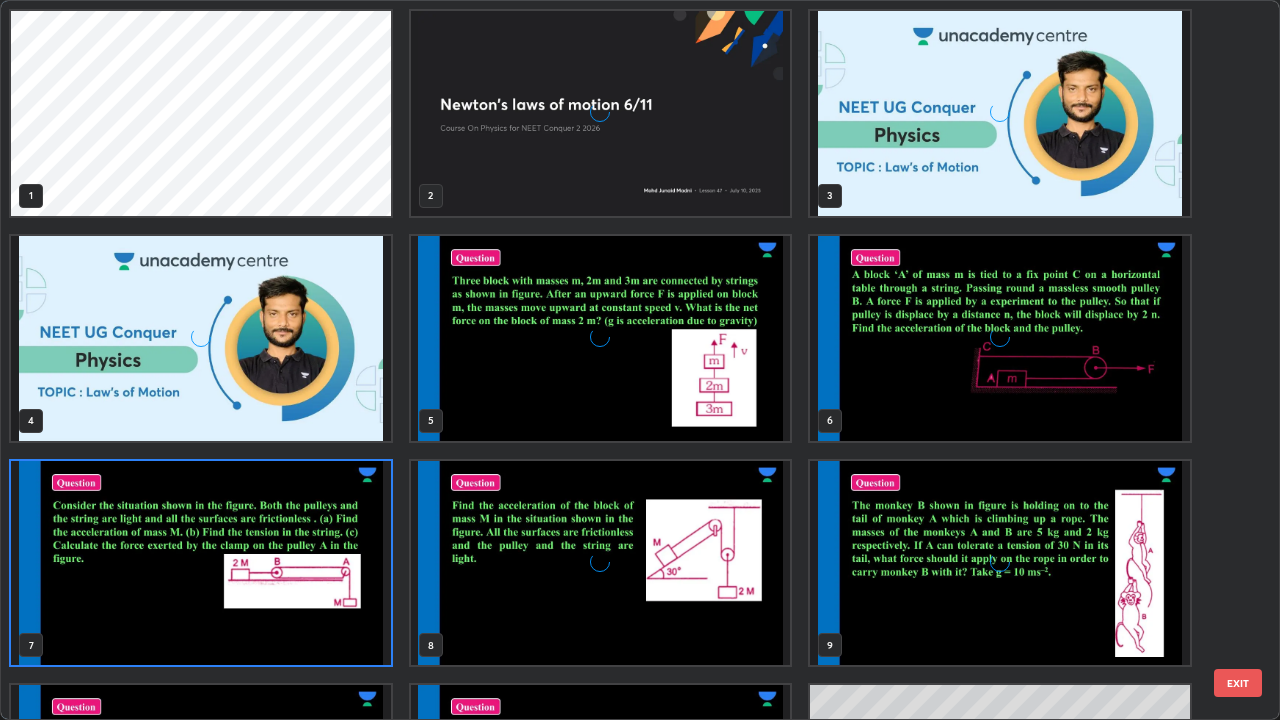 scroll, scrollTop: 7, scrollLeft: 11, axis: both 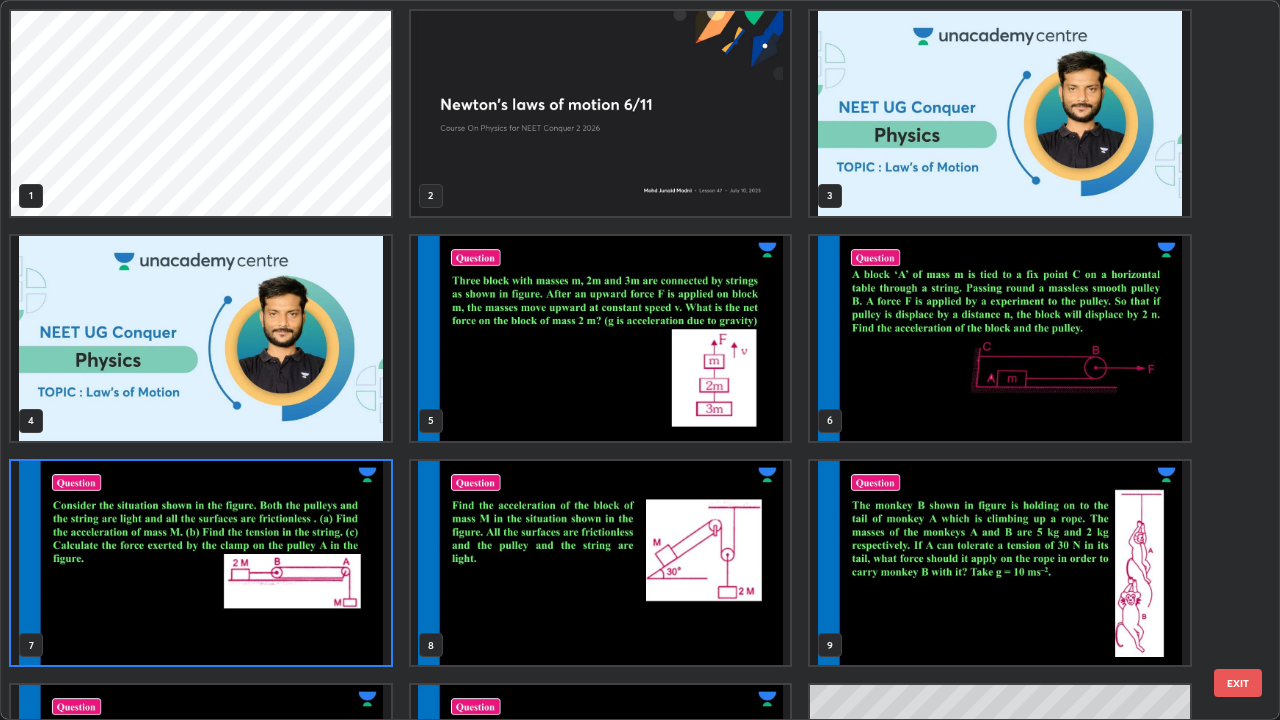 click at bounding box center [601, 563] 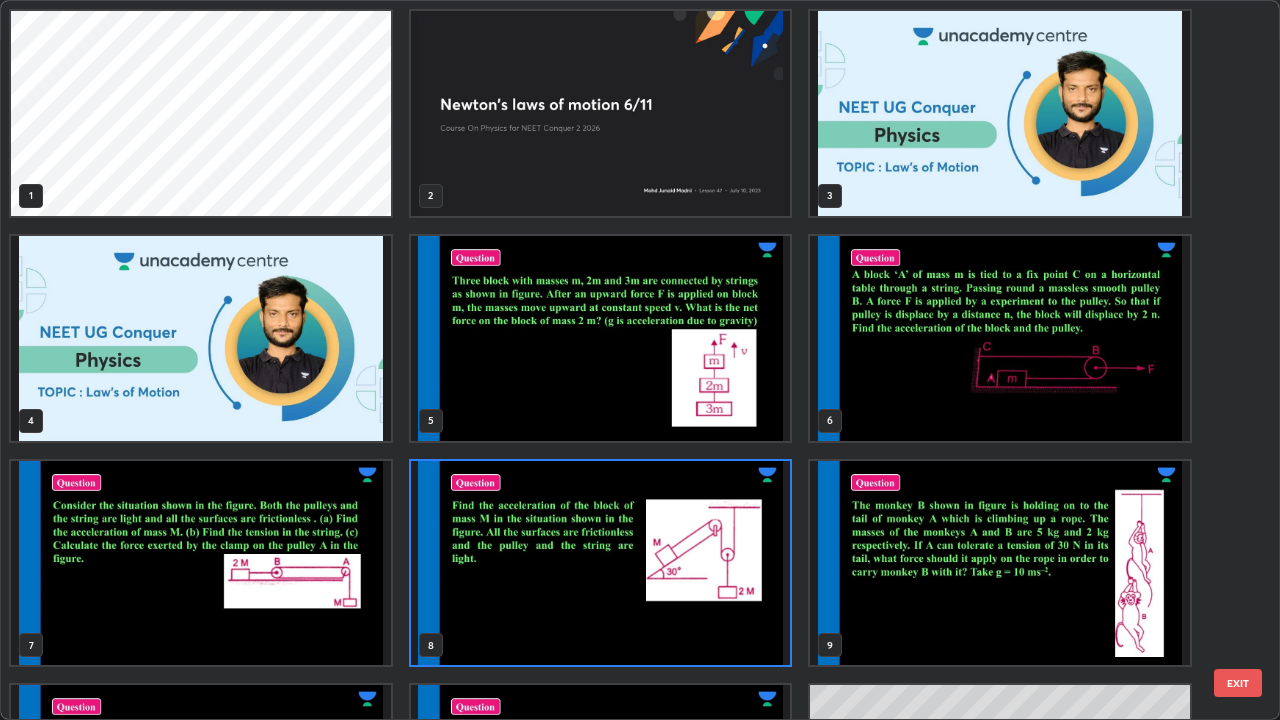 click at bounding box center [601, 563] 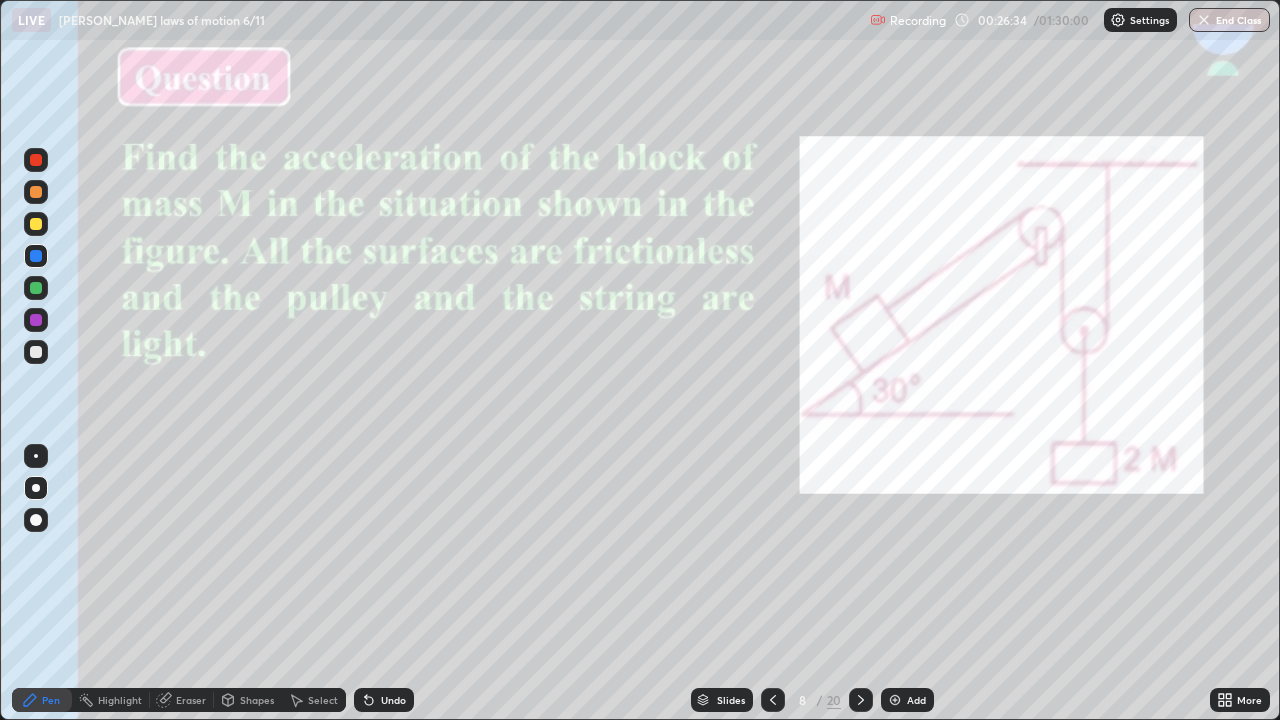 click on "Eraser" at bounding box center (191, 700) 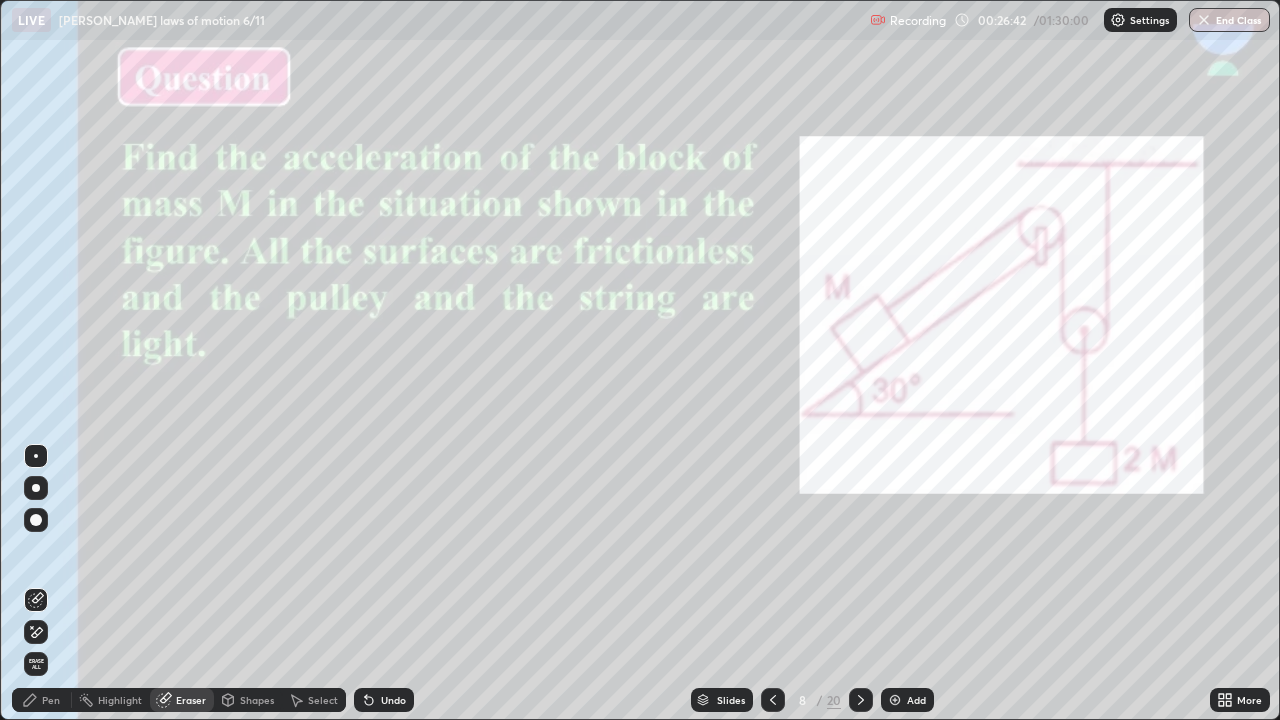 click on "Pen" at bounding box center [51, 700] 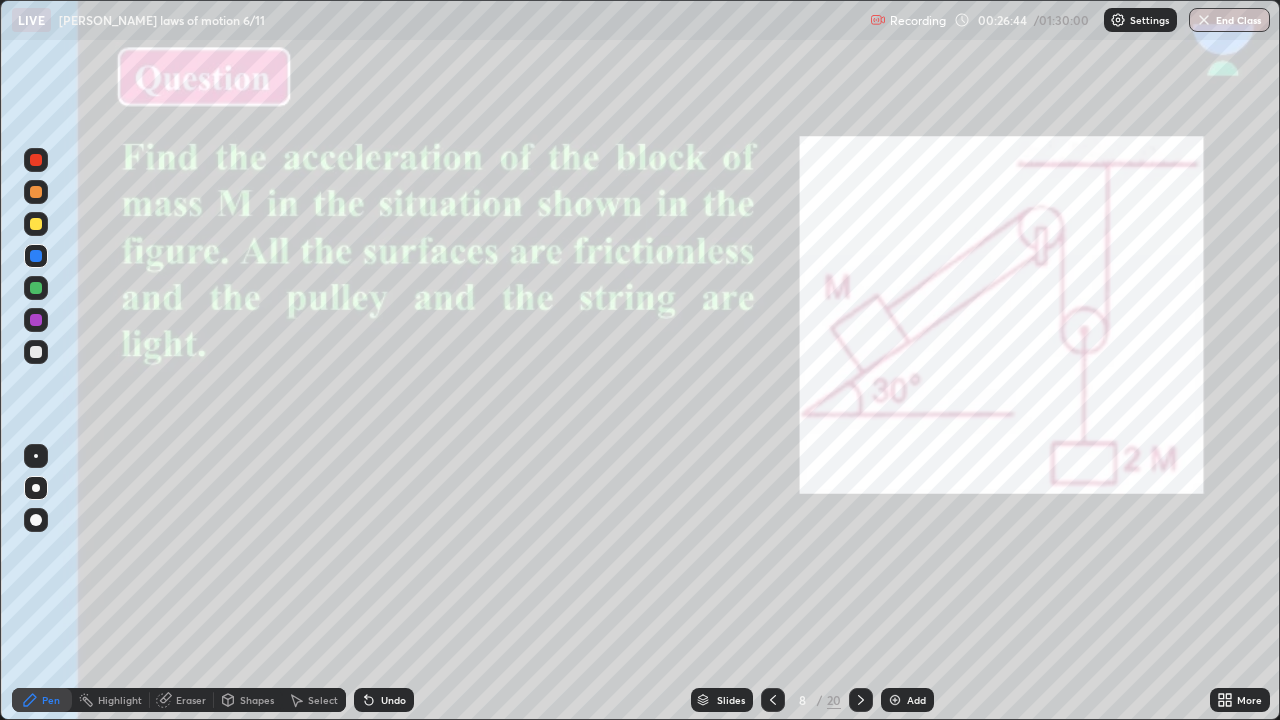 click at bounding box center (36, 224) 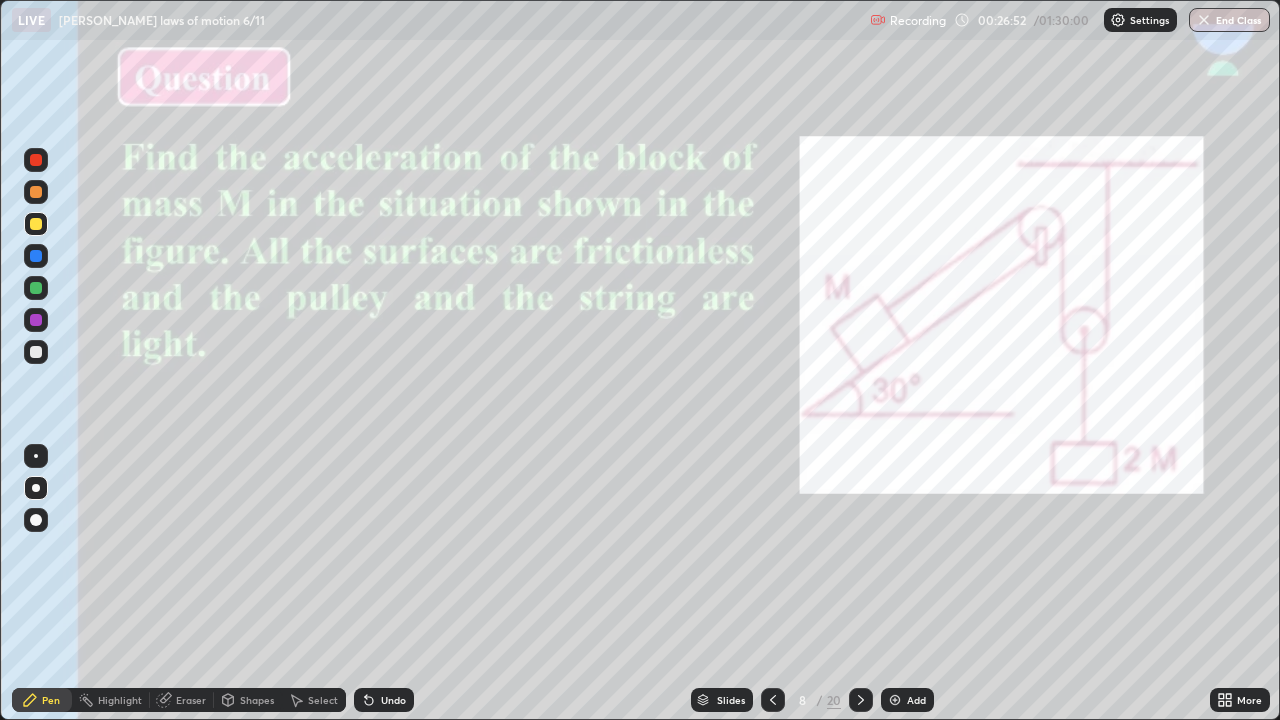 click at bounding box center (36, 256) 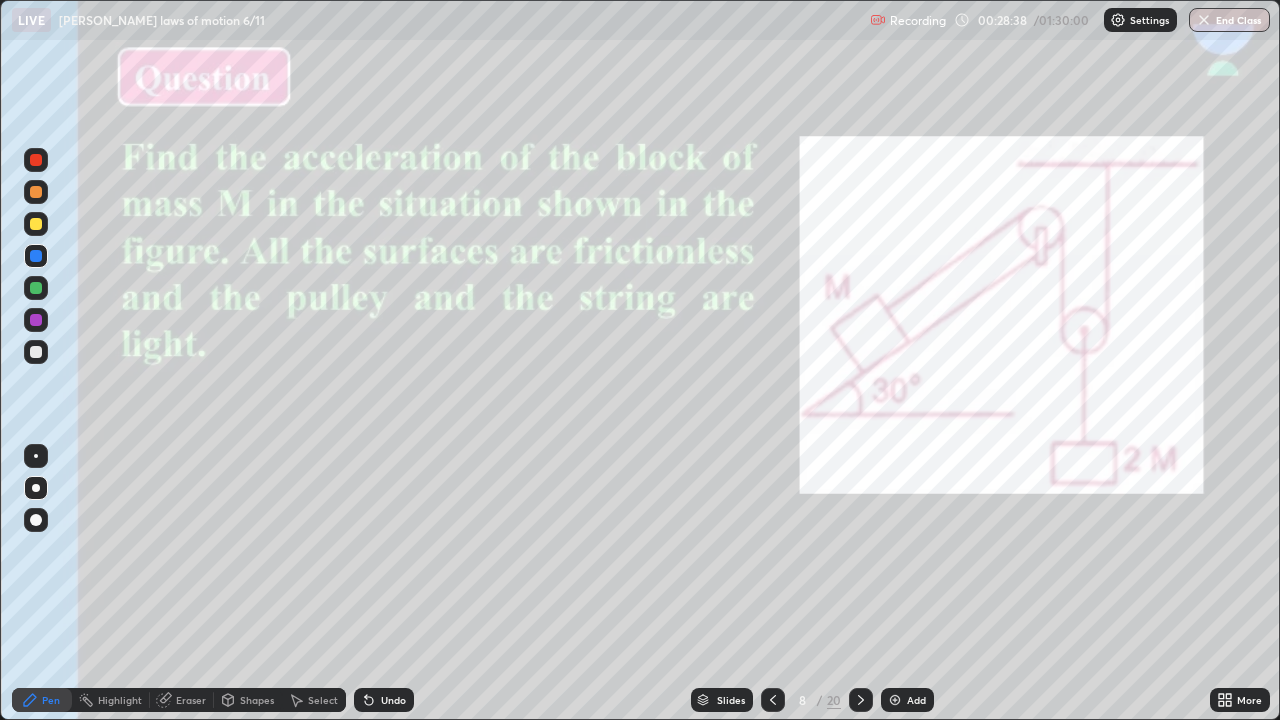 click at bounding box center [36, 256] 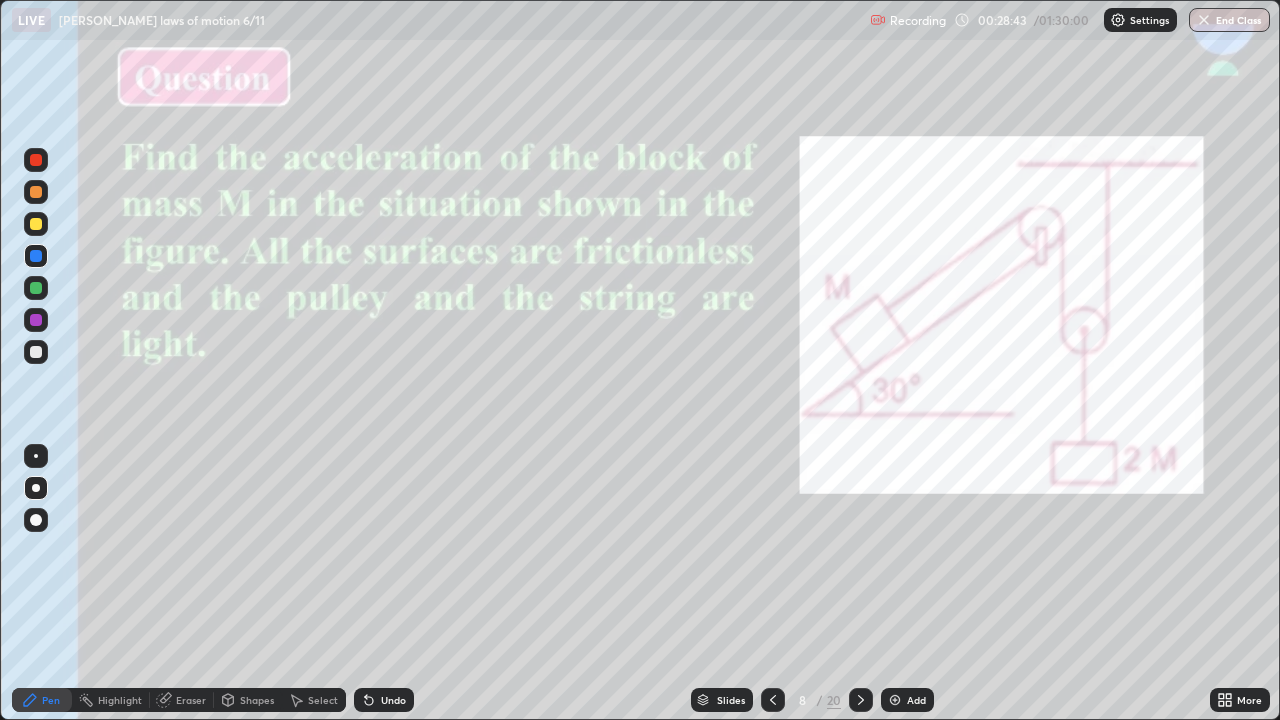 click at bounding box center [36, 288] 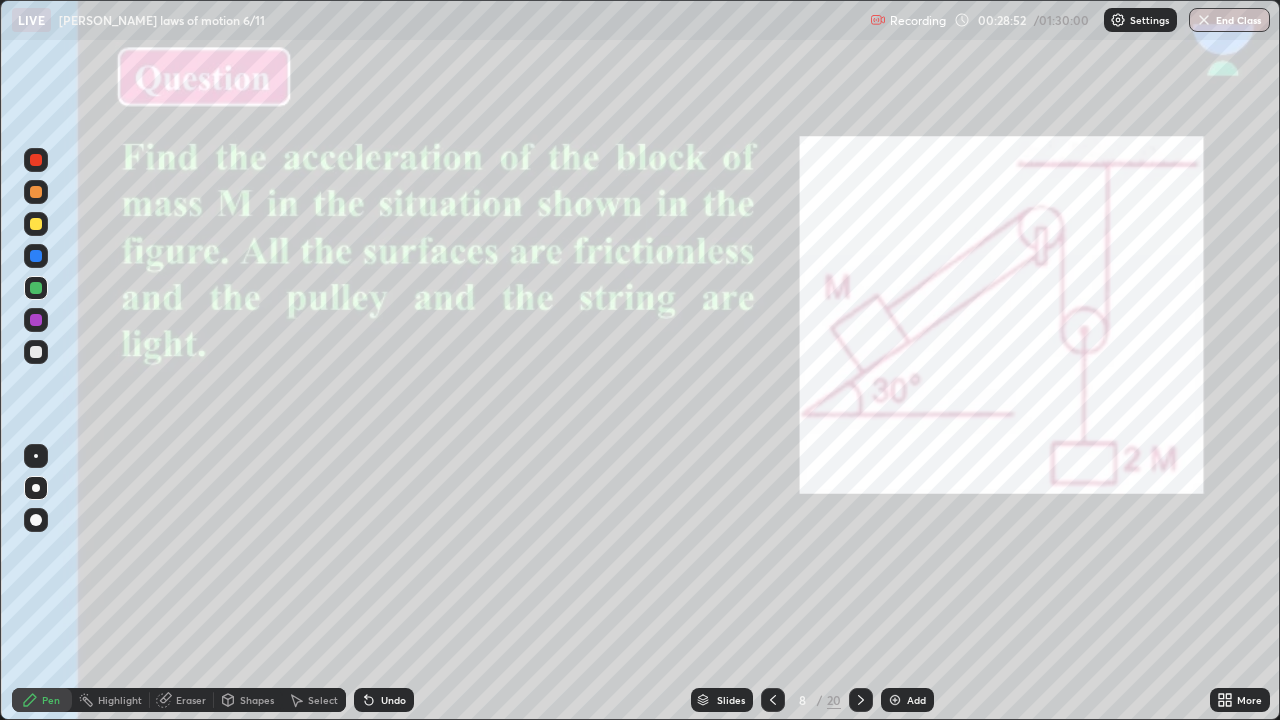click at bounding box center (36, 256) 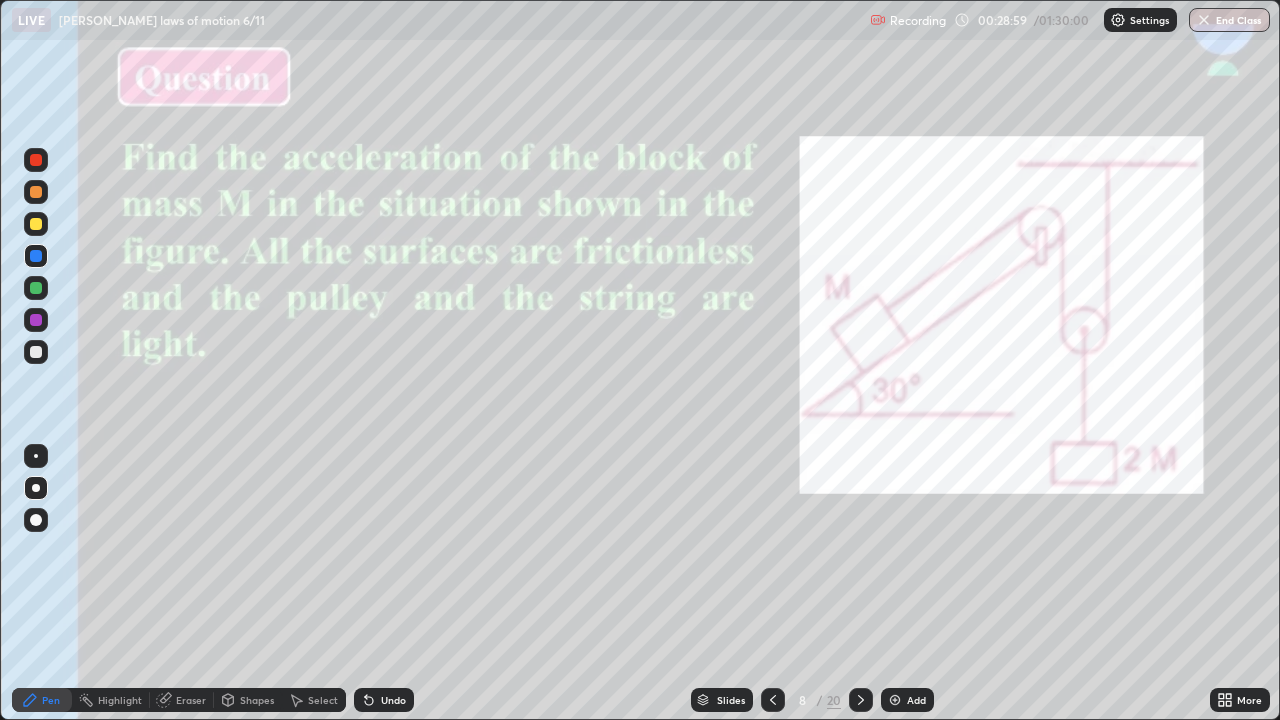 click at bounding box center (36, 320) 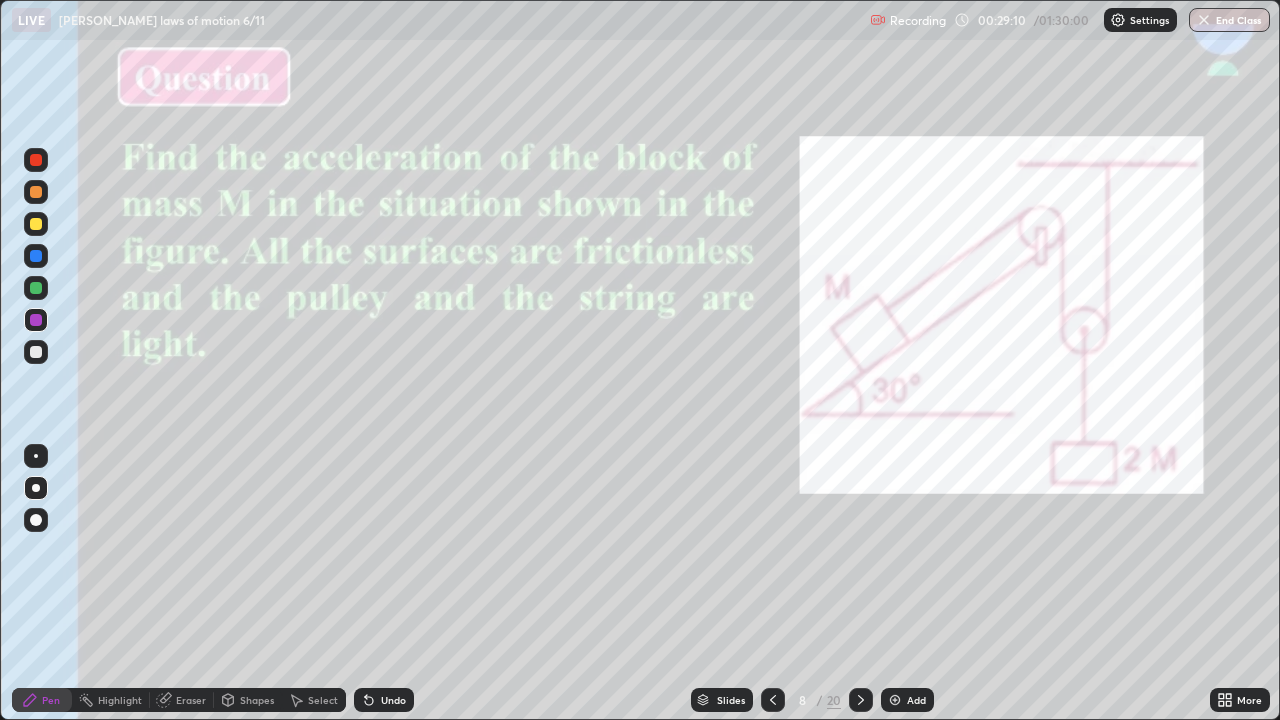 click at bounding box center [36, 256] 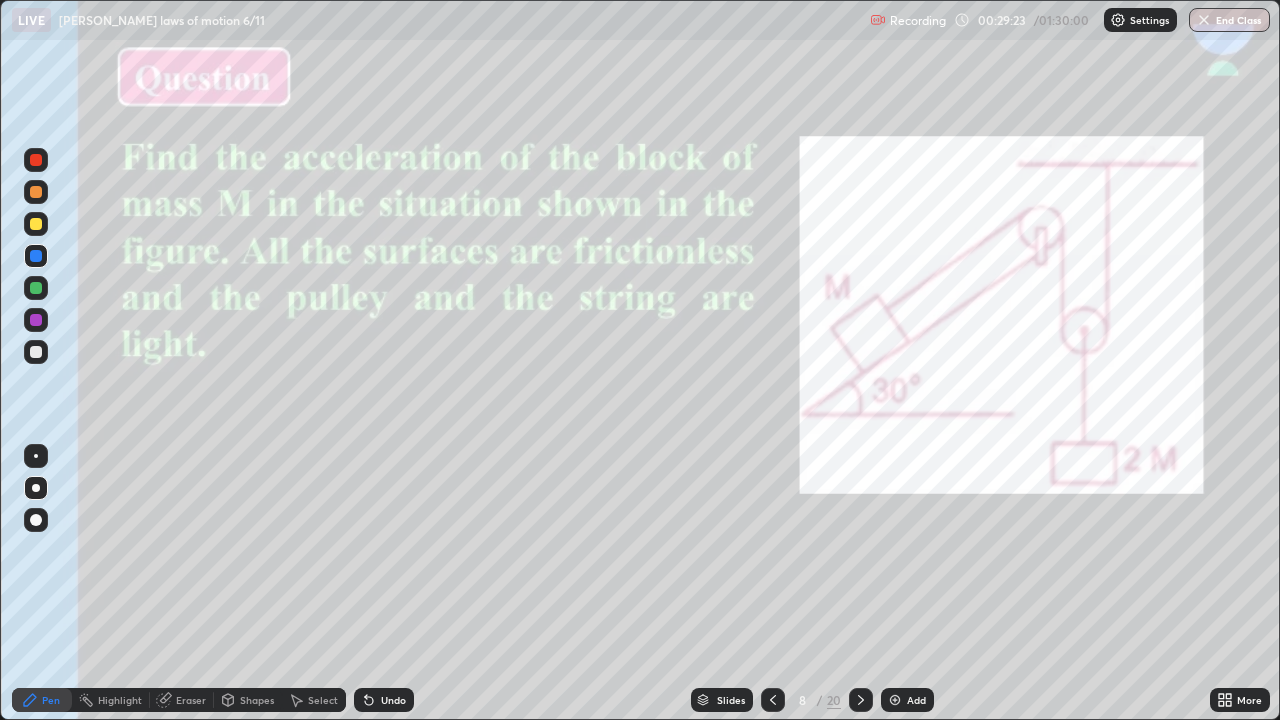 click at bounding box center [36, 224] 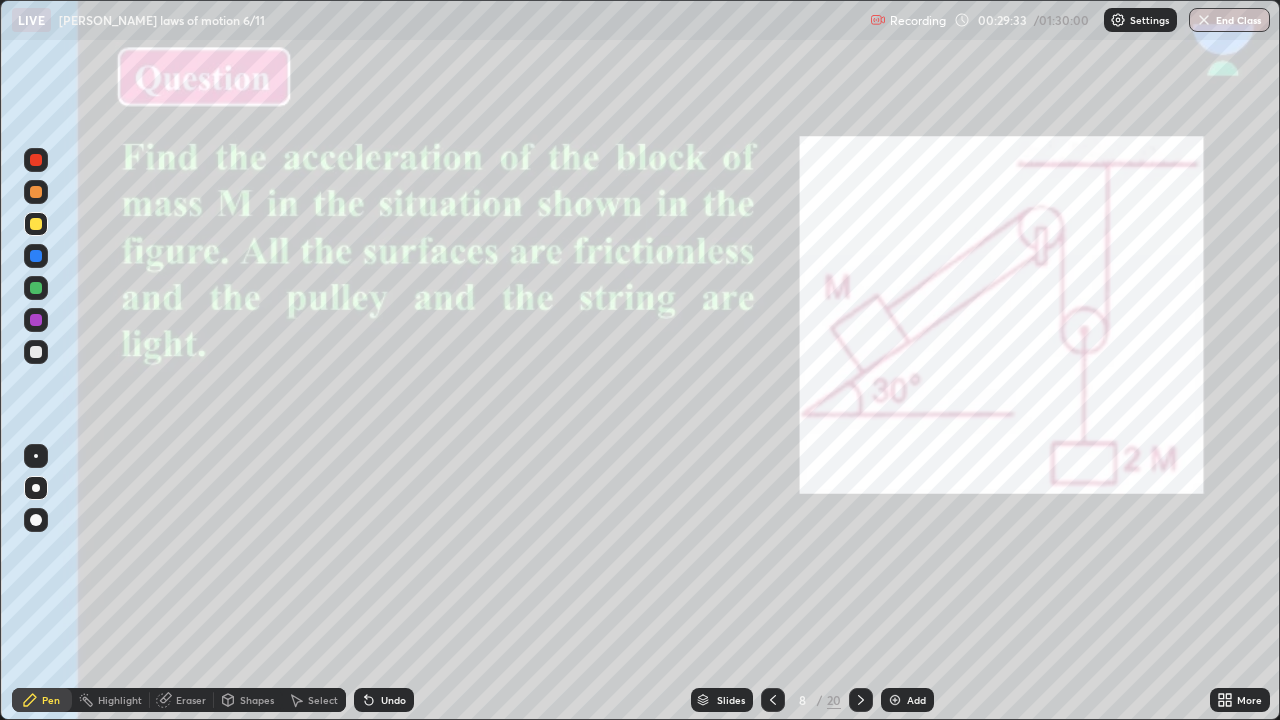 click at bounding box center [36, 288] 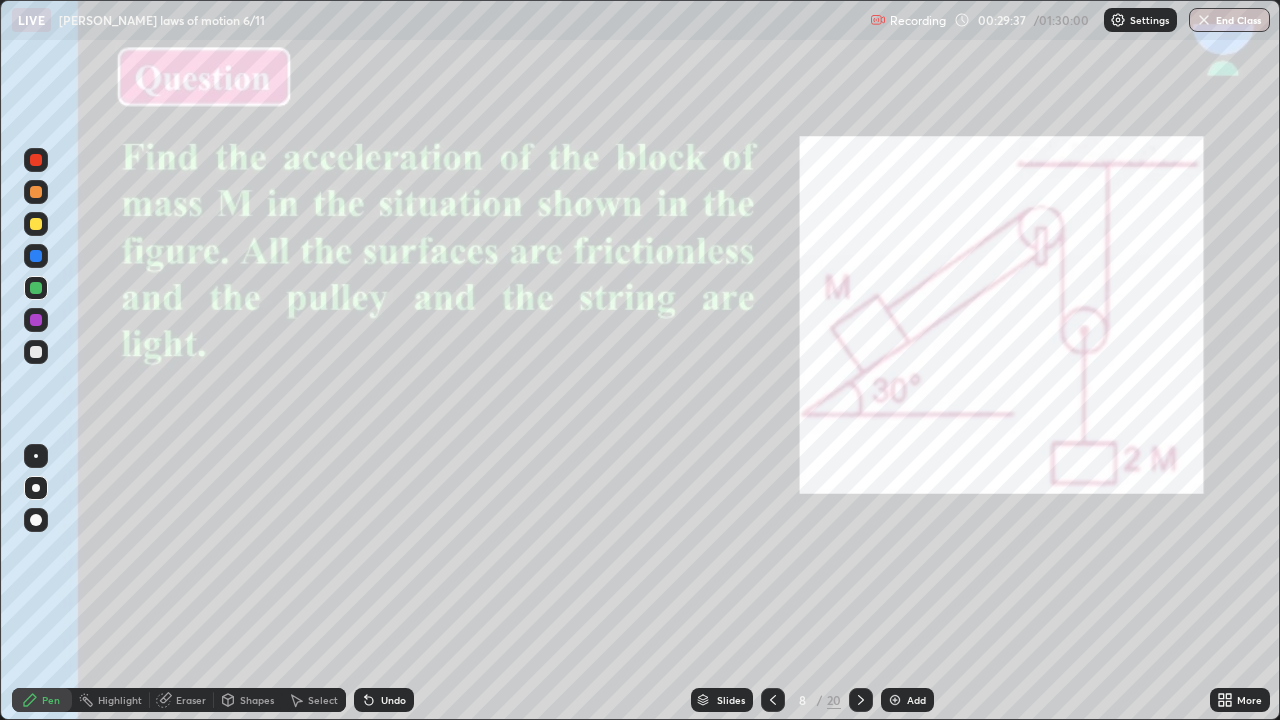 click at bounding box center (36, 256) 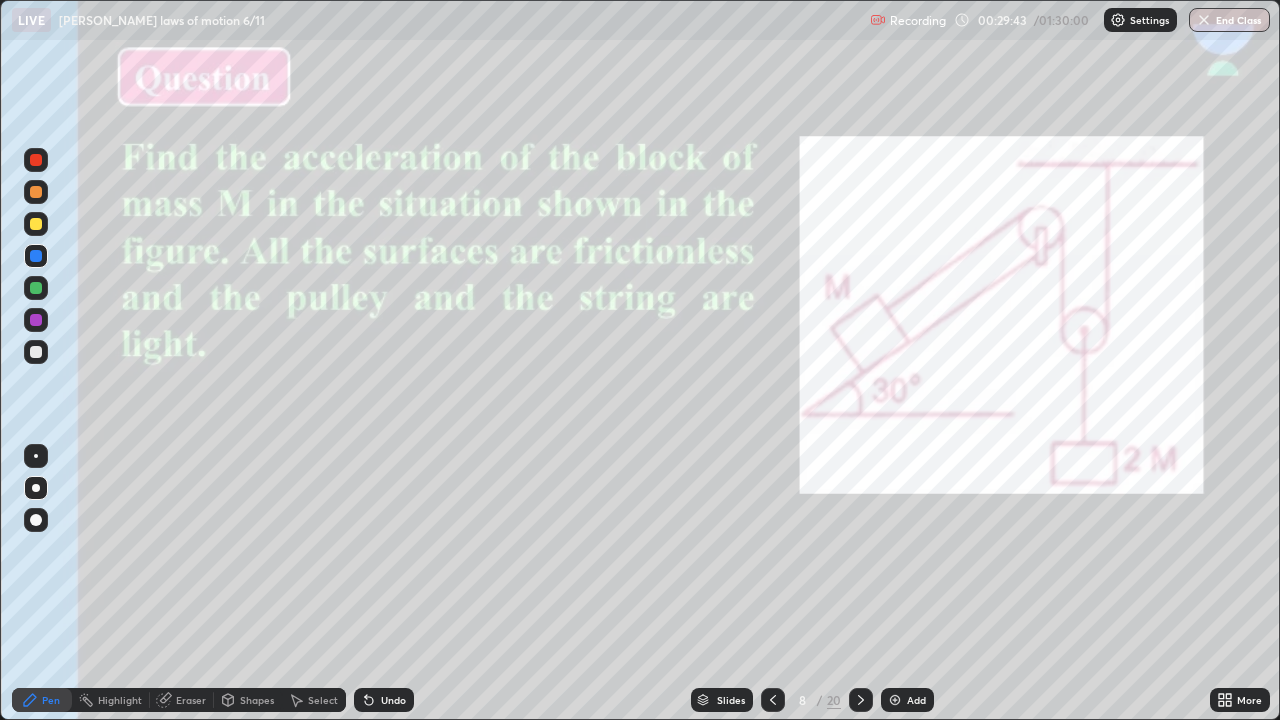 click at bounding box center (36, 224) 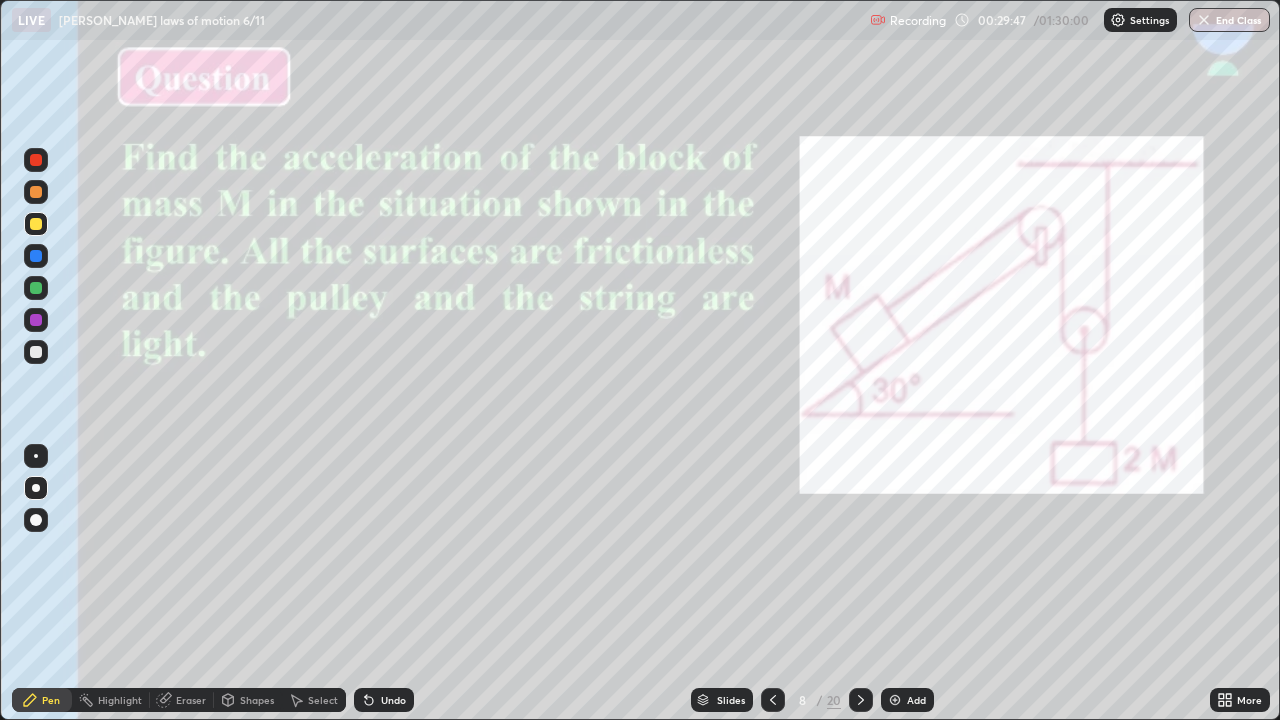click on "Slides 8 / 20 Add" at bounding box center (812, 700) 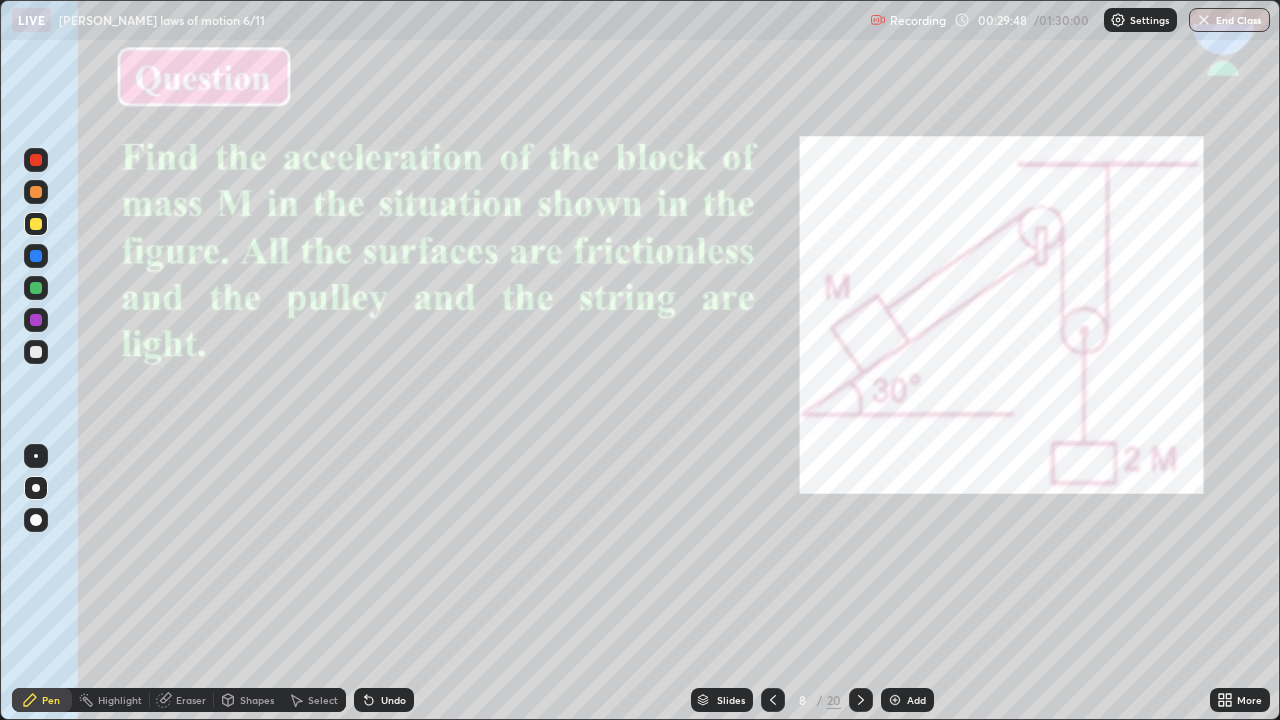 click on "Slides 8 / 20 Add" at bounding box center [812, 700] 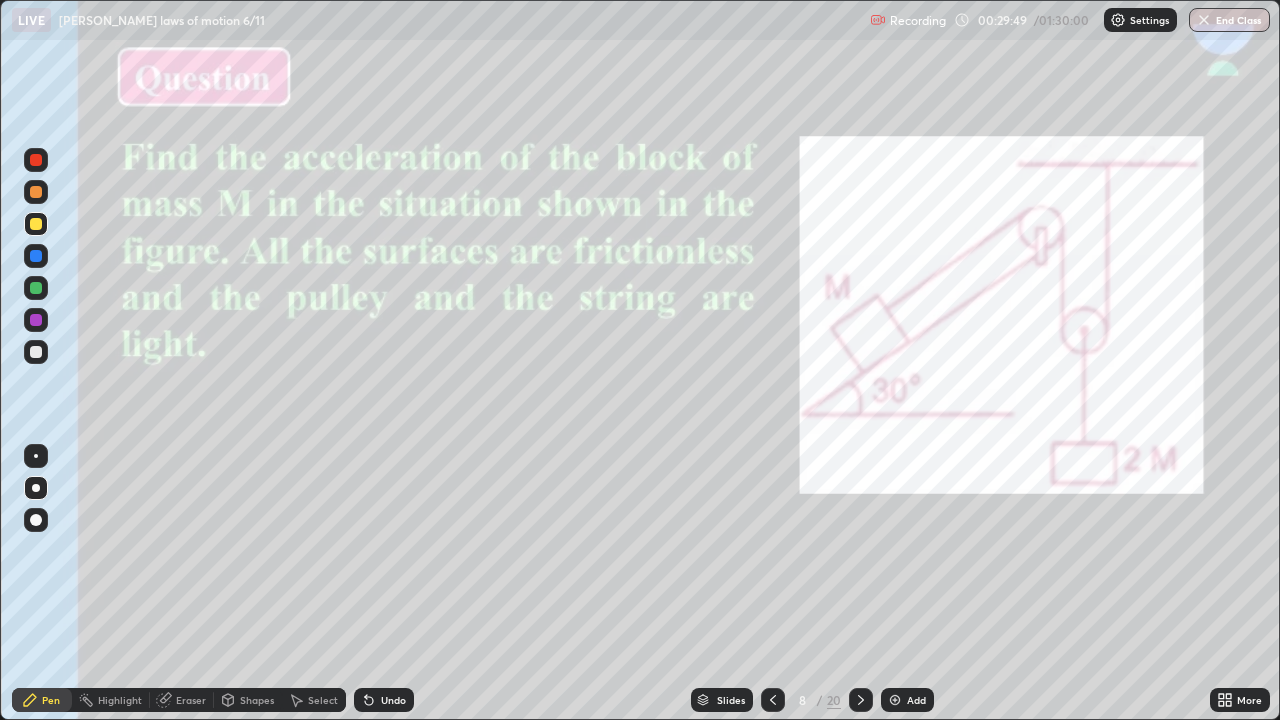 click on "Slides 8 / 20 Add" at bounding box center [812, 700] 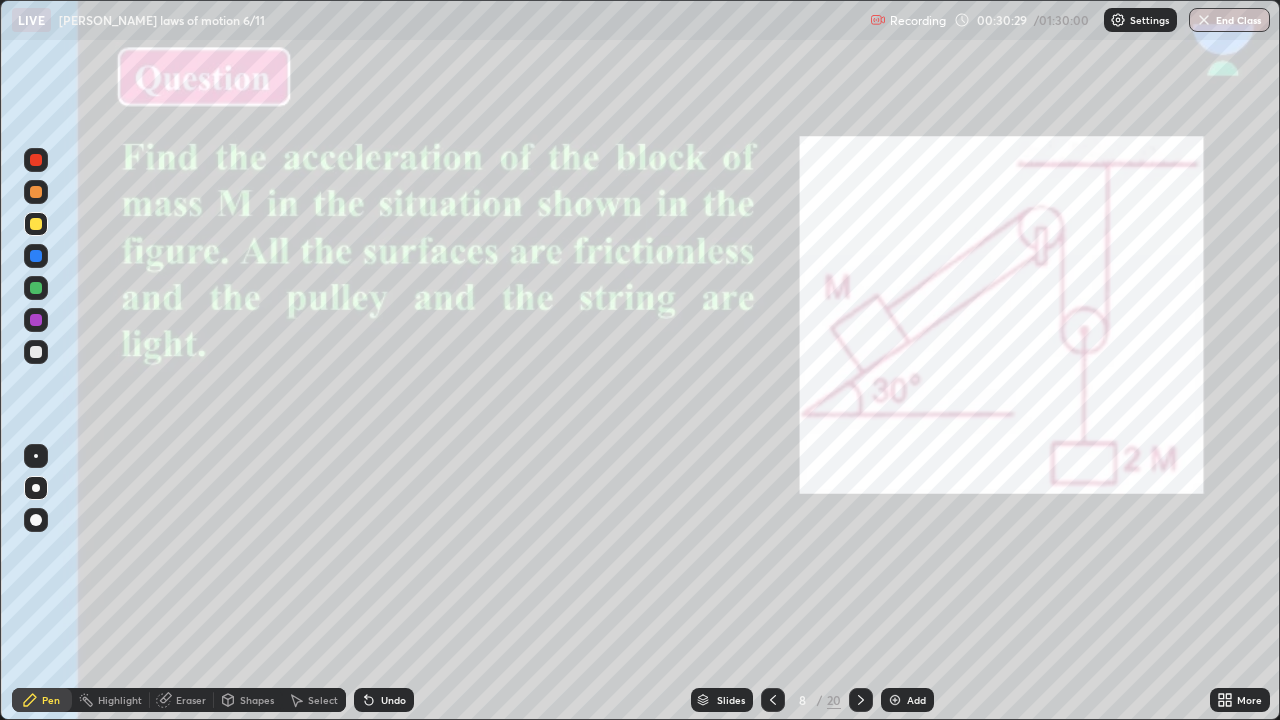 click on "Eraser" at bounding box center (191, 700) 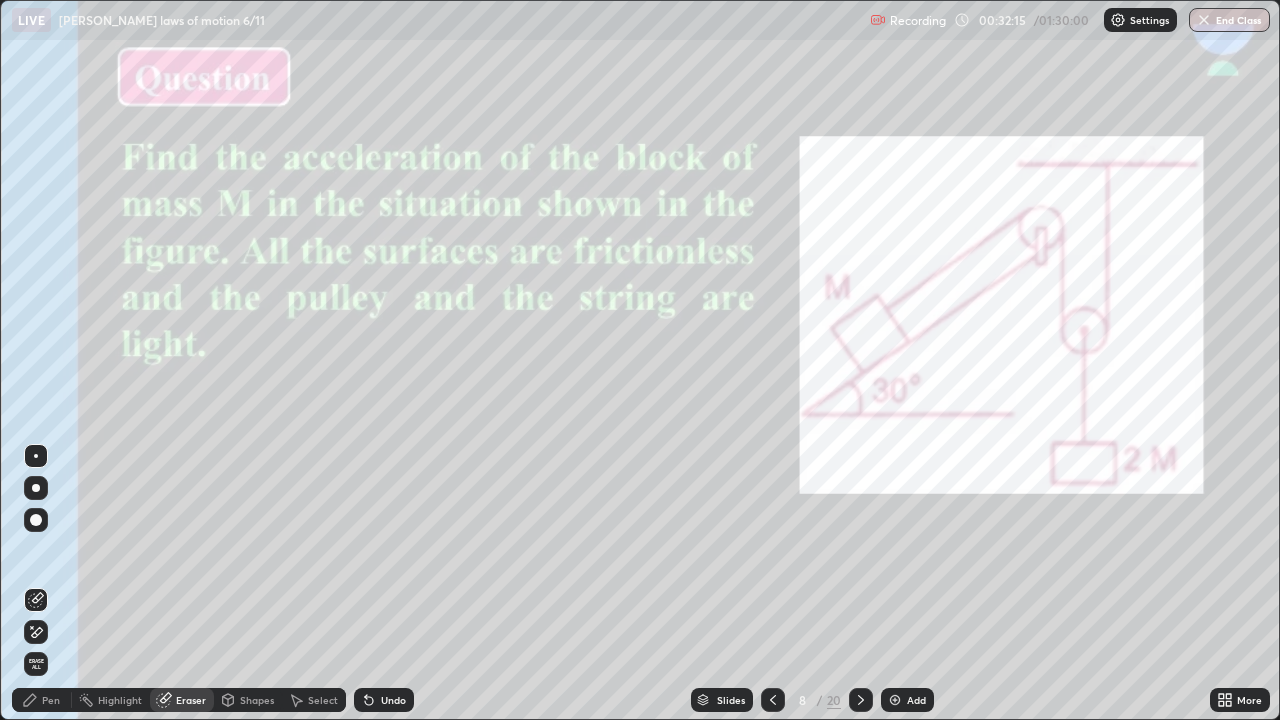 click on "Pen" at bounding box center (51, 700) 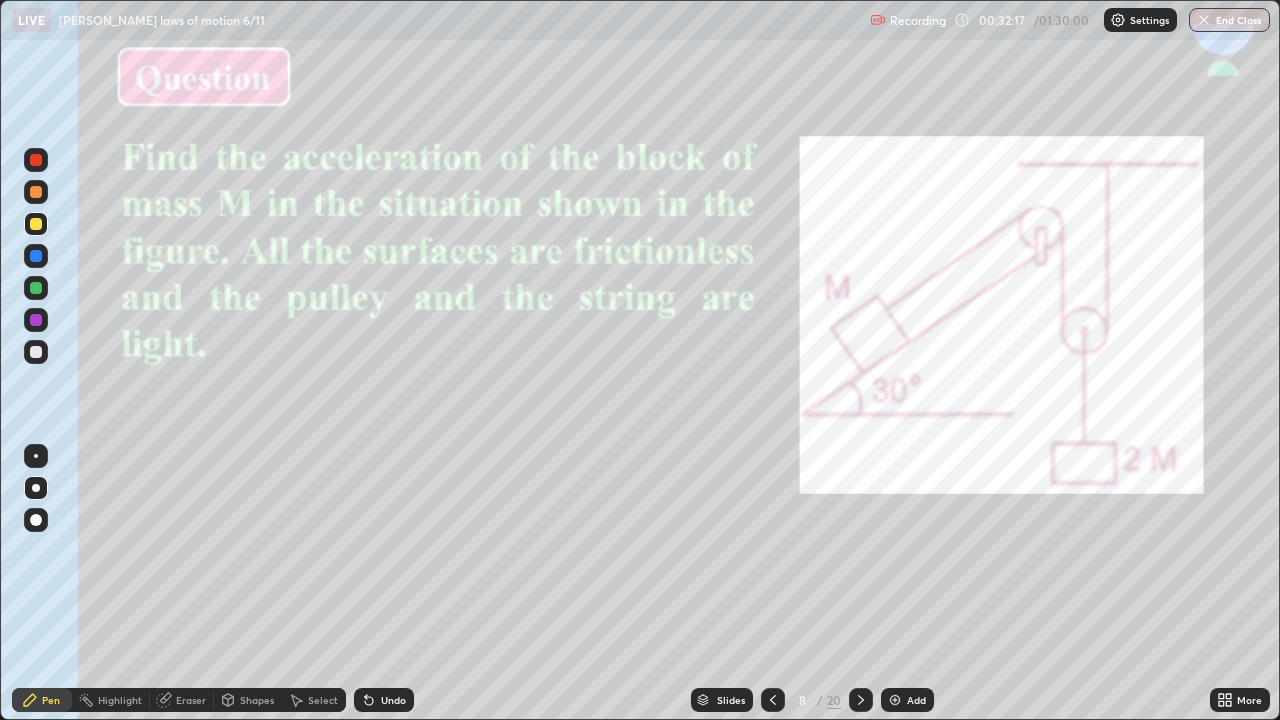 click at bounding box center [36, 224] 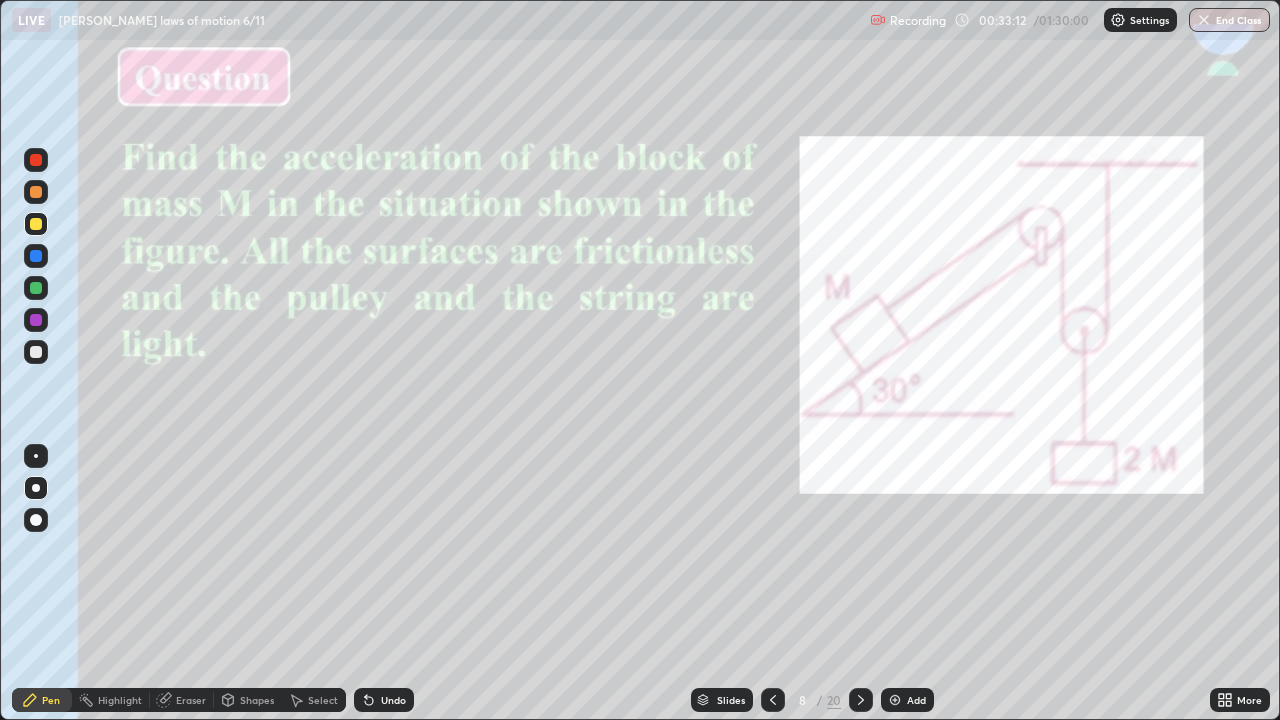 click at bounding box center (36, 320) 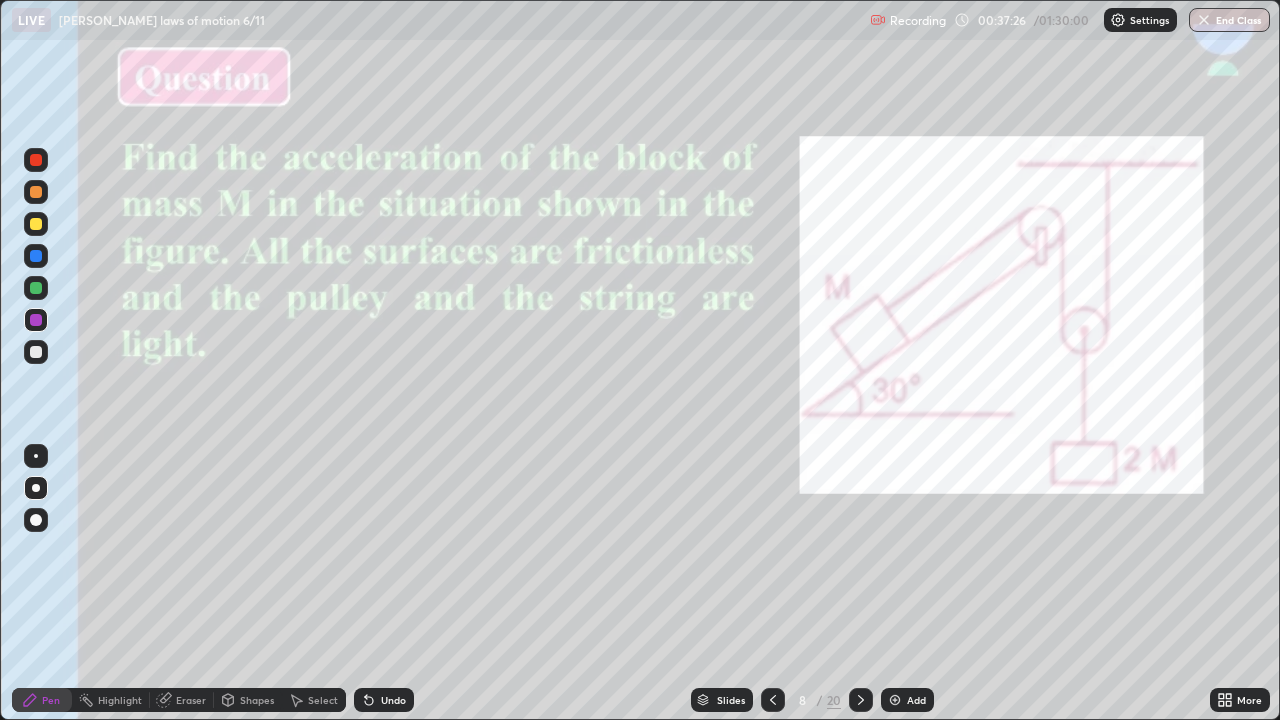 click on "Slides" at bounding box center (731, 700) 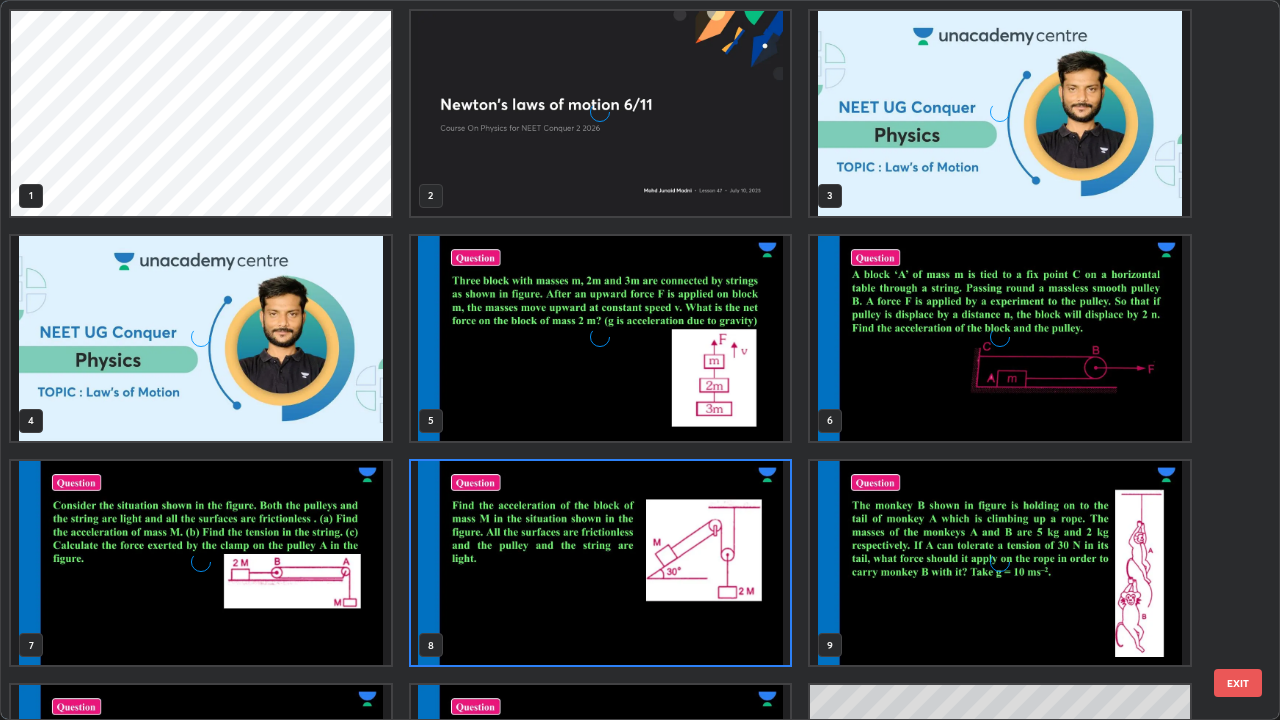 scroll, scrollTop: 7, scrollLeft: 11, axis: both 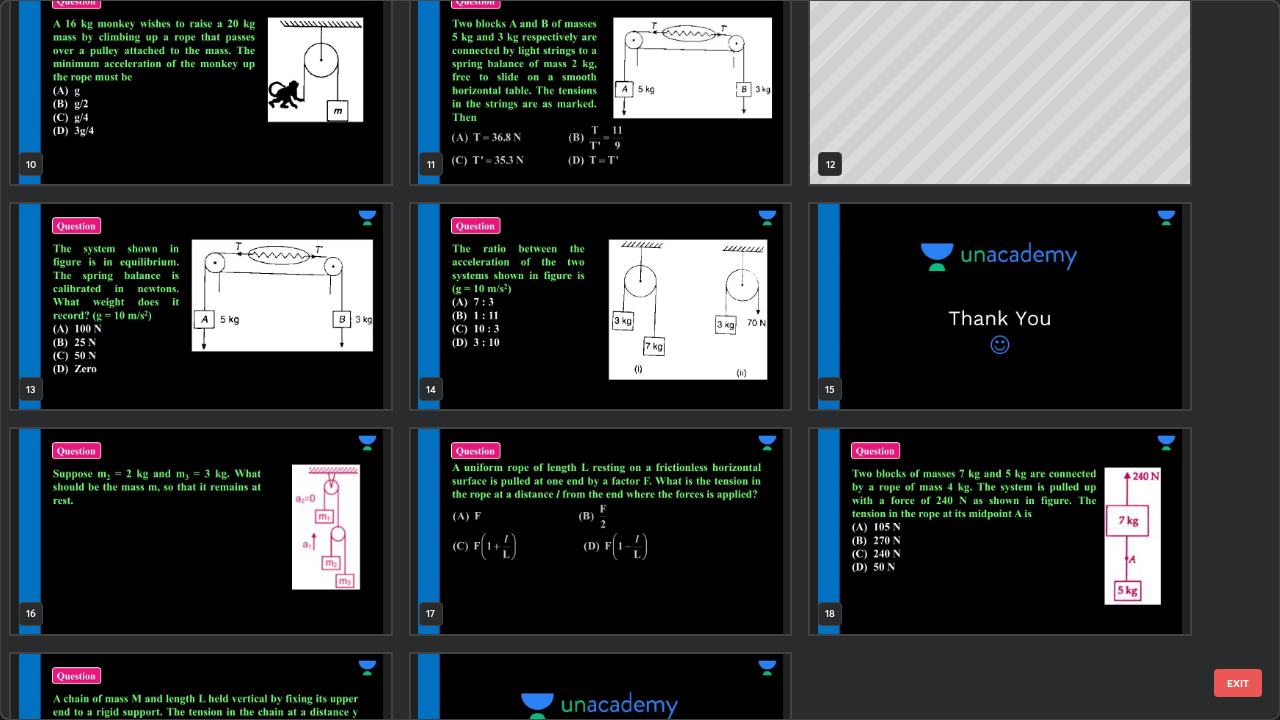 click at bounding box center (601, 306) 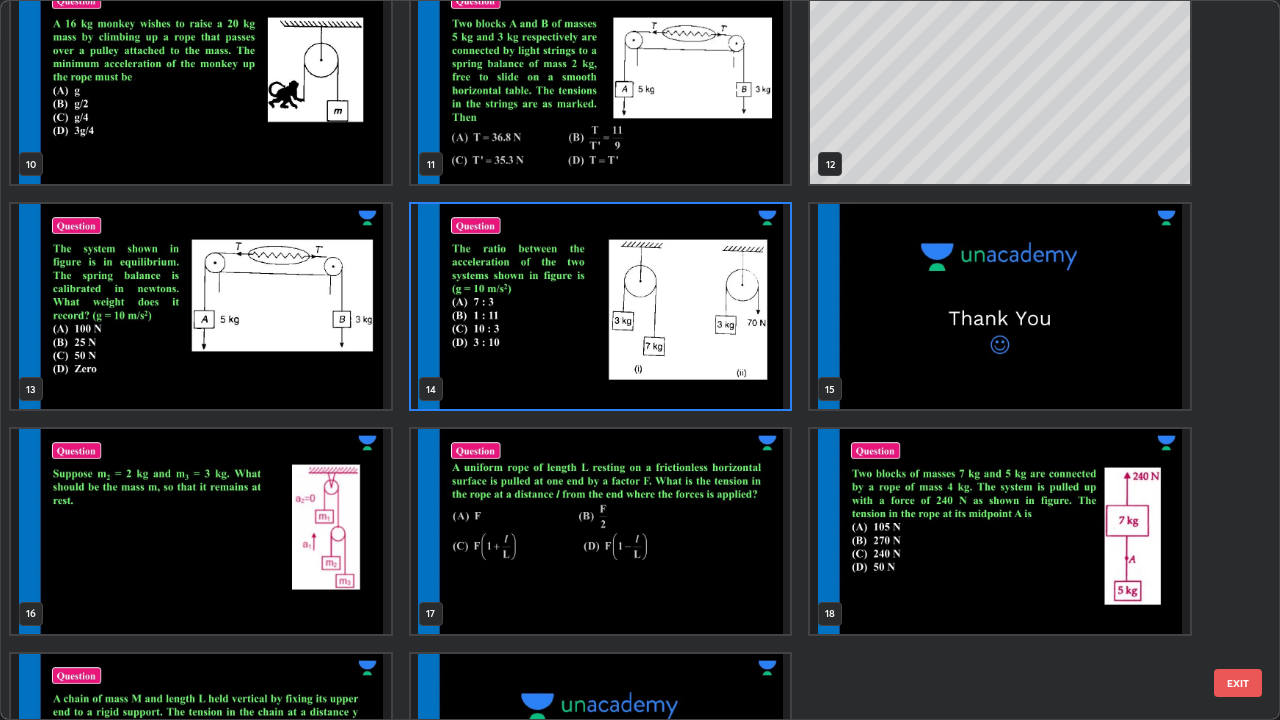 click at bounding box center [601, 306] 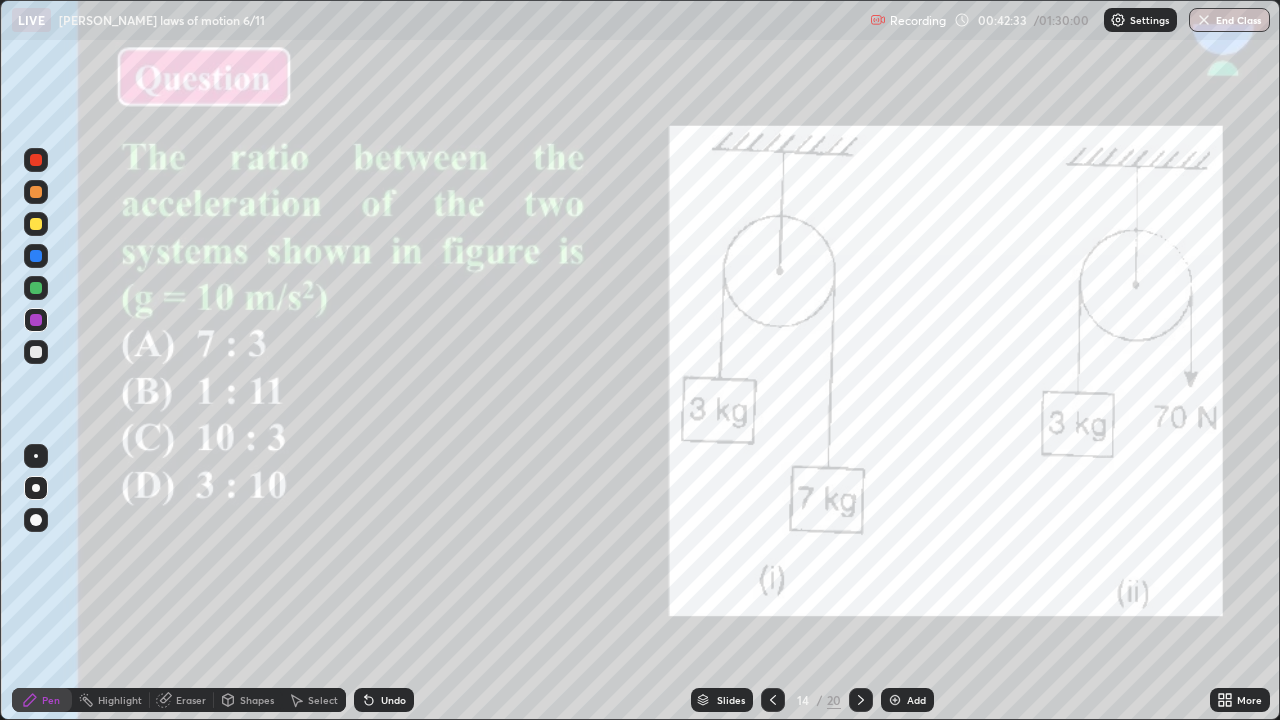 click on "Slides" at bounding box center (731, 700) 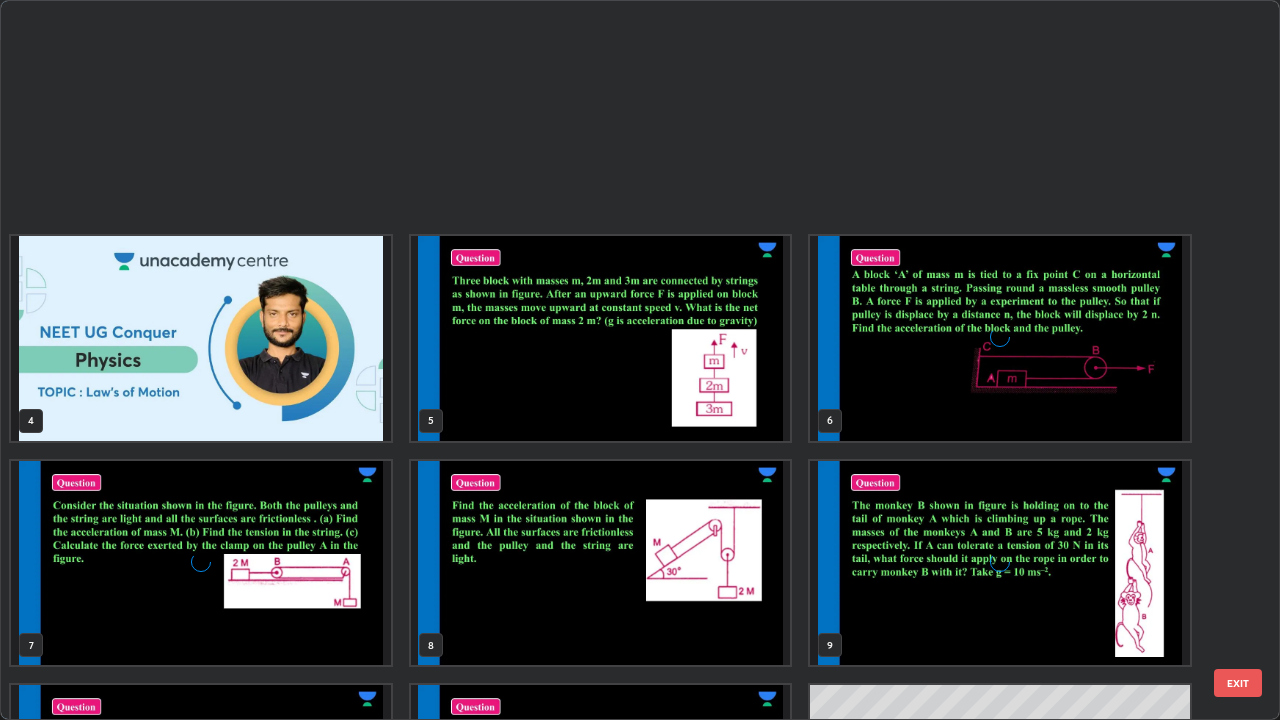 scroll, scrollTop: 405, scrollLeft: 0, axis: vertical 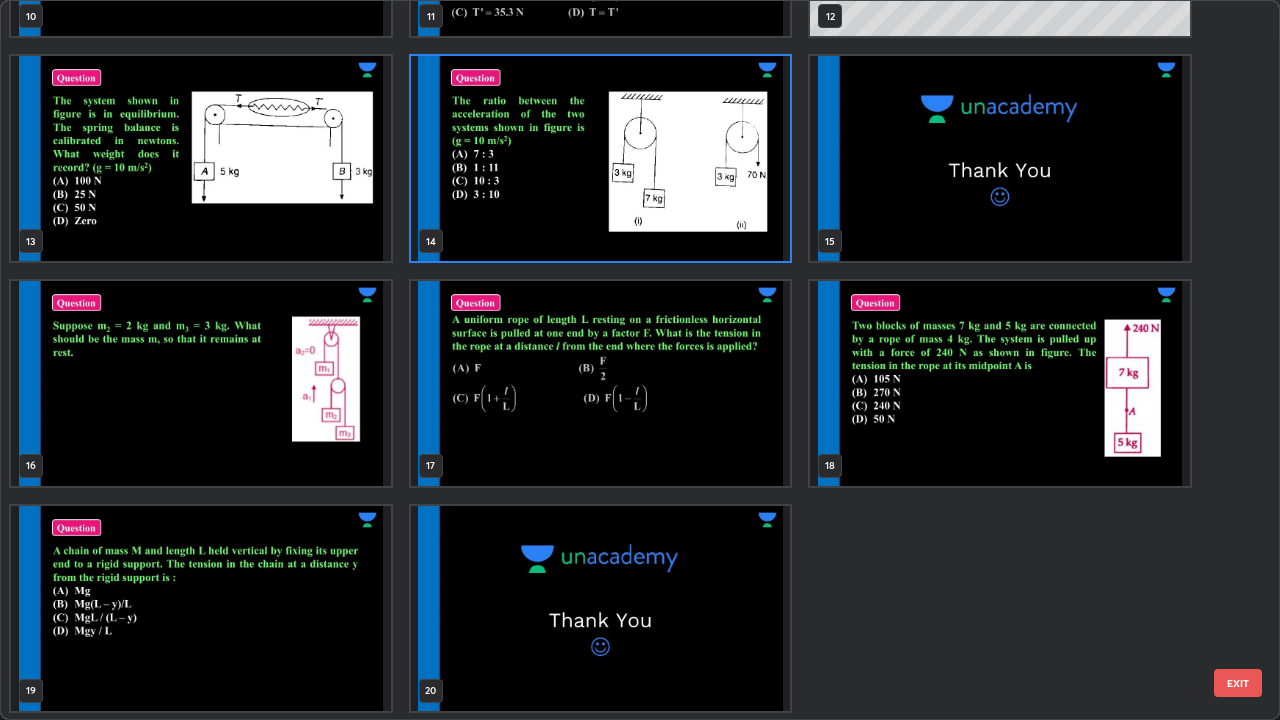 click at bounding box center (1000, 383) 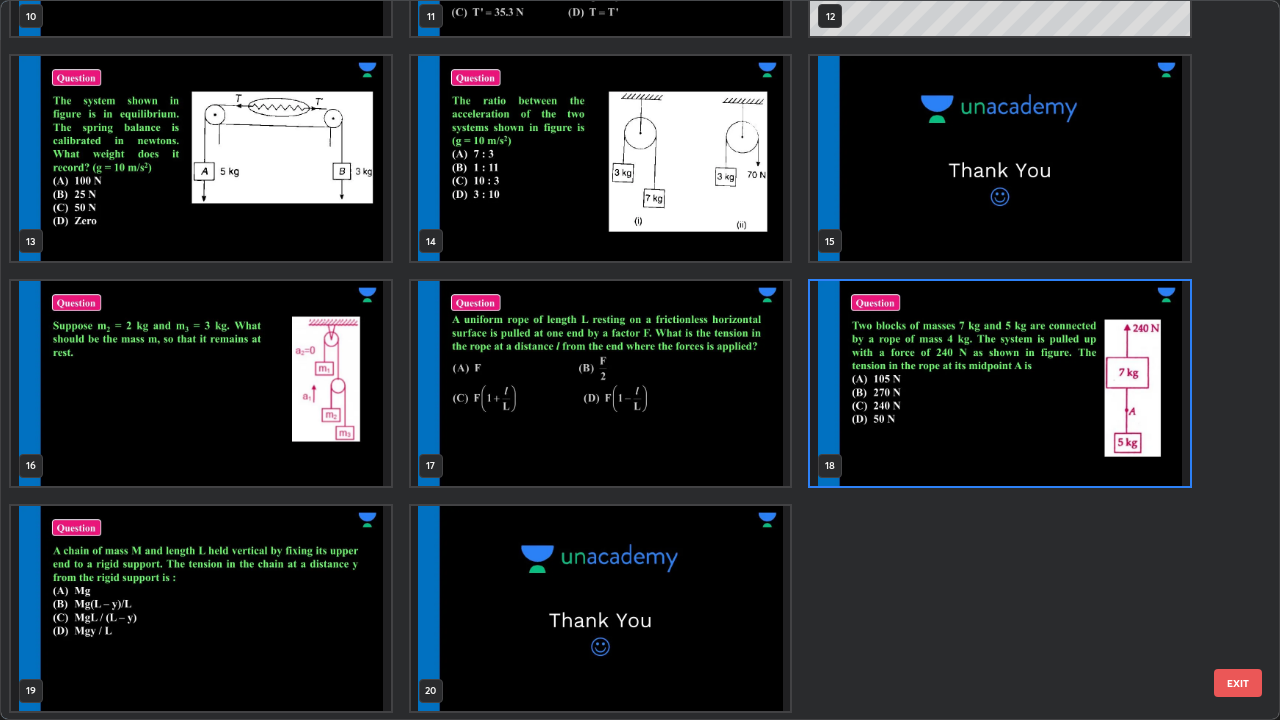 click at bounding box center (1000, 383) 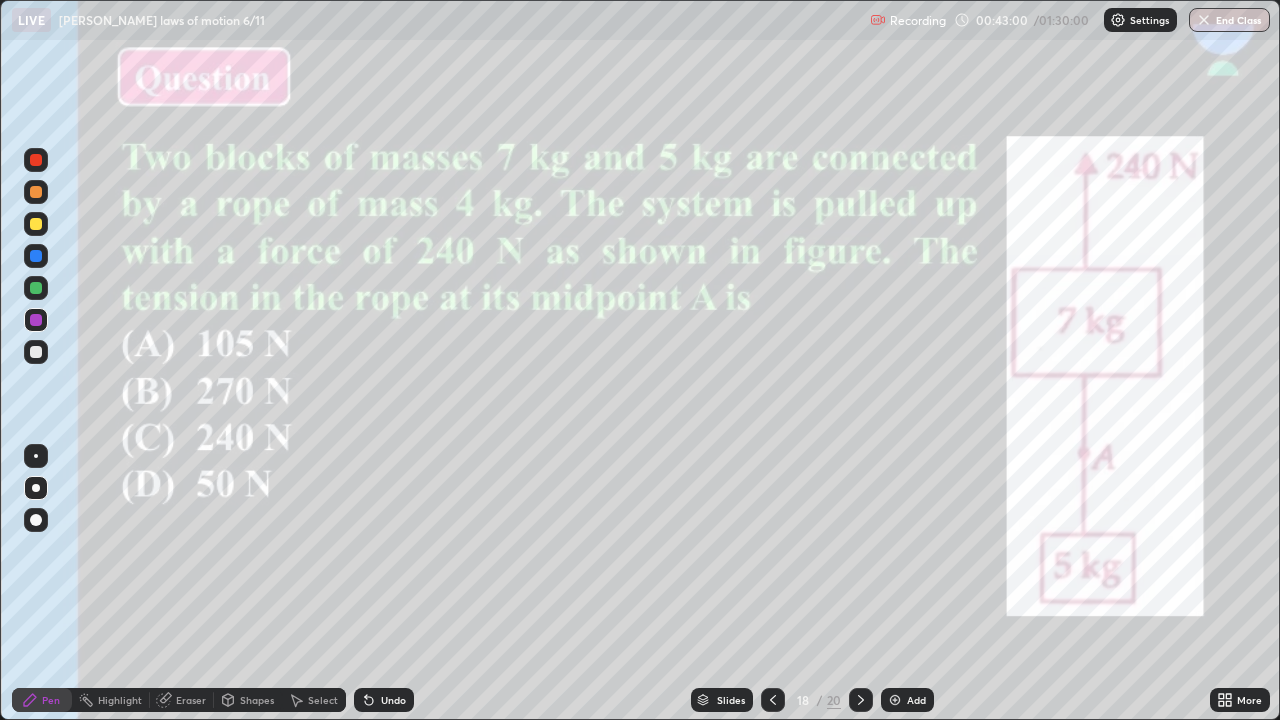 click at bounding box center [36, 160] 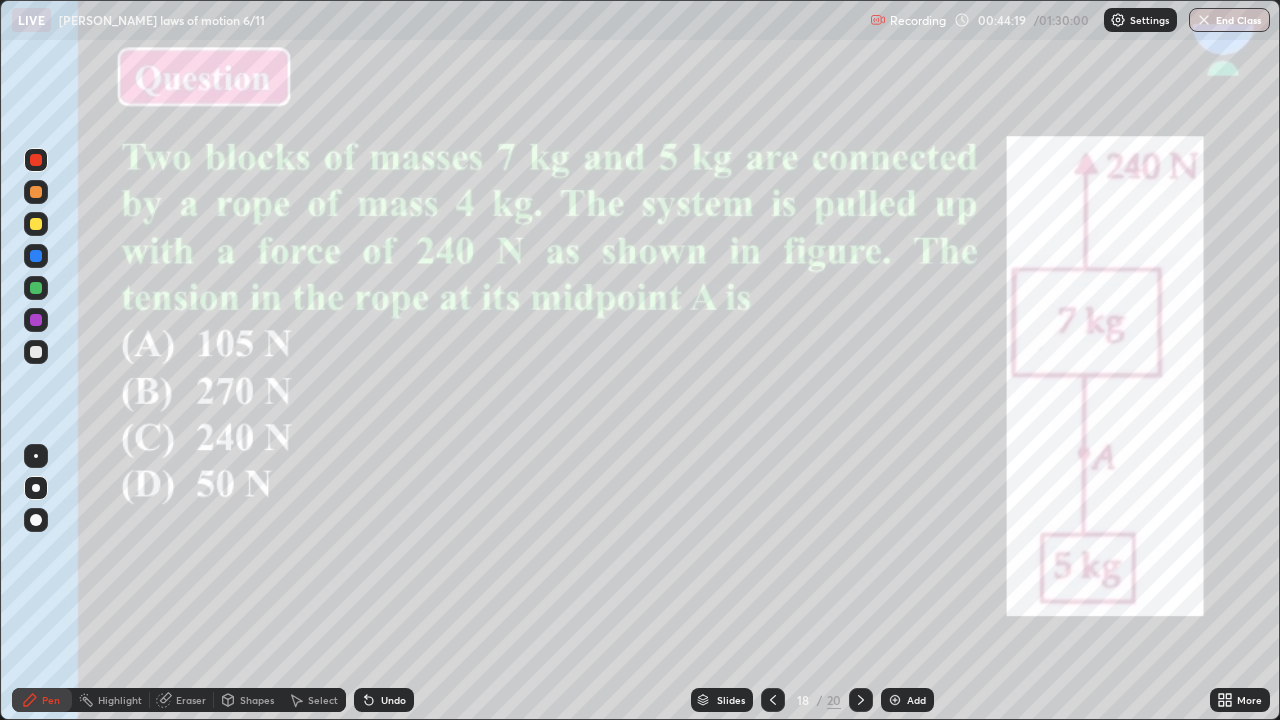 click at bounding box center [36, 352] 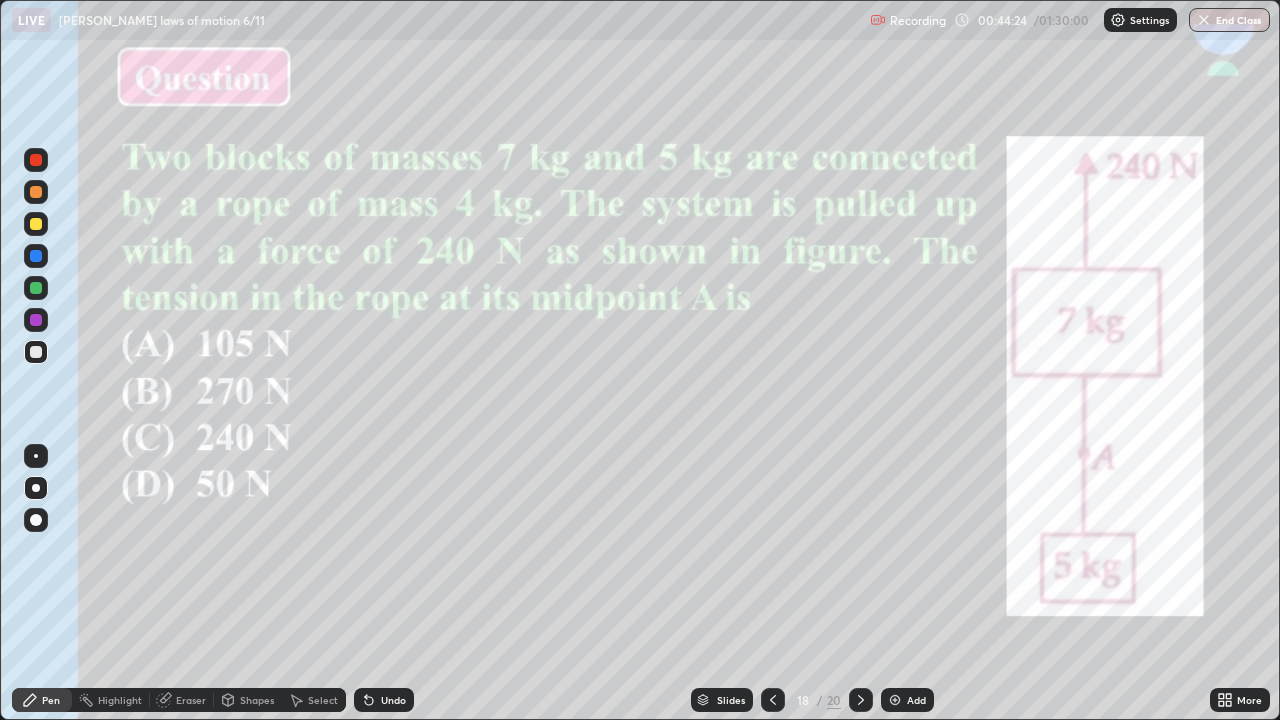 click at bounding box center (36, 256) 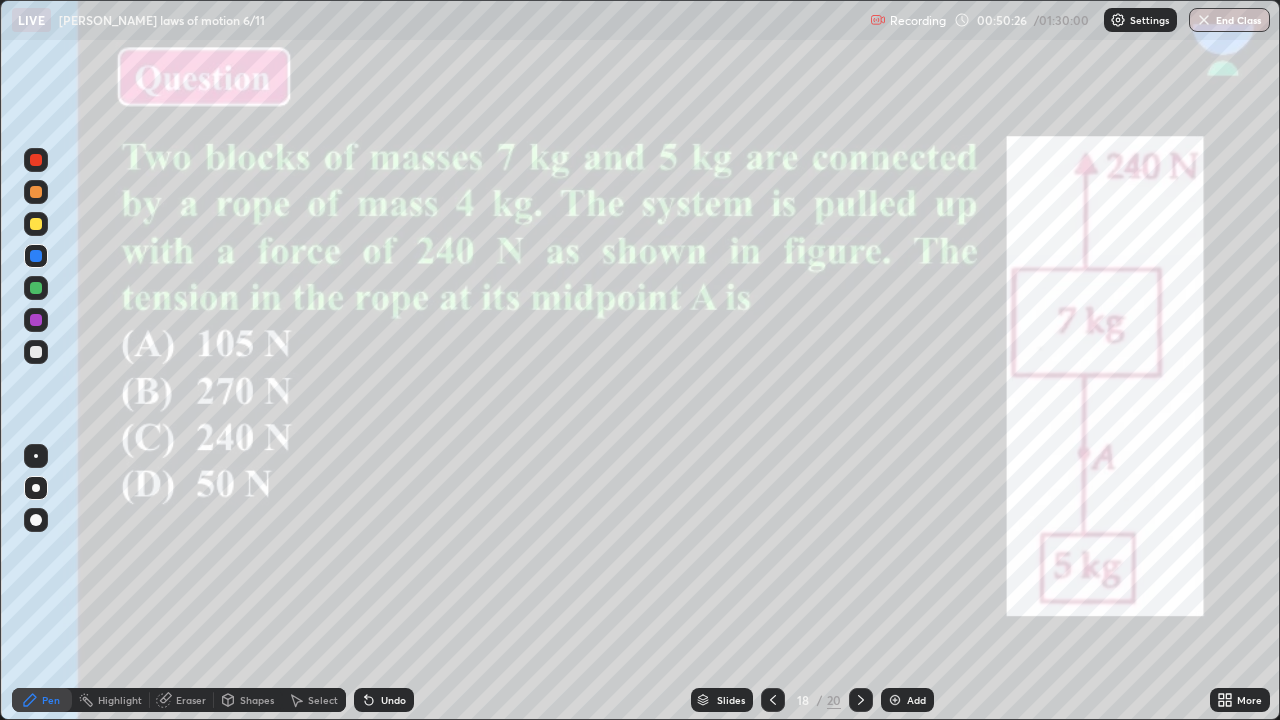 click on "Slides" at bounding box center [722, 700] 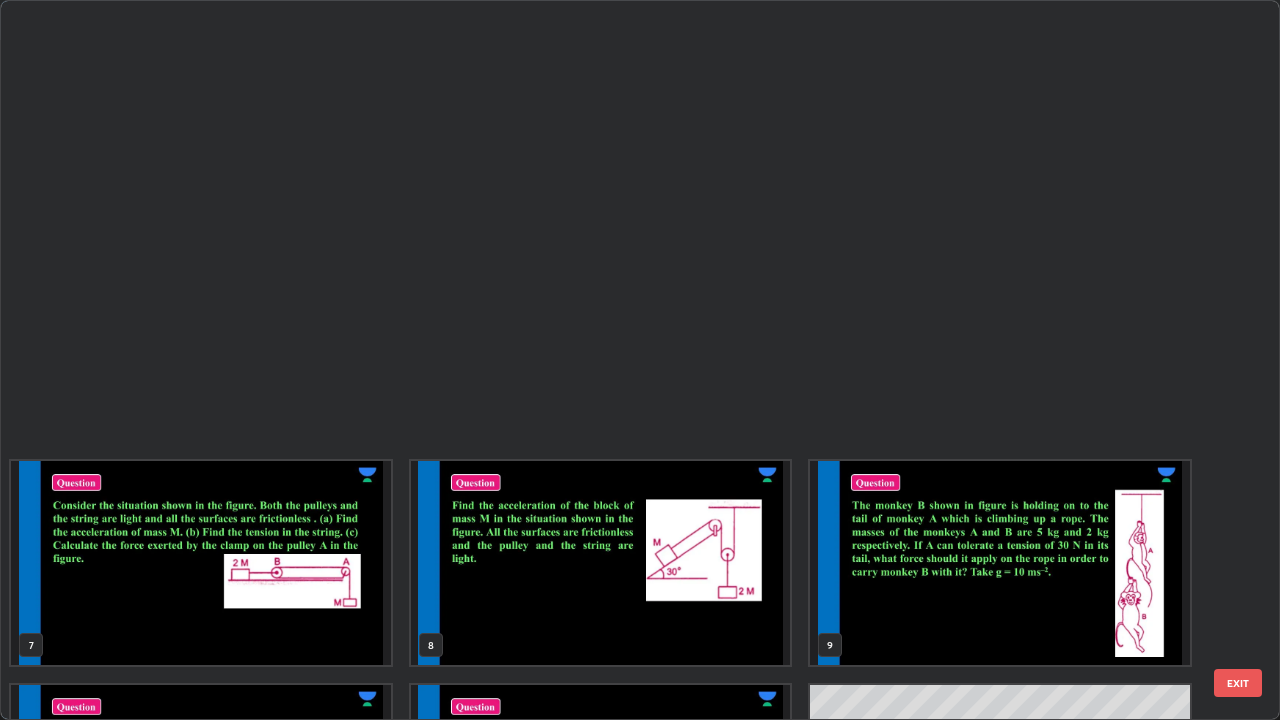 scroll, scrollTop: 630, scrollLeft: 0, axis: vertical 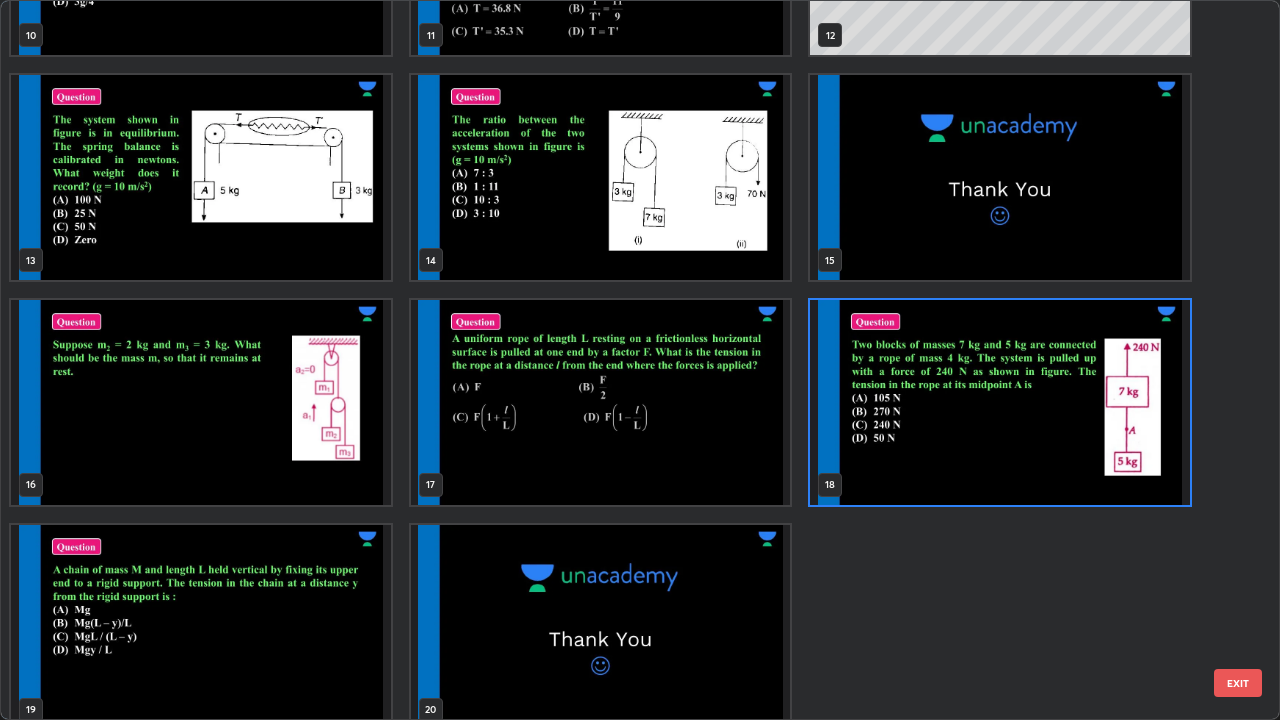 click at bounding box center (601, 402) 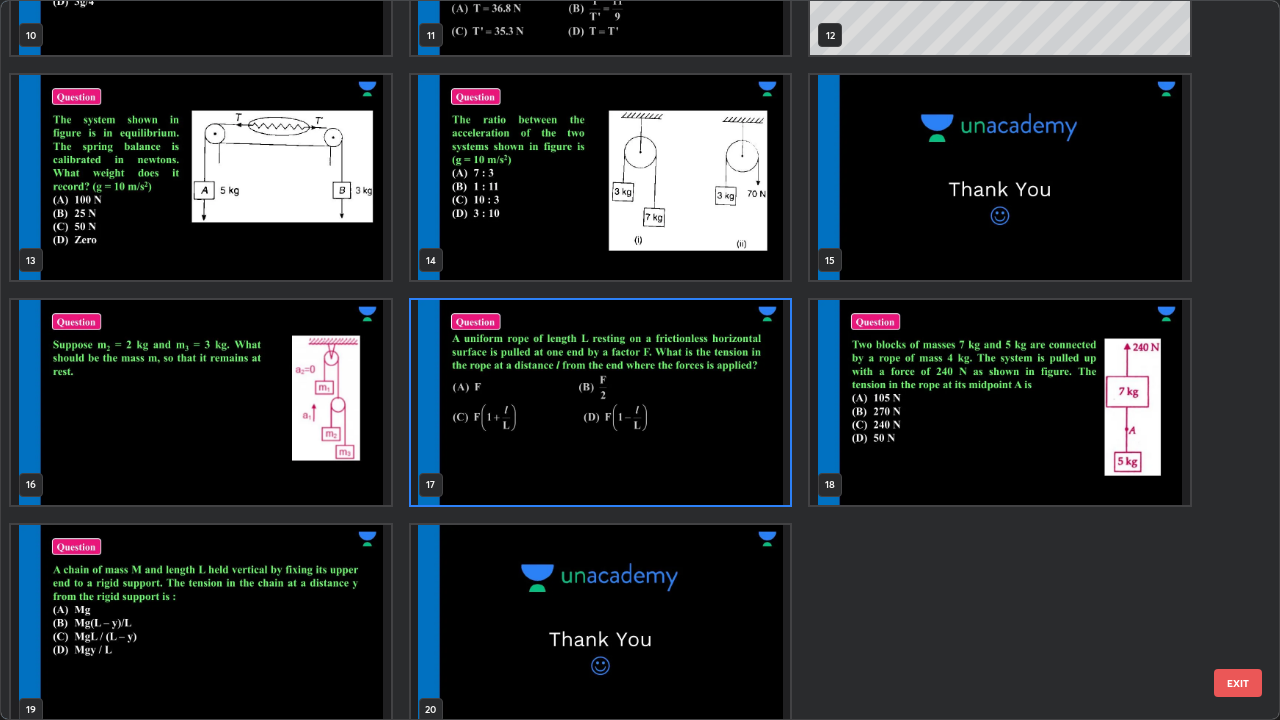 click at bounding box center [601, 402] 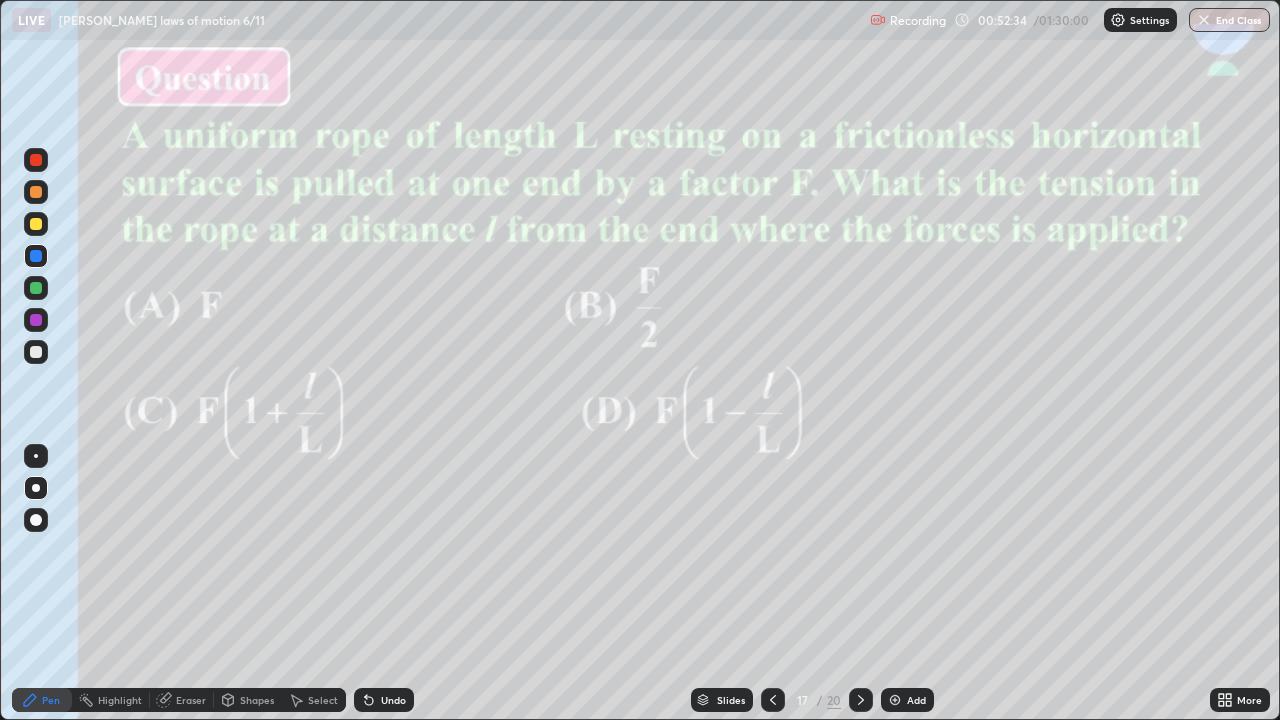 click at bounding box center (36, 192) 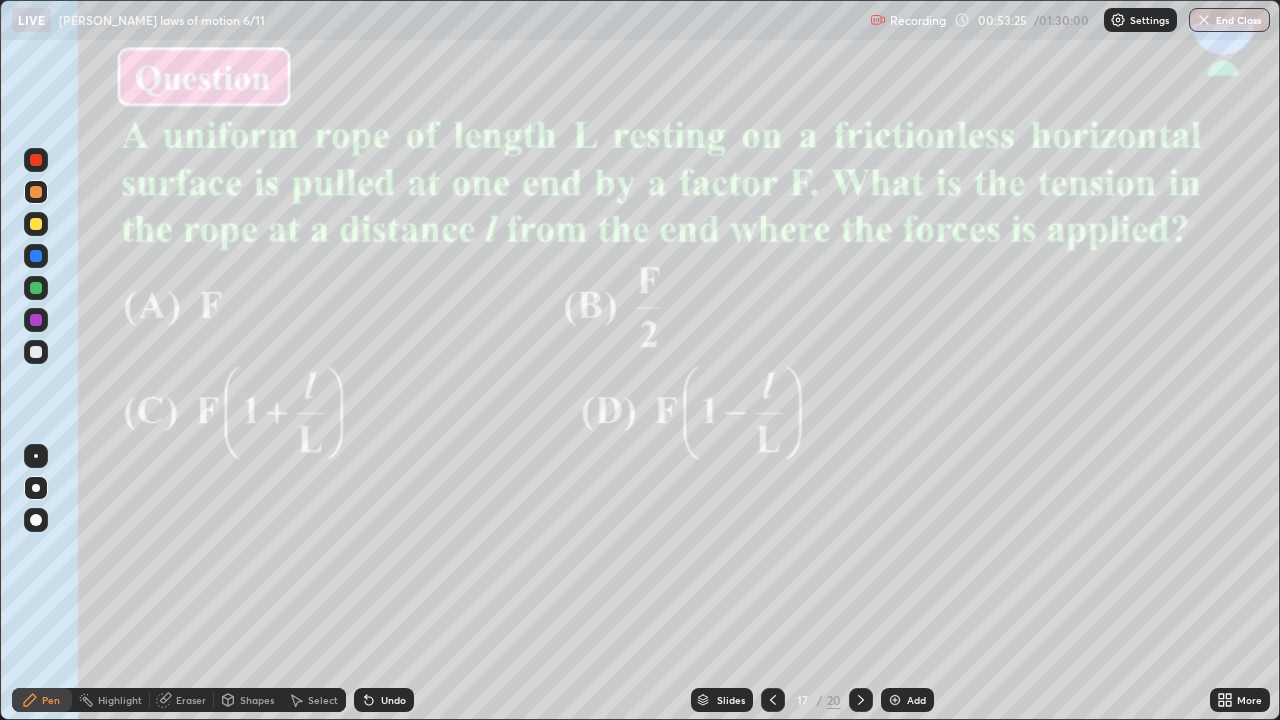 click at bounding box center (36, 224) 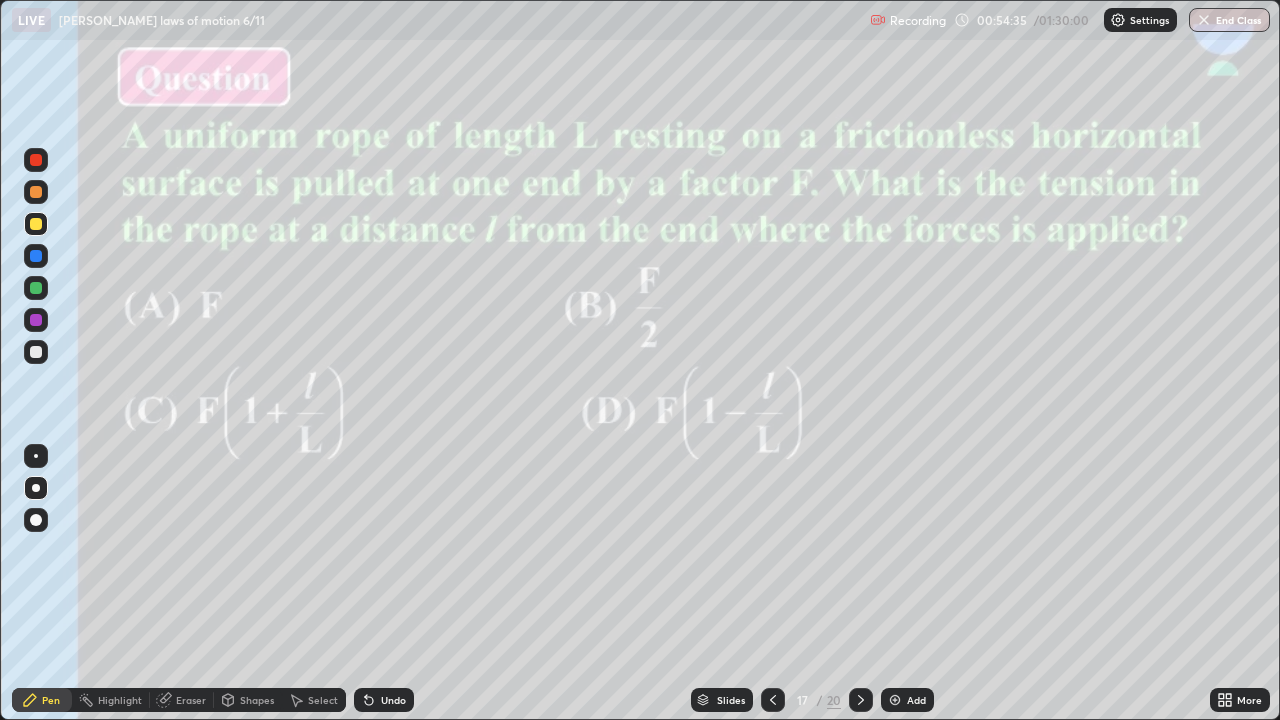 click at bounding box center [36, 352] 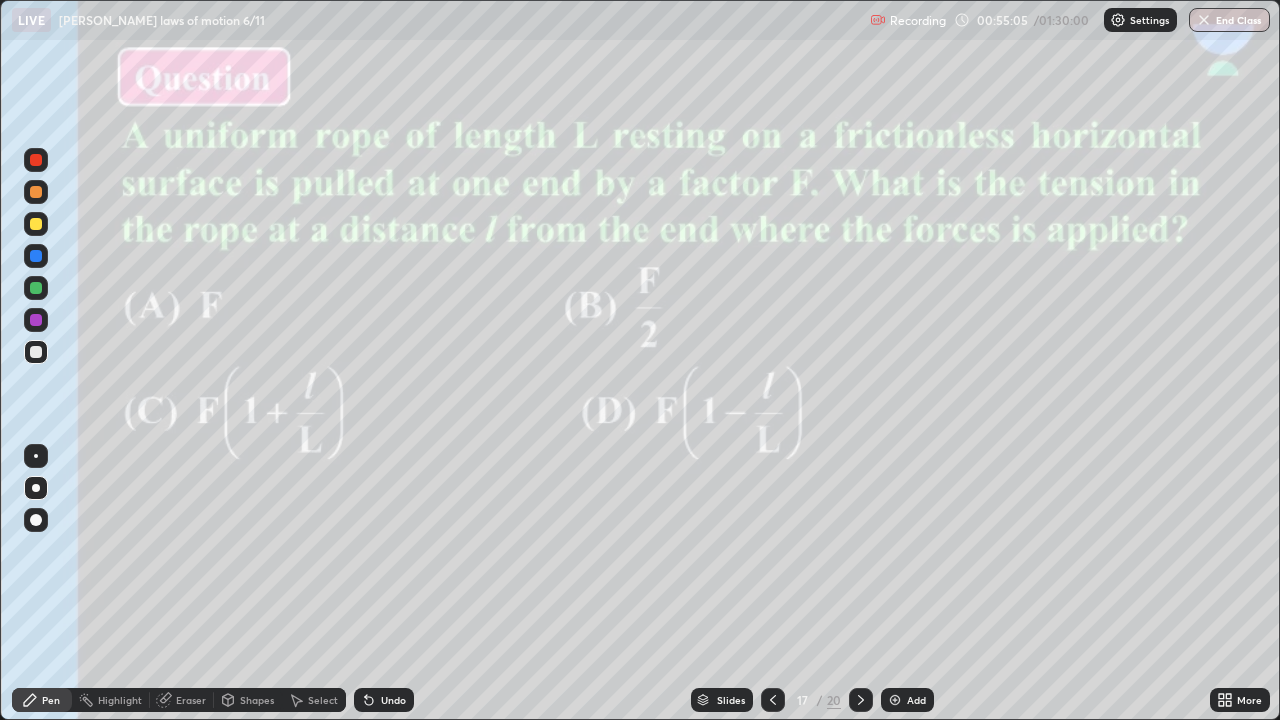 click at bounding box center [36, 320] 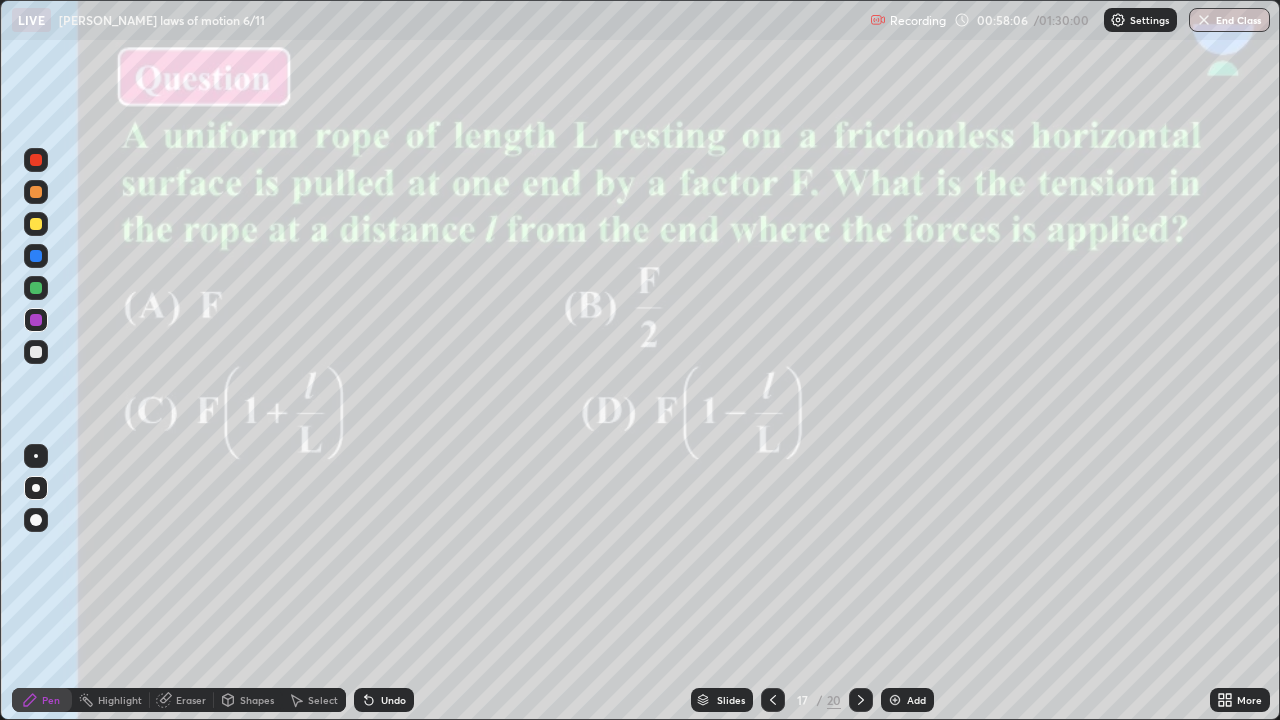 click on "Eraser" at bounding box center (191, 700) 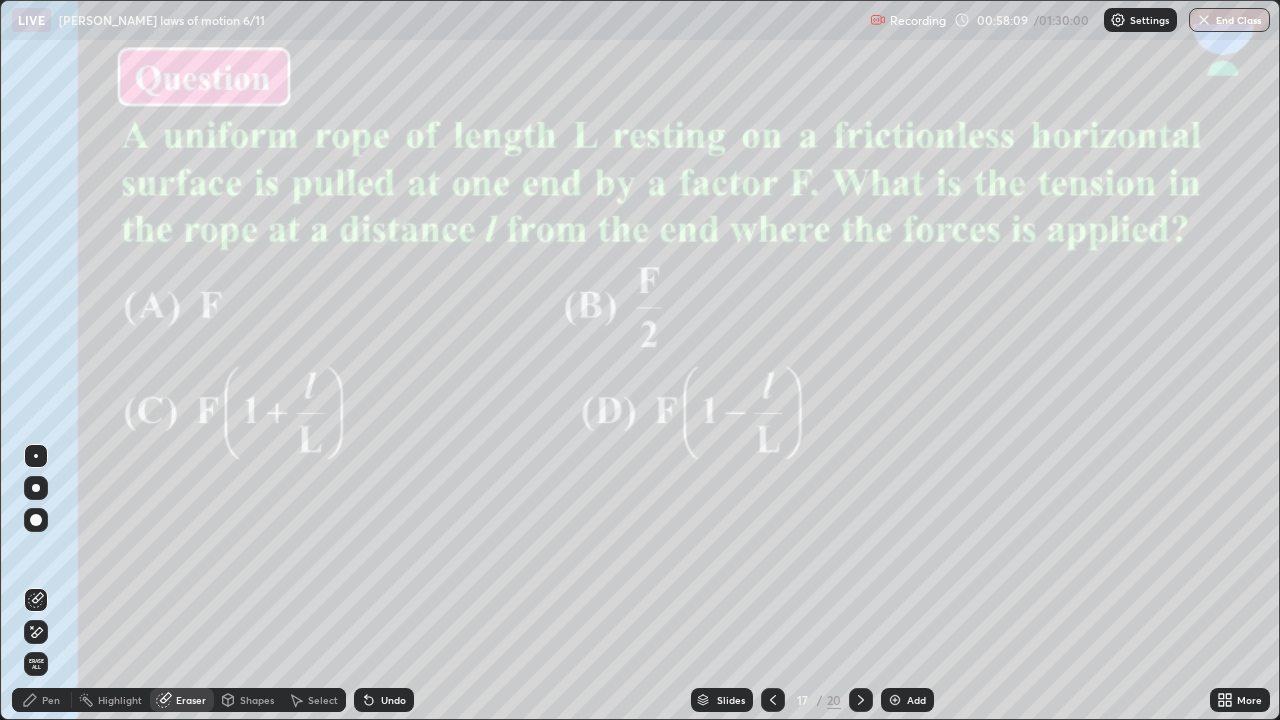 click on "Pen" at bounding box center [51, 700] 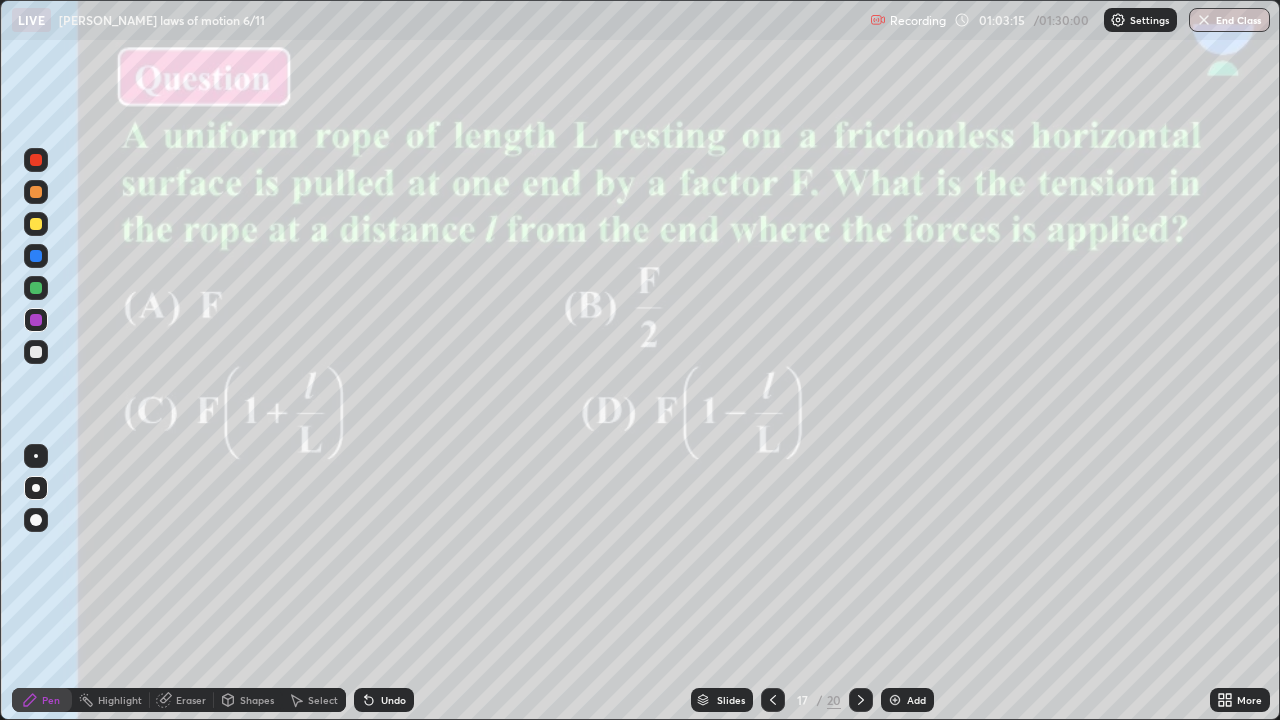 click at bounding box center (36, 160) 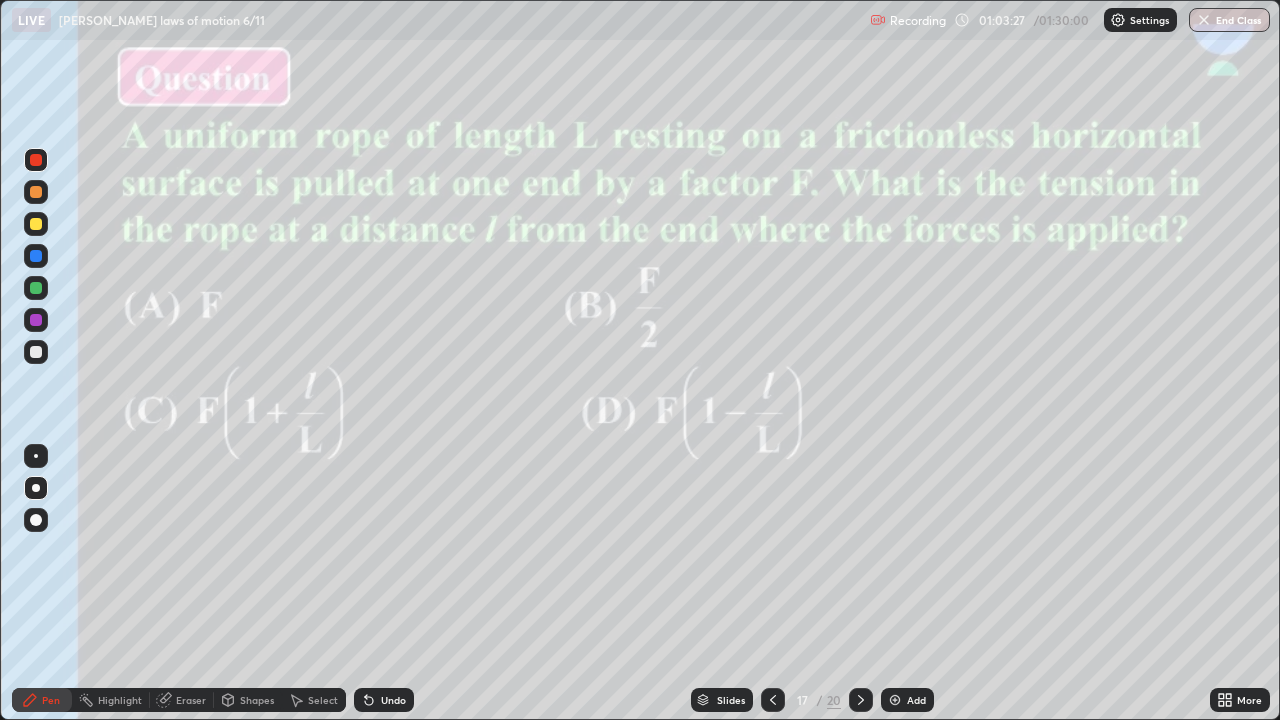 click at bounding box center [36, 224] 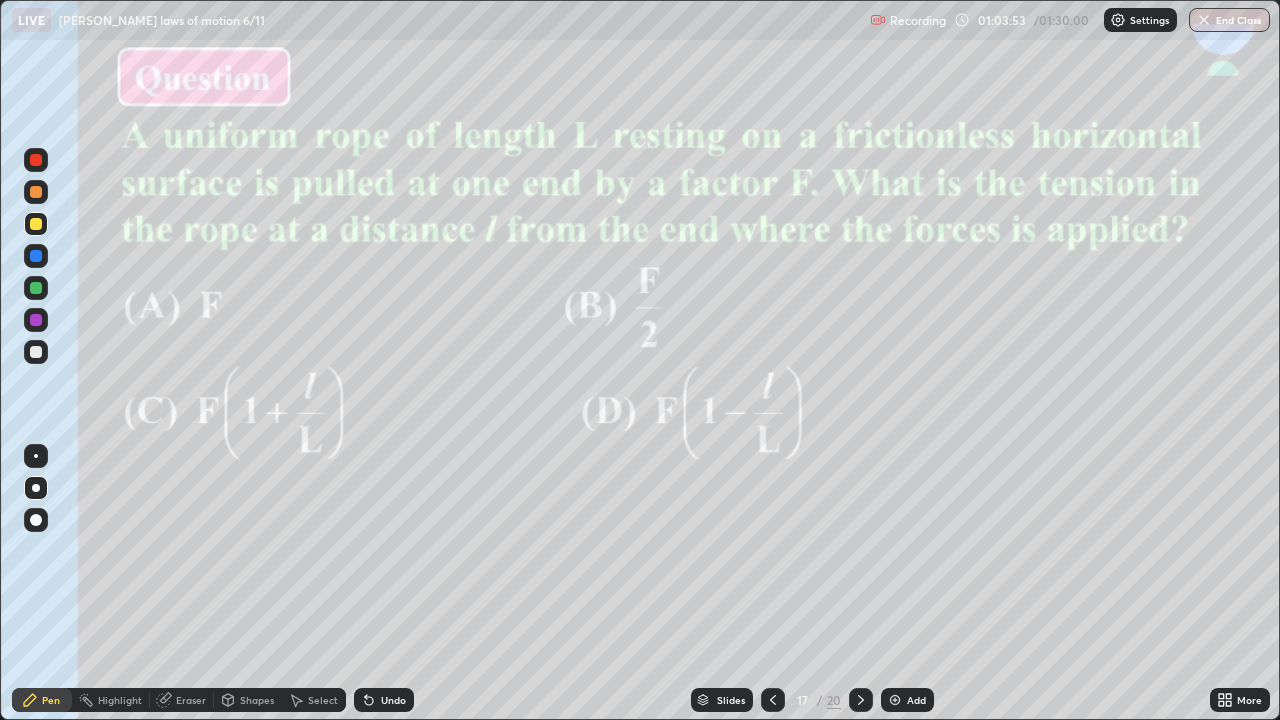 click on "Slides" at bounding box center [731, 700] 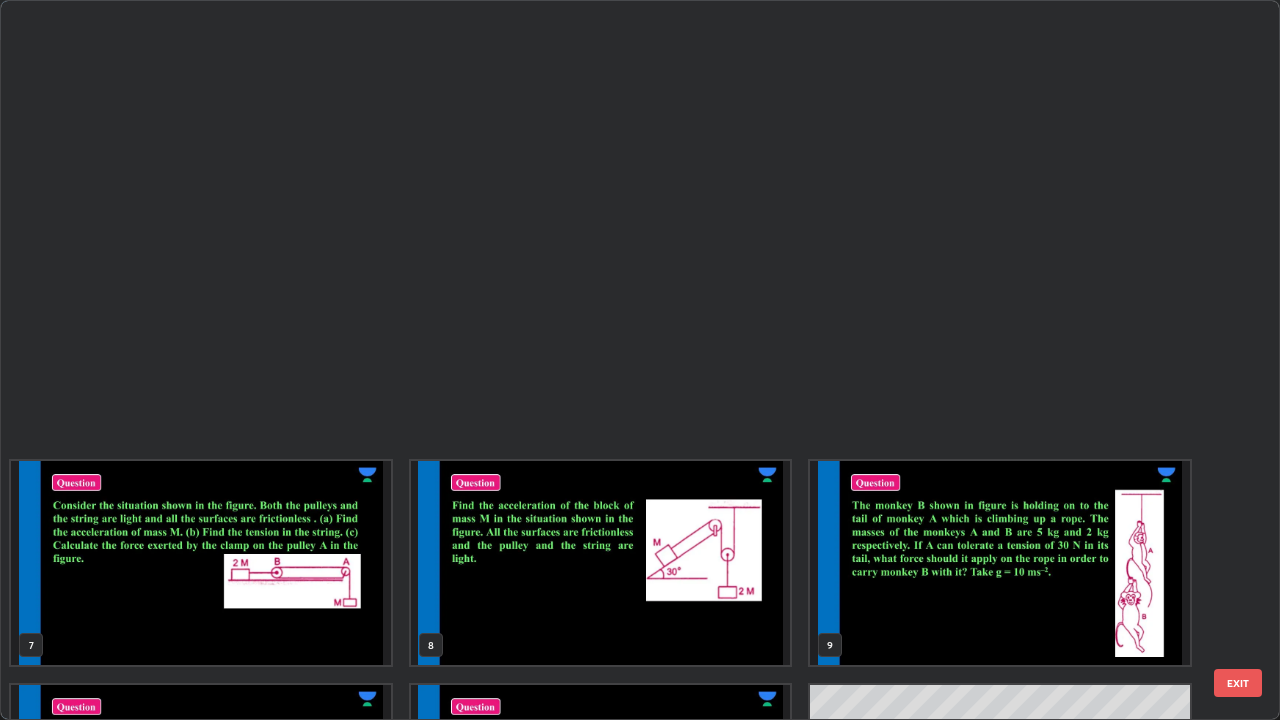 scroll, scrollTop: 630, scrollLeft: 0, axis: vertical 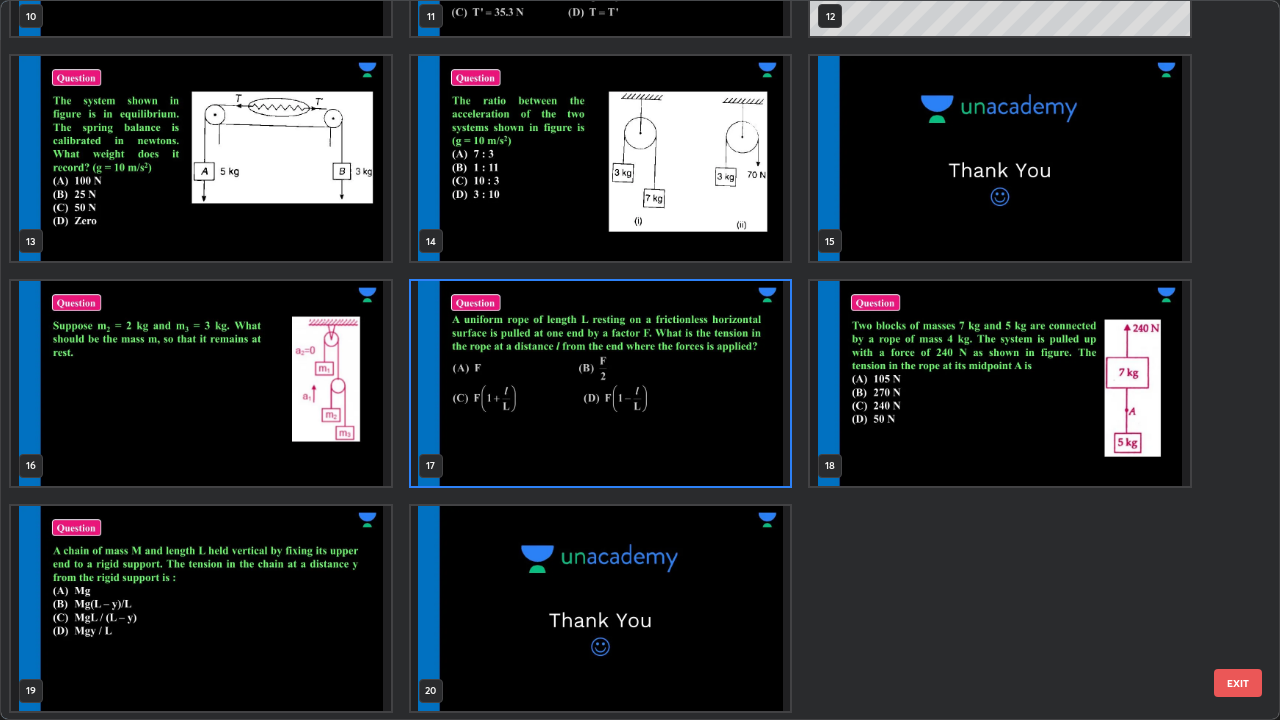 click at bounding box center (201, 608) 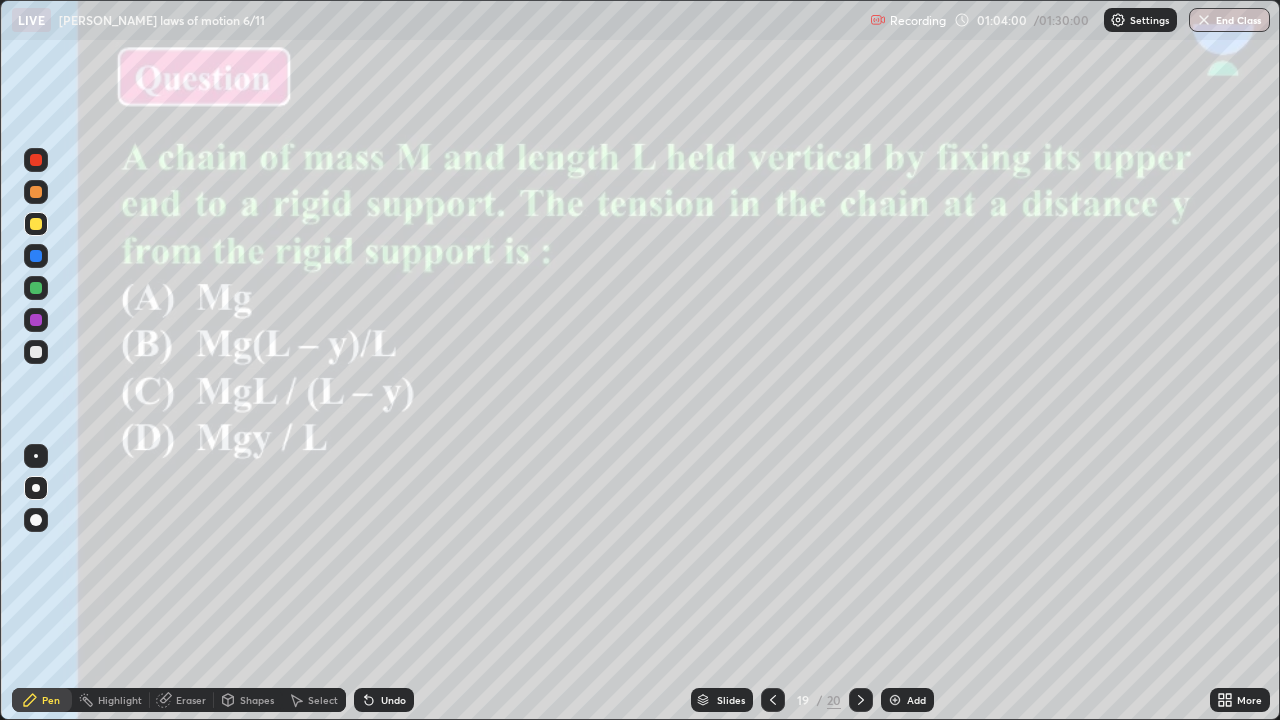 click at bounding box center [201, 608] 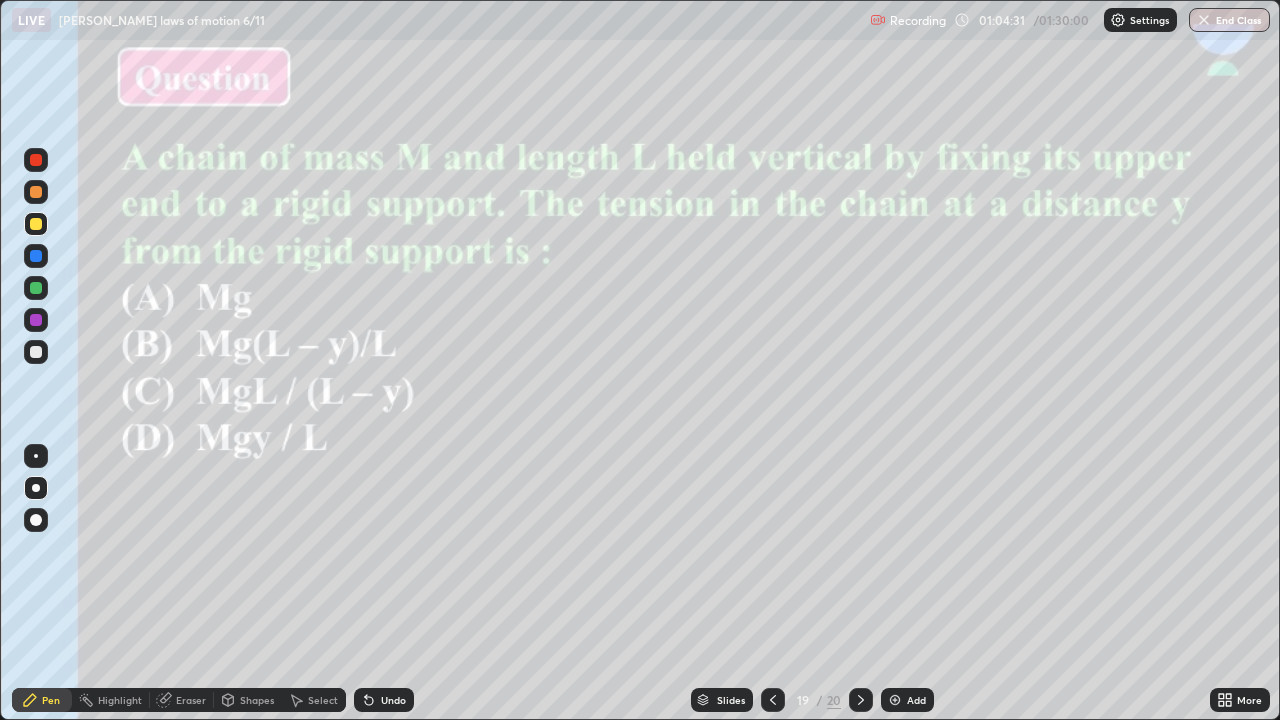 click at bounding box center (36, 160) 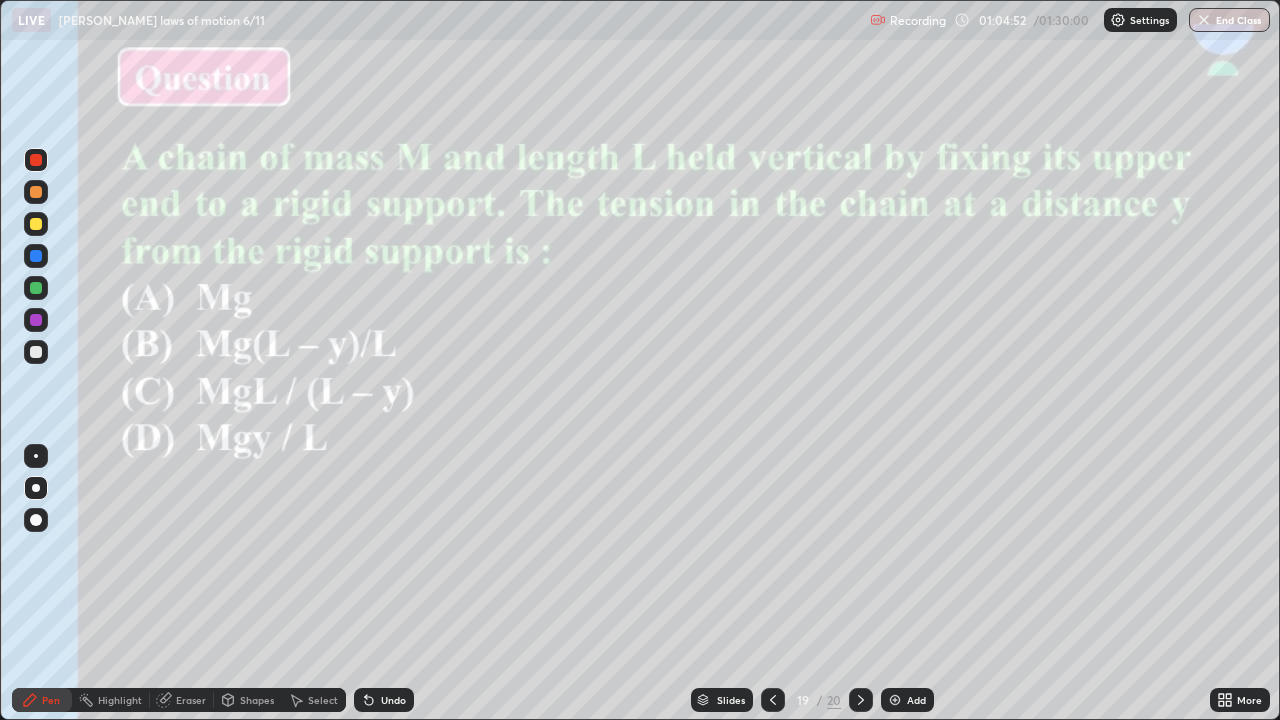 click at bounding box center (36, 352) 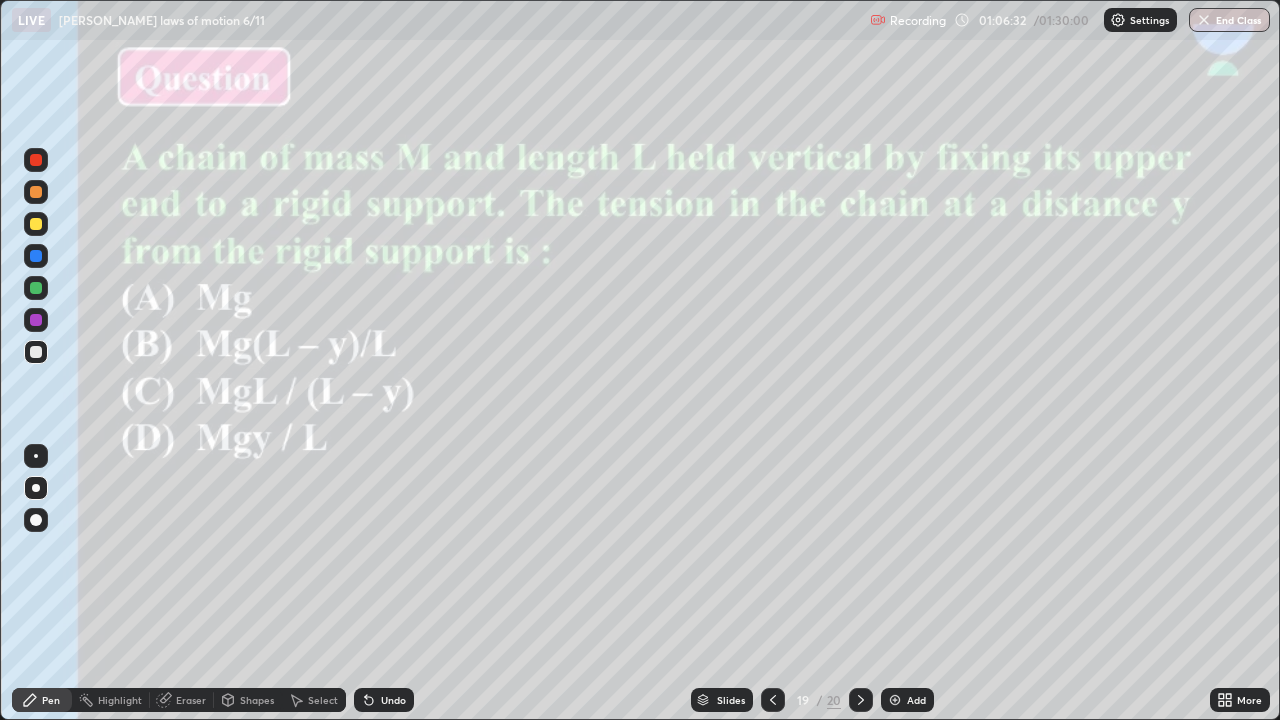 click at bounding box center [36, 320] 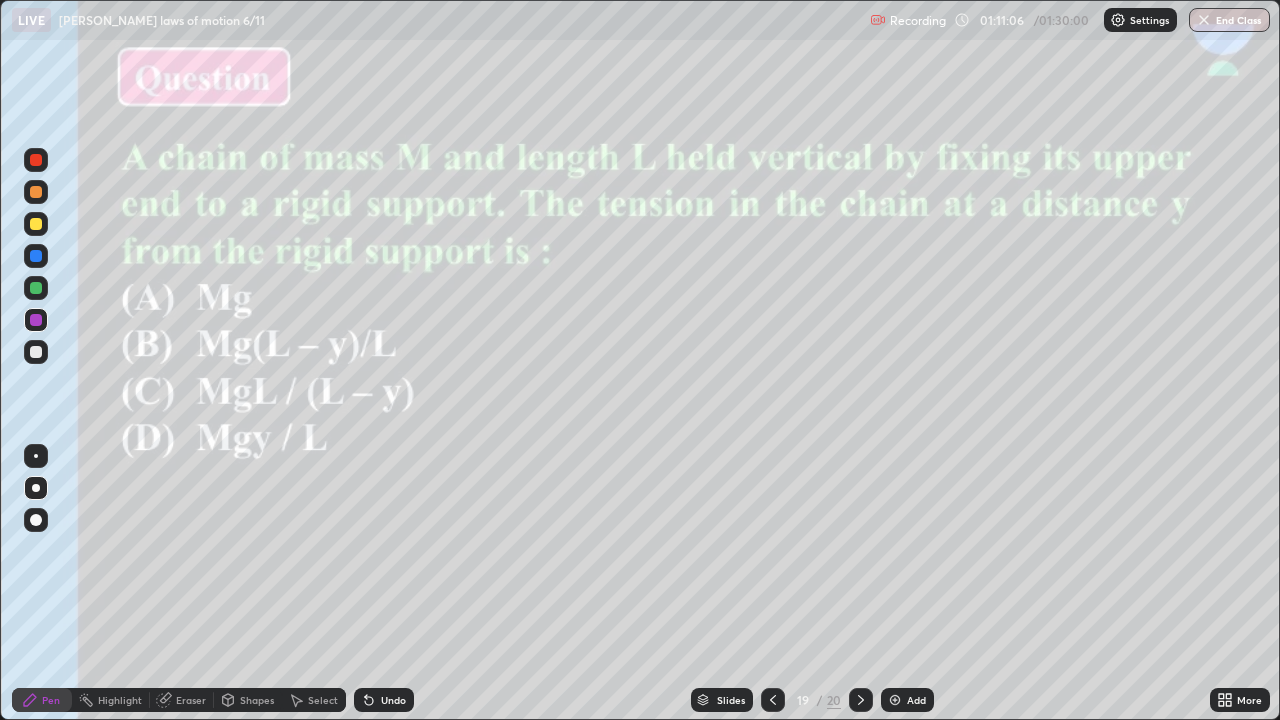 click on "Slides" at bounding box center [731, 700] 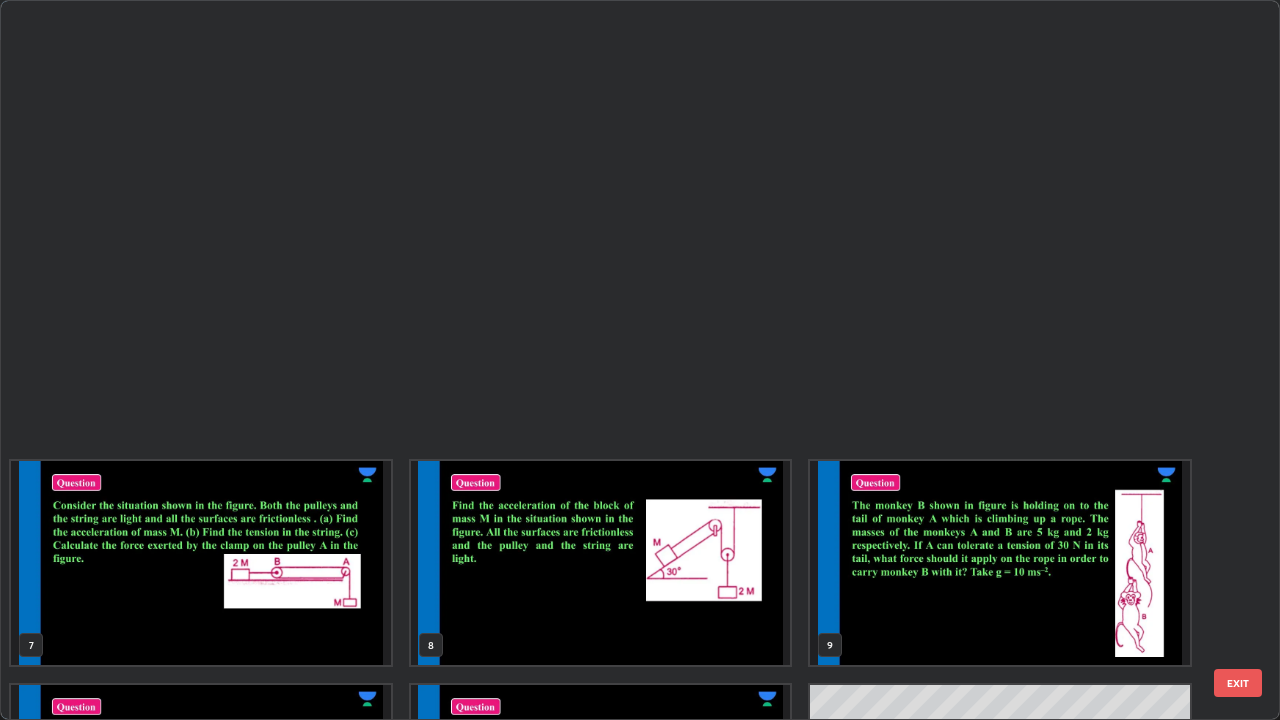 scroll, scrollTop: 854, scrollLeft: 0, axis: vertical 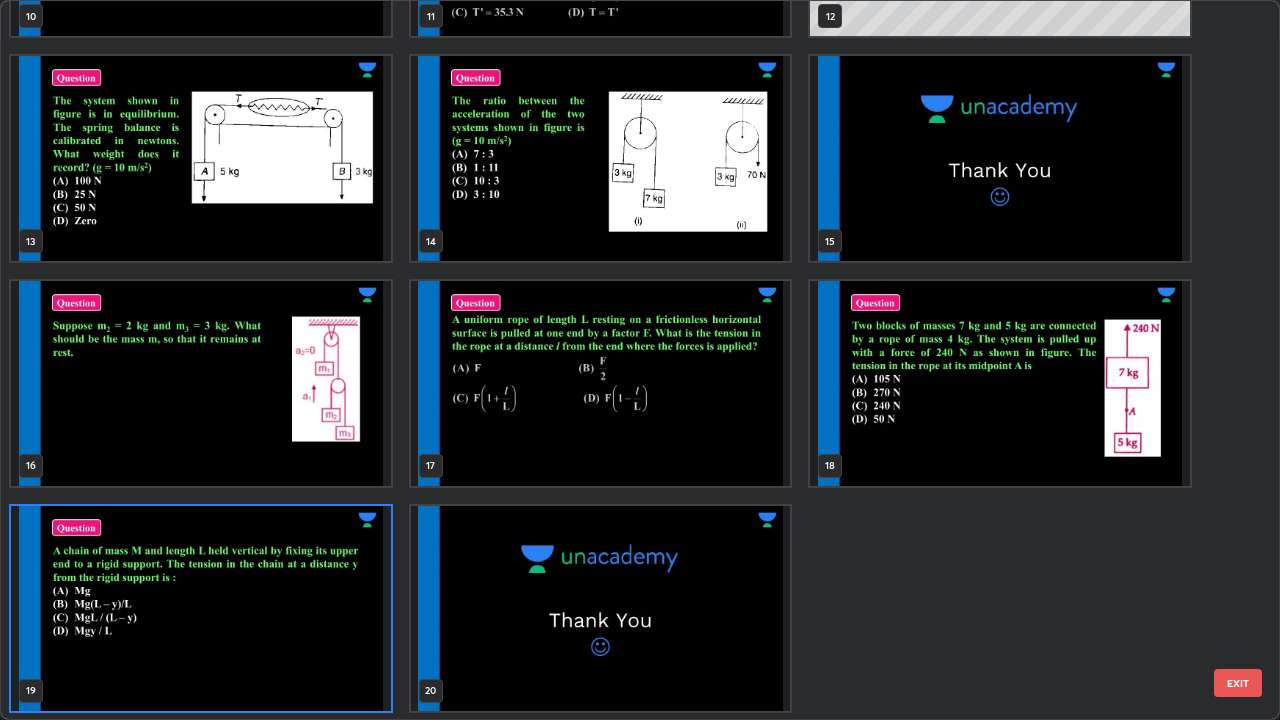 click at bounding box center (201, 608) 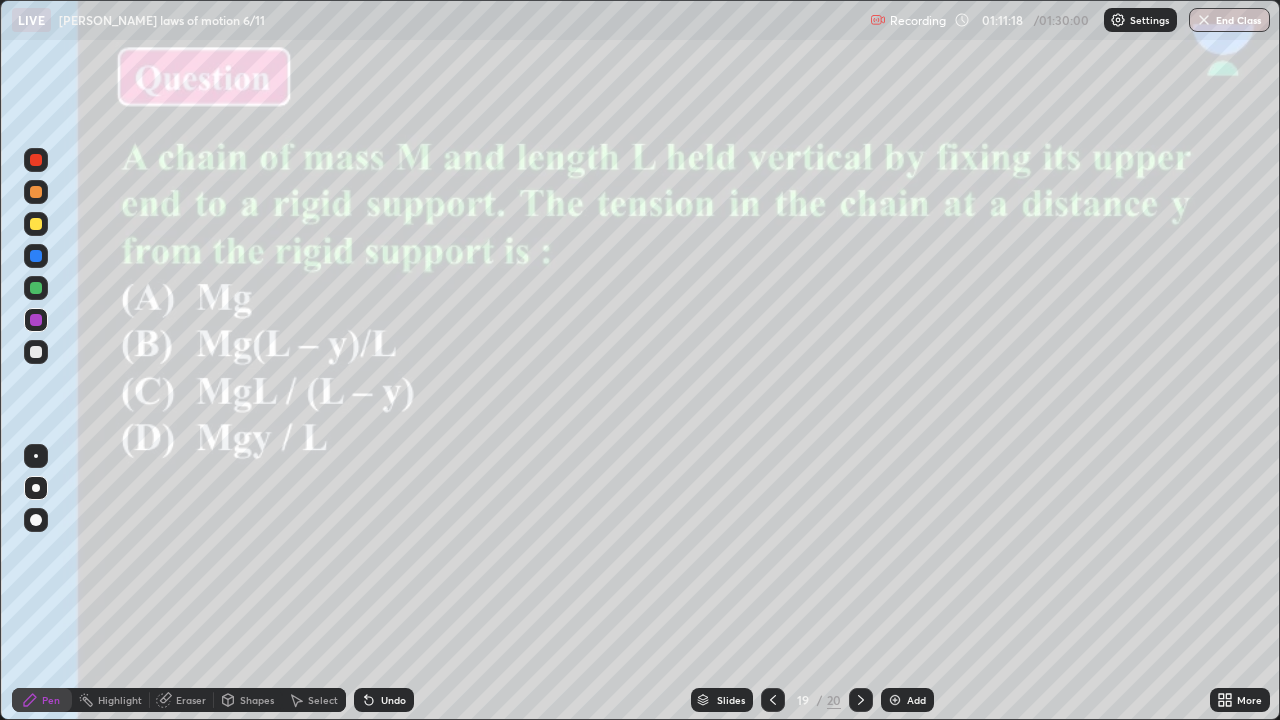click at bounding box center [201, 608] 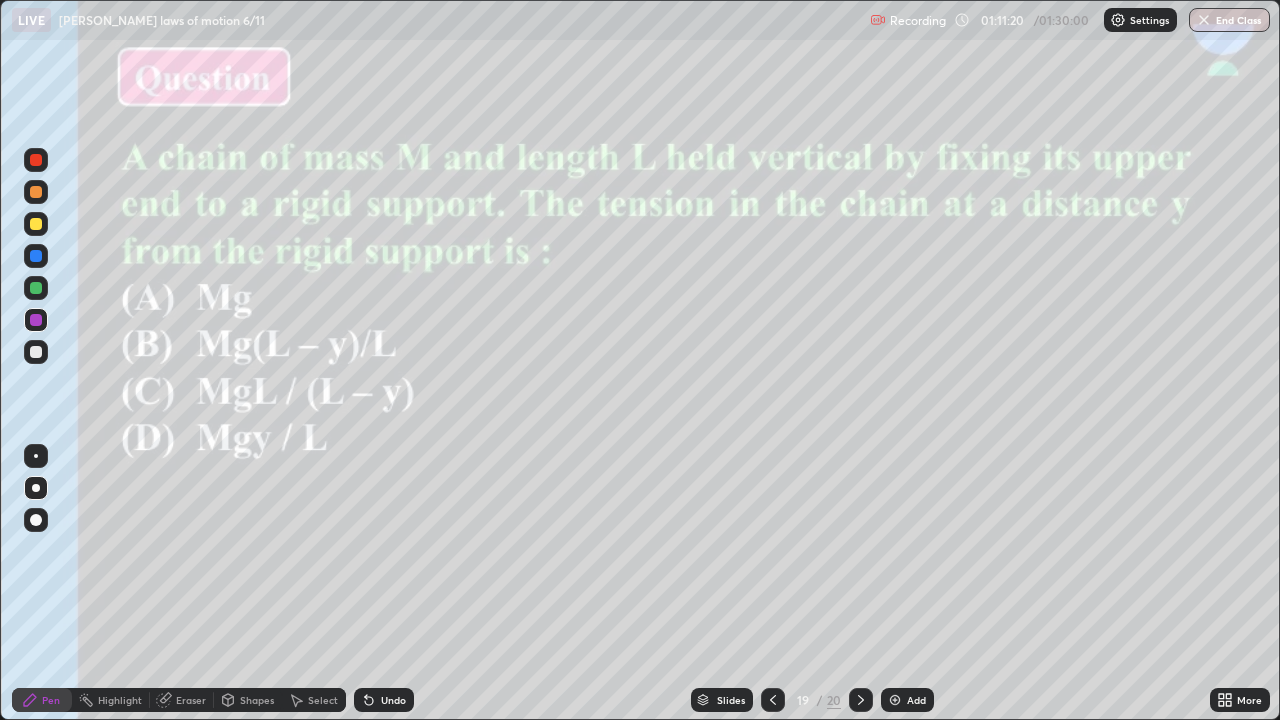 click on "Add" at bounding box center [916, 700] 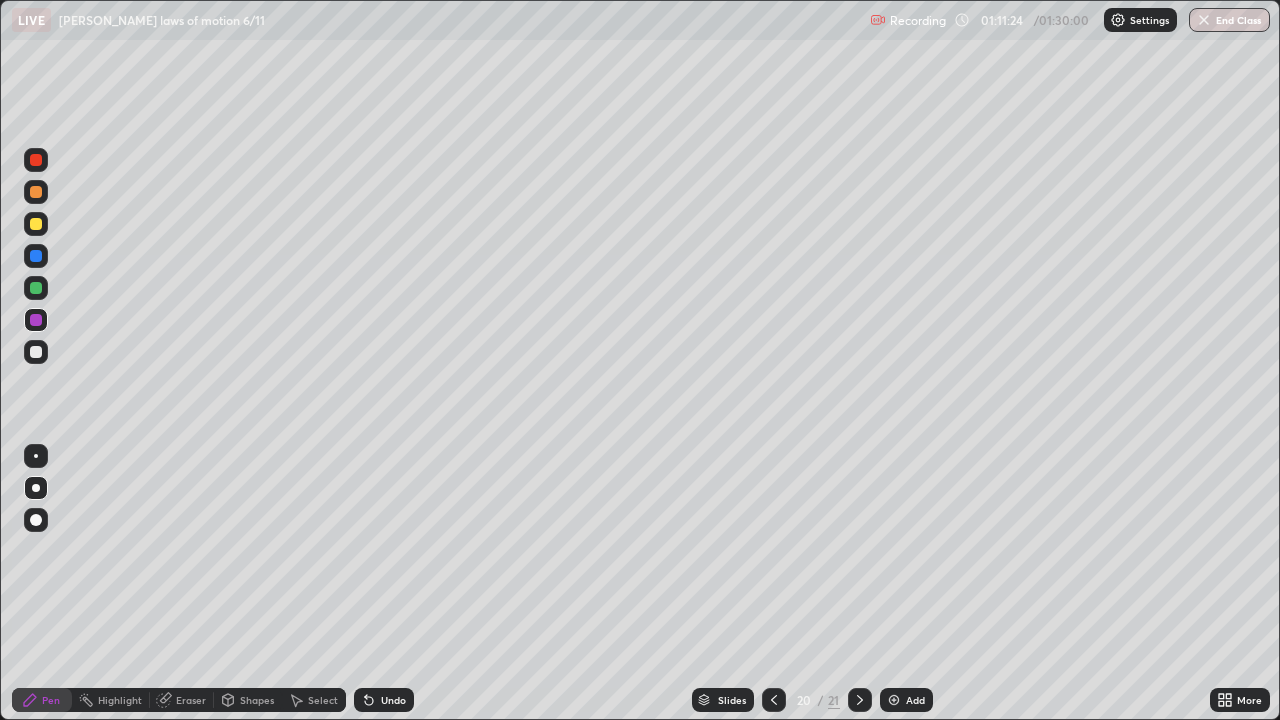 click at bounding box center (36, 352) 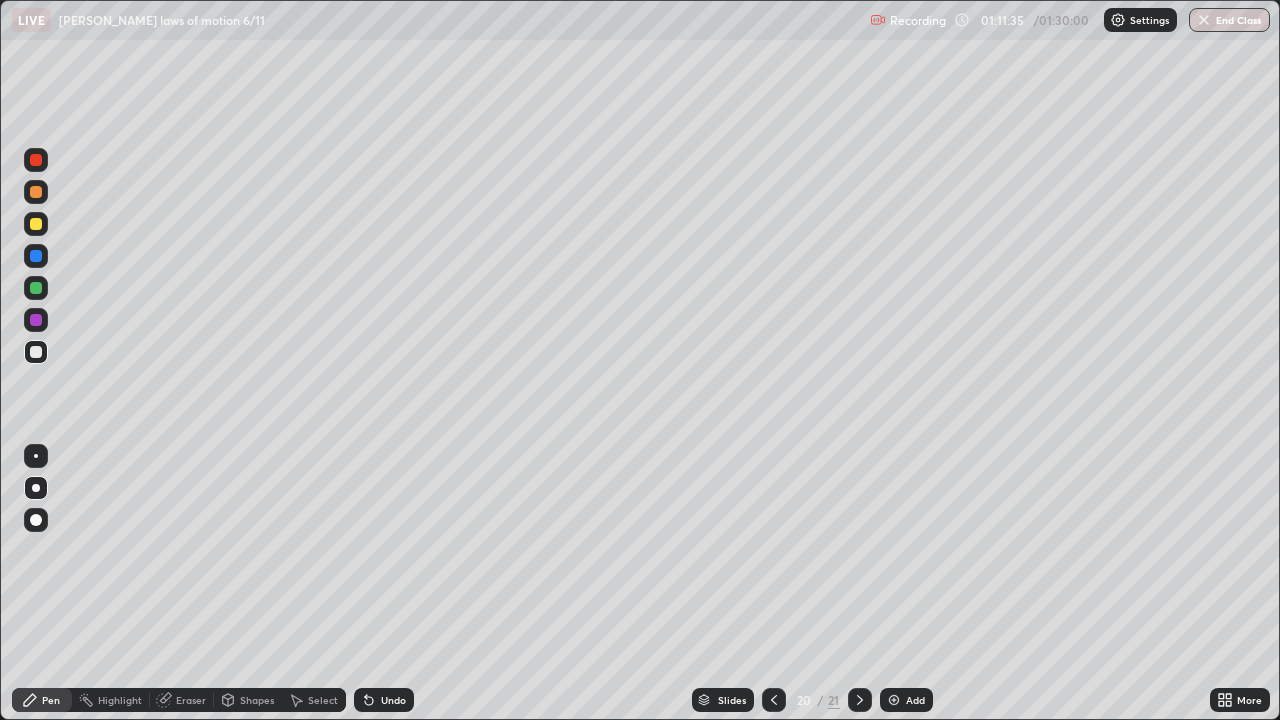 click at bounding box center (36, 256) 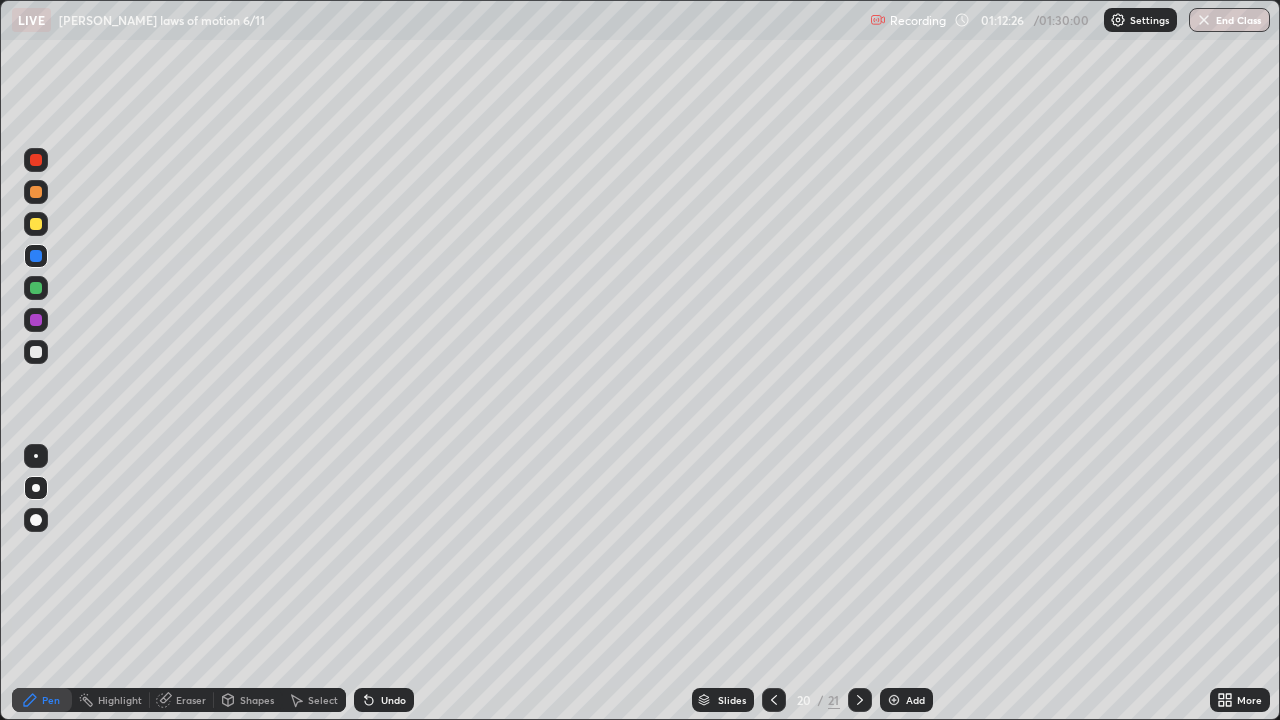 click at bounding box center [36, 224] 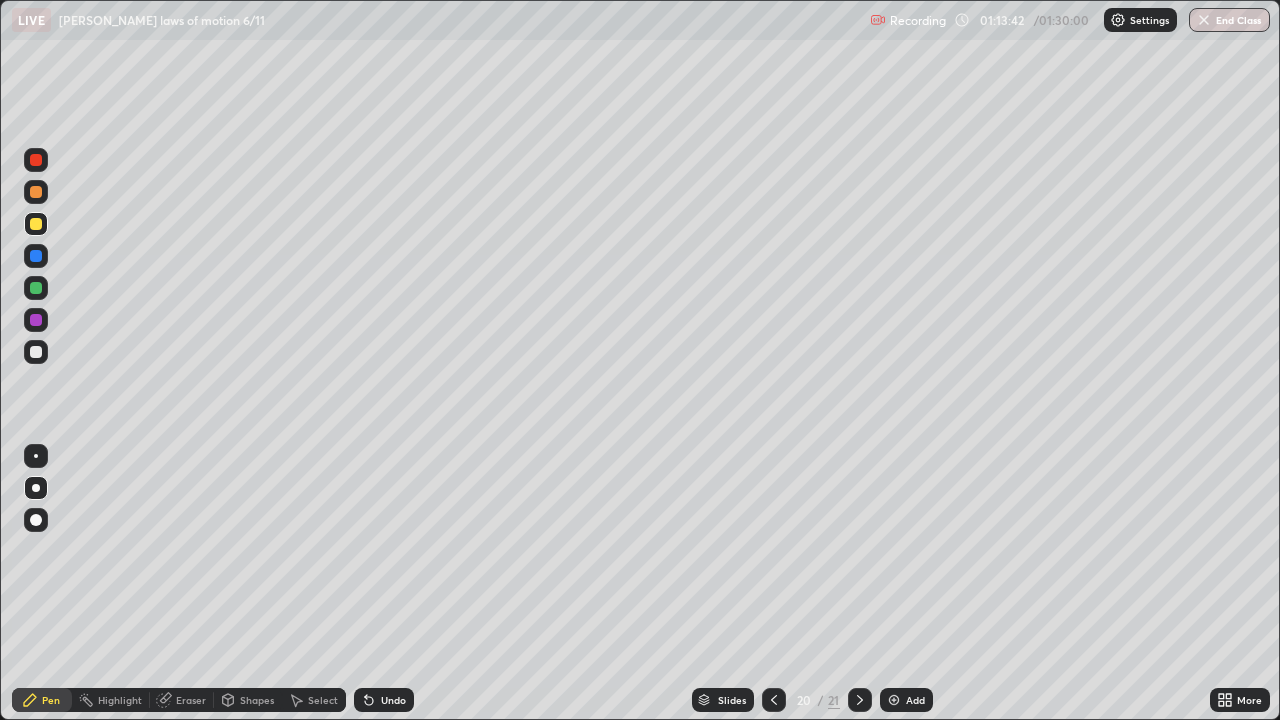 click at bounding box center [36, 224] 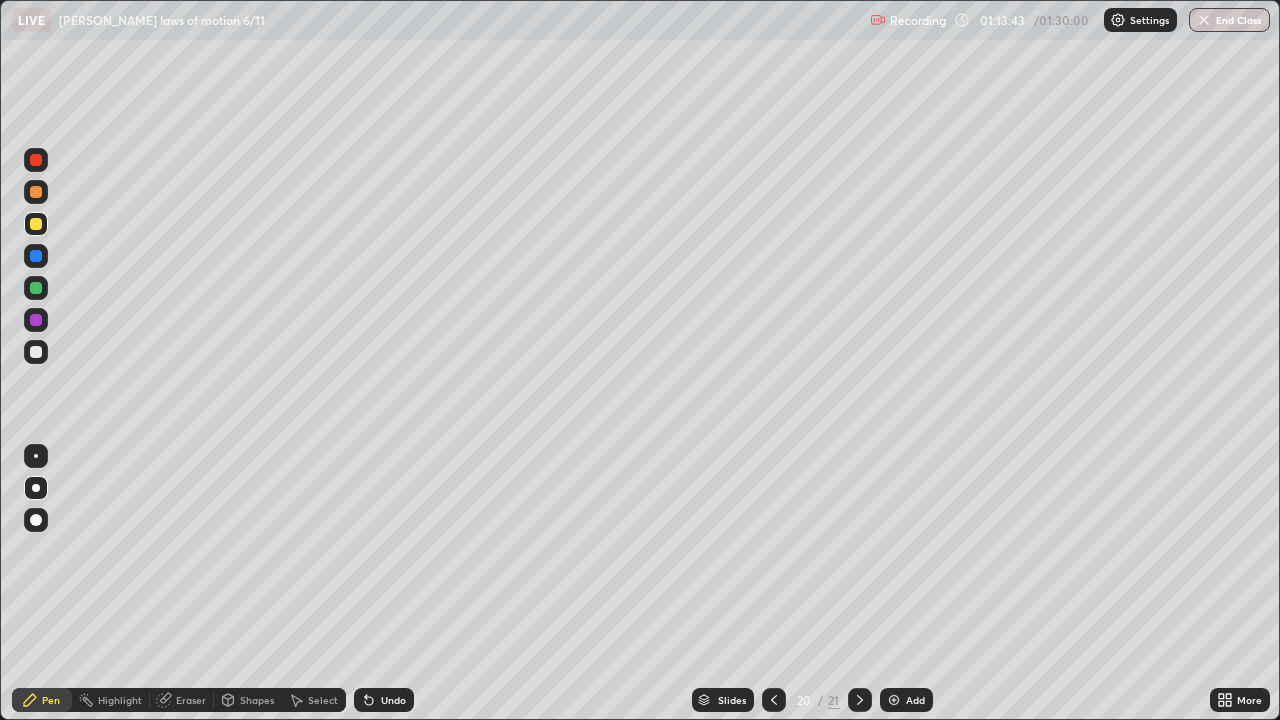 click at bounding box center (36, 192) 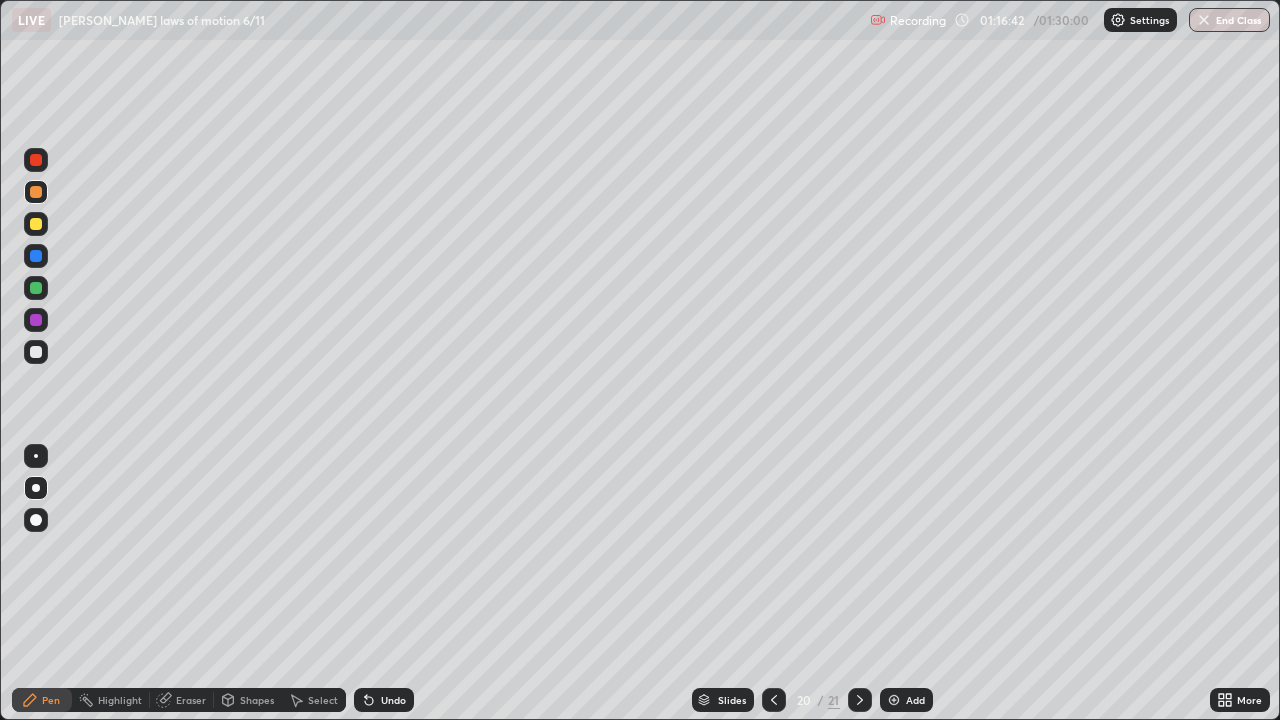 click at bounding box center (894, 700) 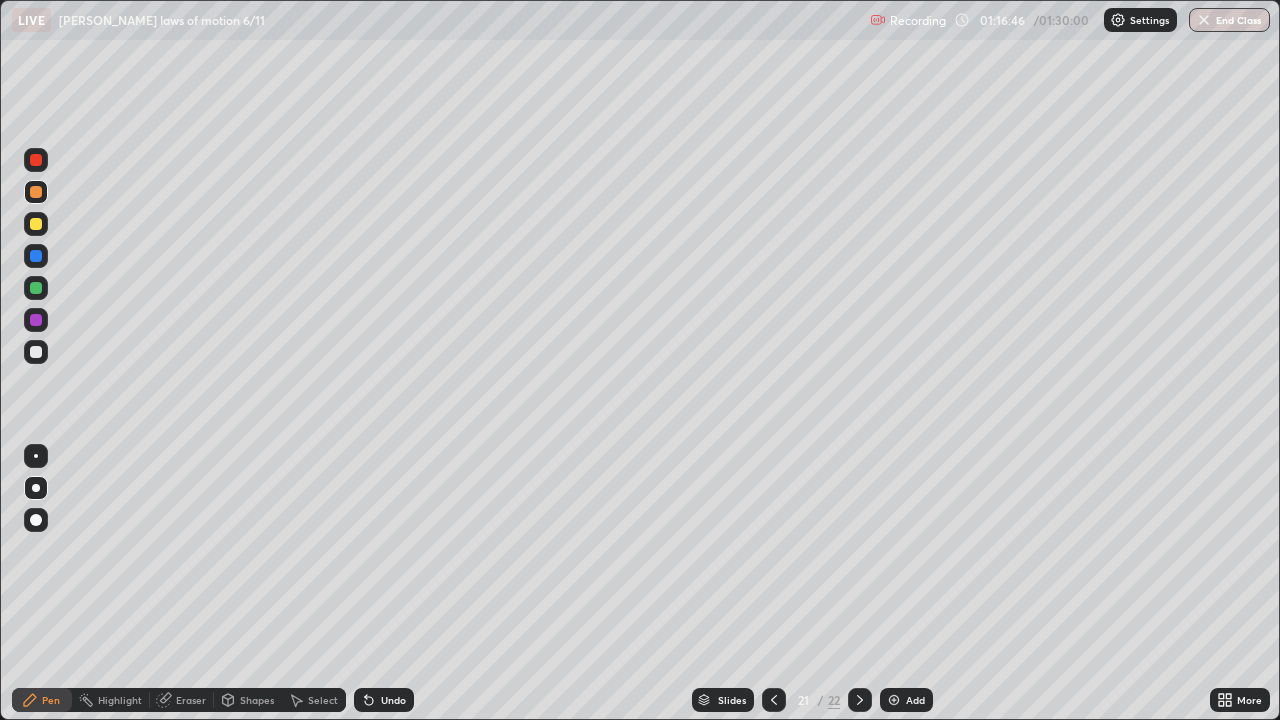 click at bounding box center [36, 352] 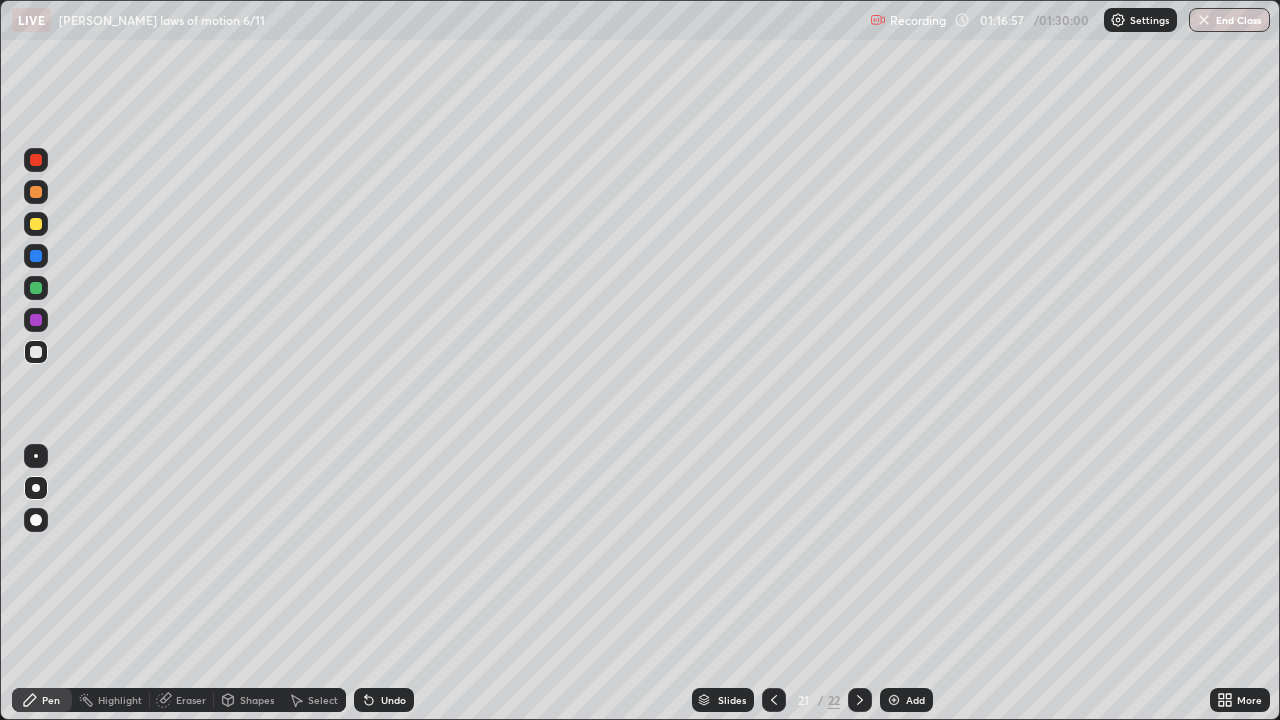 click at bounding box center (36, 320) 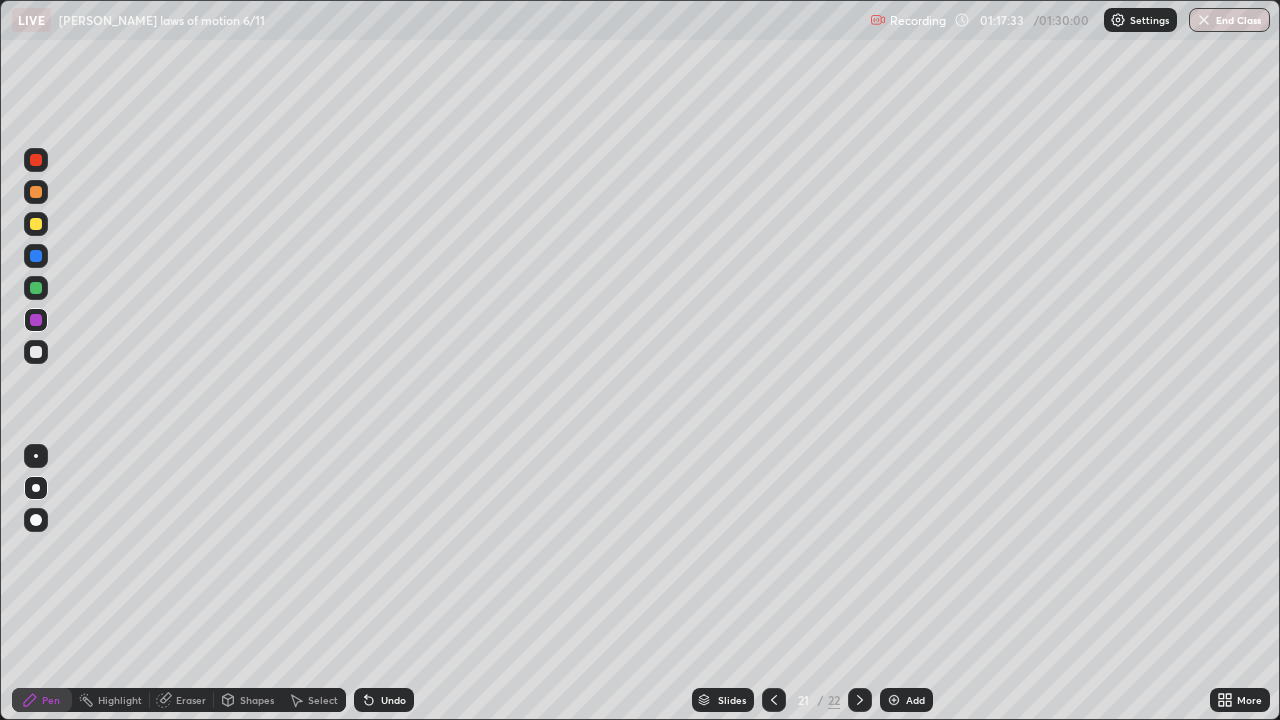 click at bounding box center (36, 224) 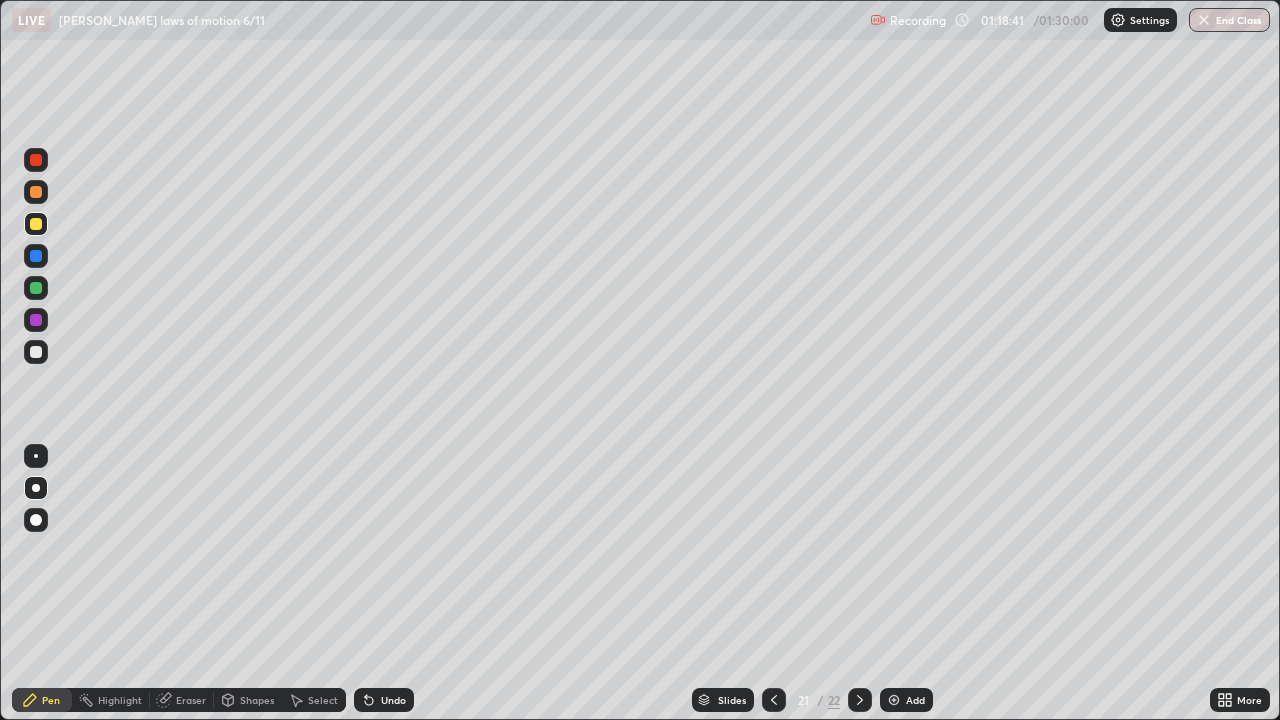 click on "Eraser" at bounding box center [191, 700] 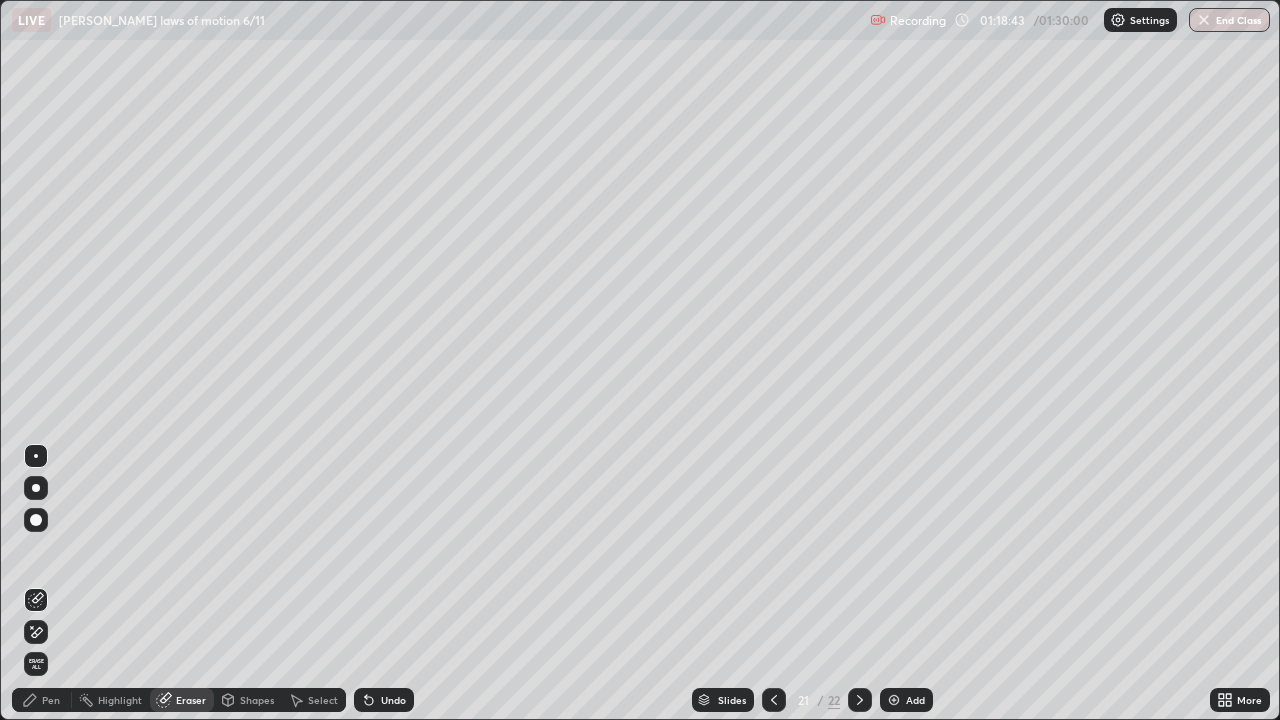 click on "Pen" at bounding box center [42, 700] 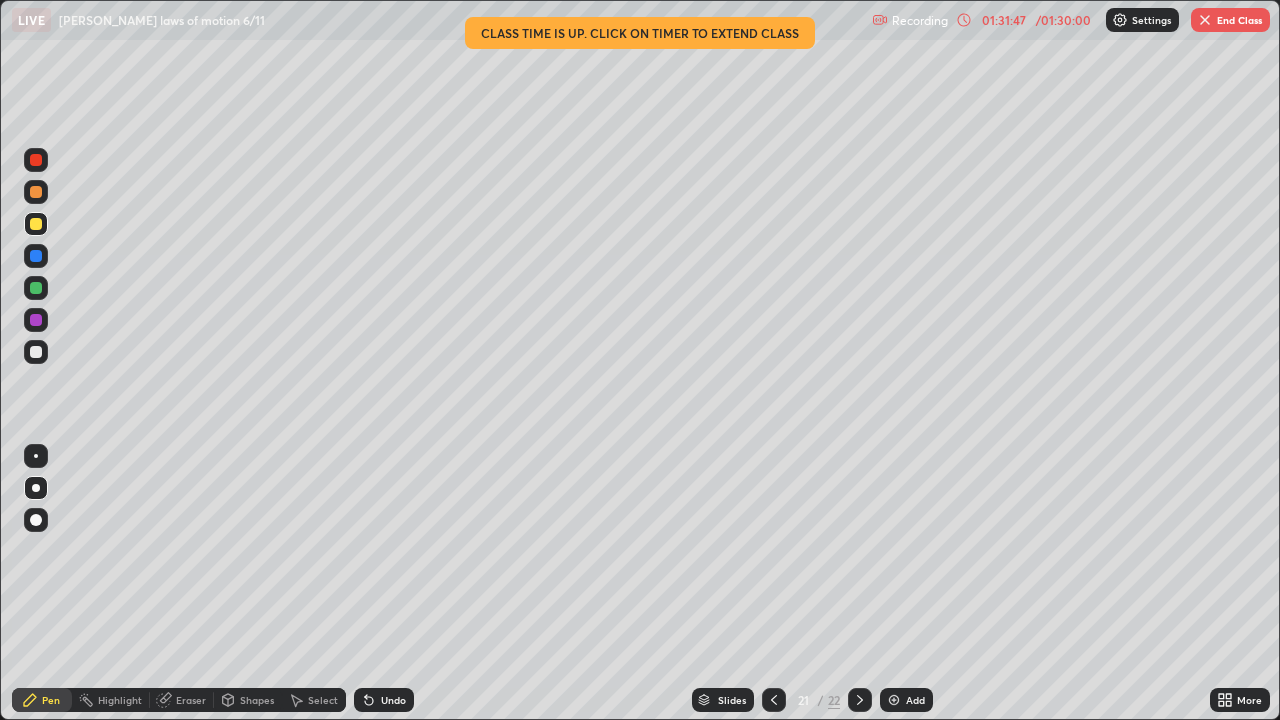 click on "End Class" at bounding box center [1230, 20] 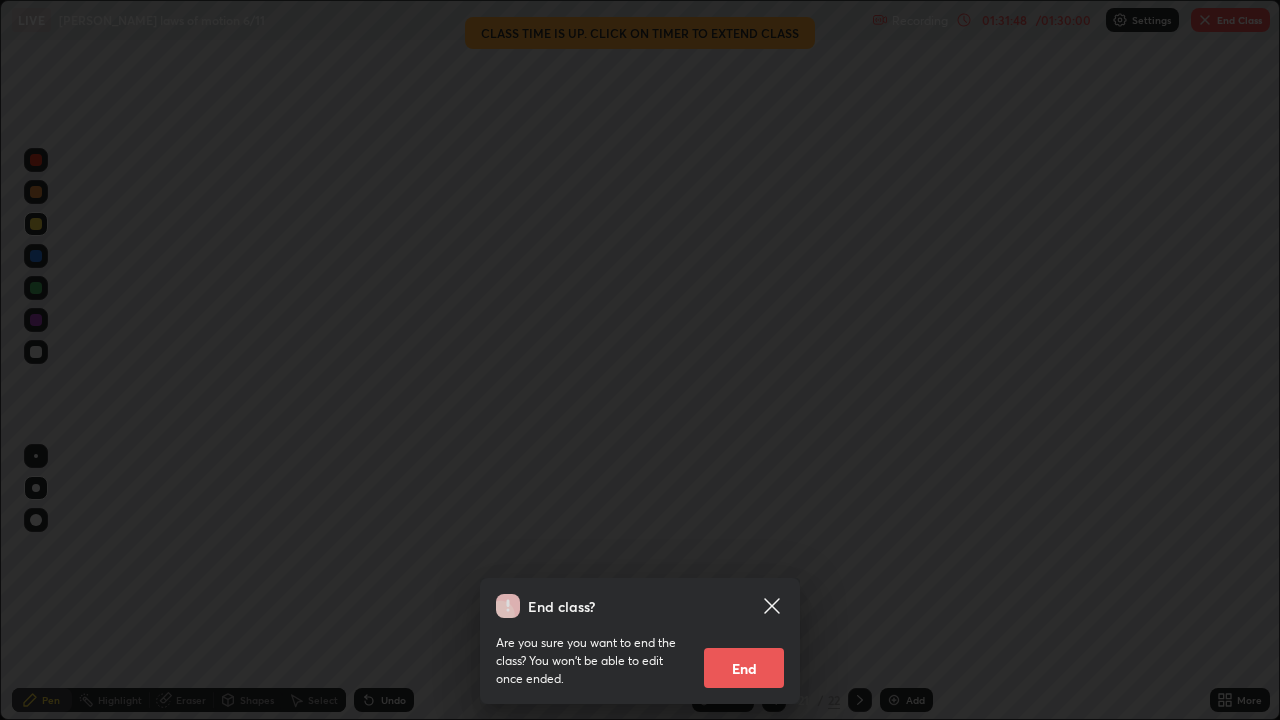 click on "End" at bounding box center (744, 668) 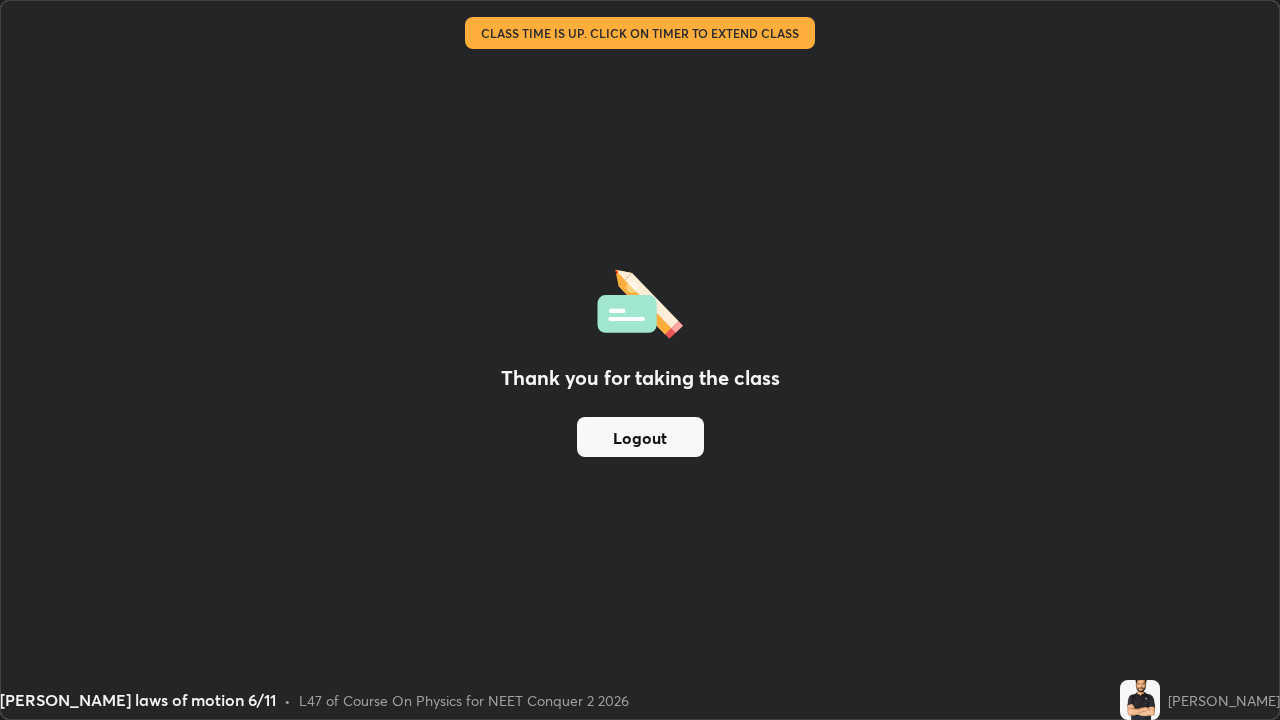 click on "Logout" at bounding box center (640, 437) 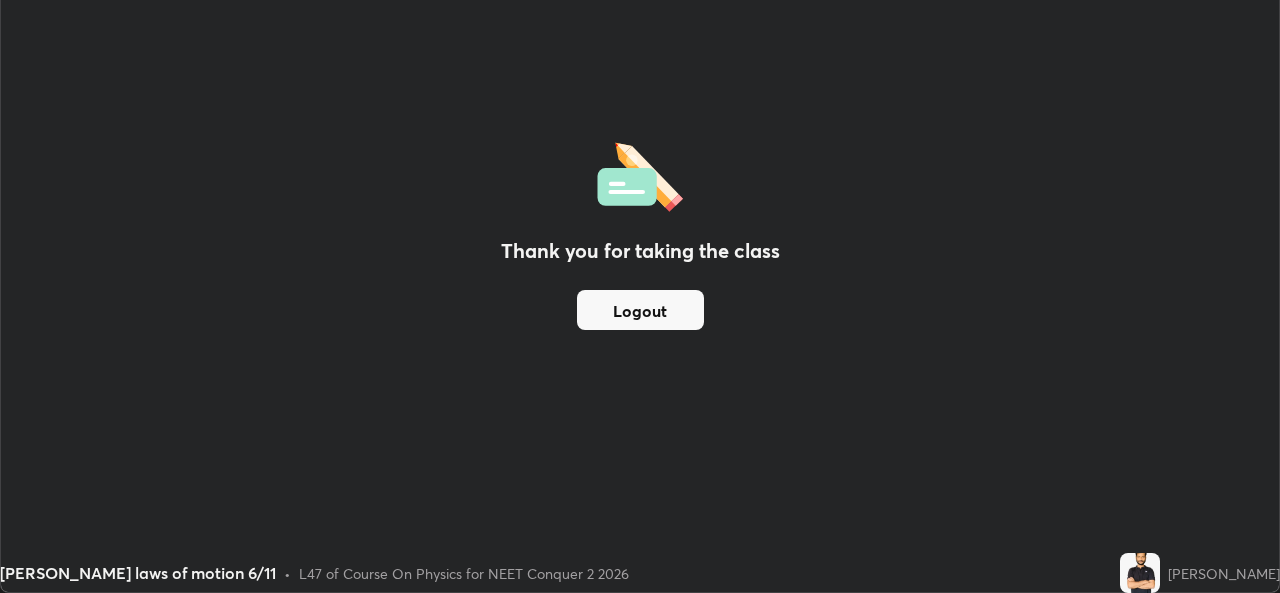 scroll, scrollTop: 593, scrollLeft: 1280, axis: both 